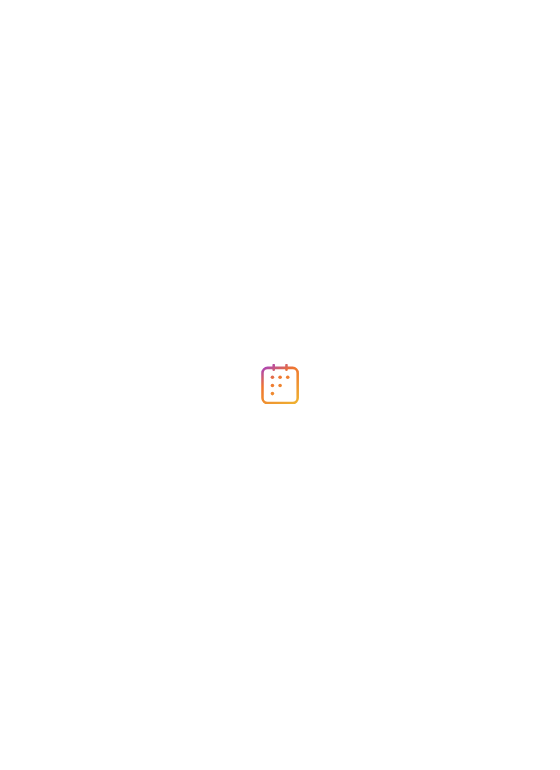 scroll, scrollTop: 0, scrollLeft: 0, axis: both 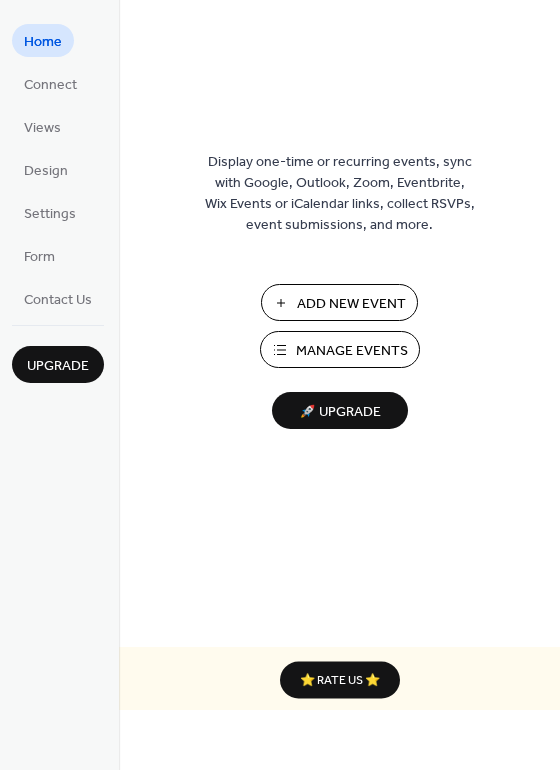 click on "Add New Event" at bounding box center [351, 304] 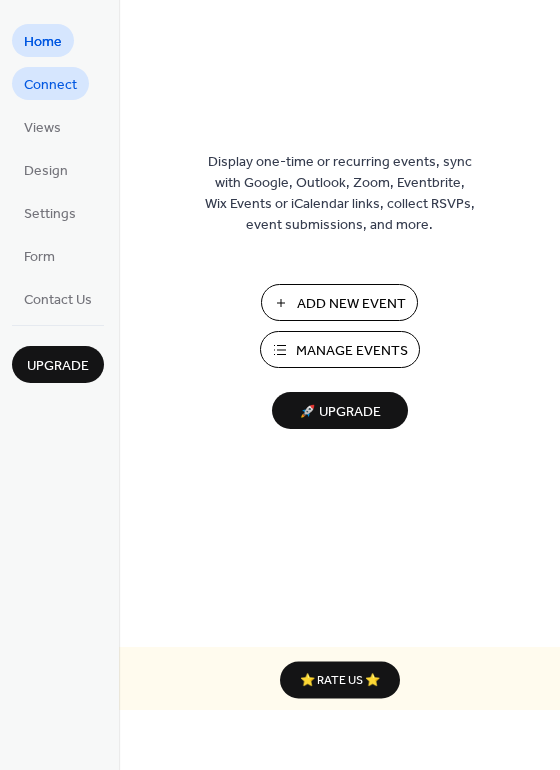 click on "Connect" at bounding box center [50, 85] 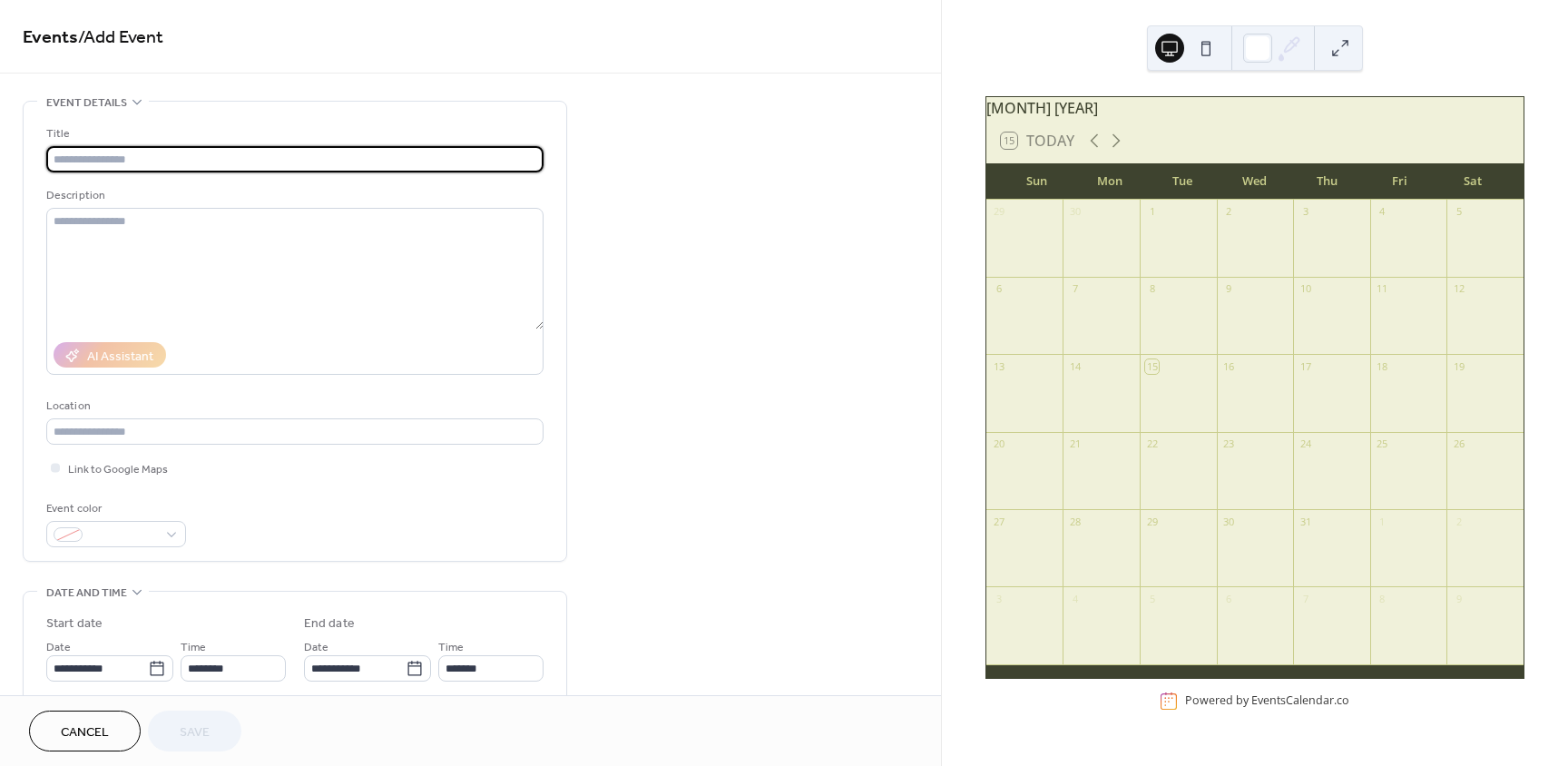 scroll, scrollTop: 0, scrollLeft: 0, axis: both 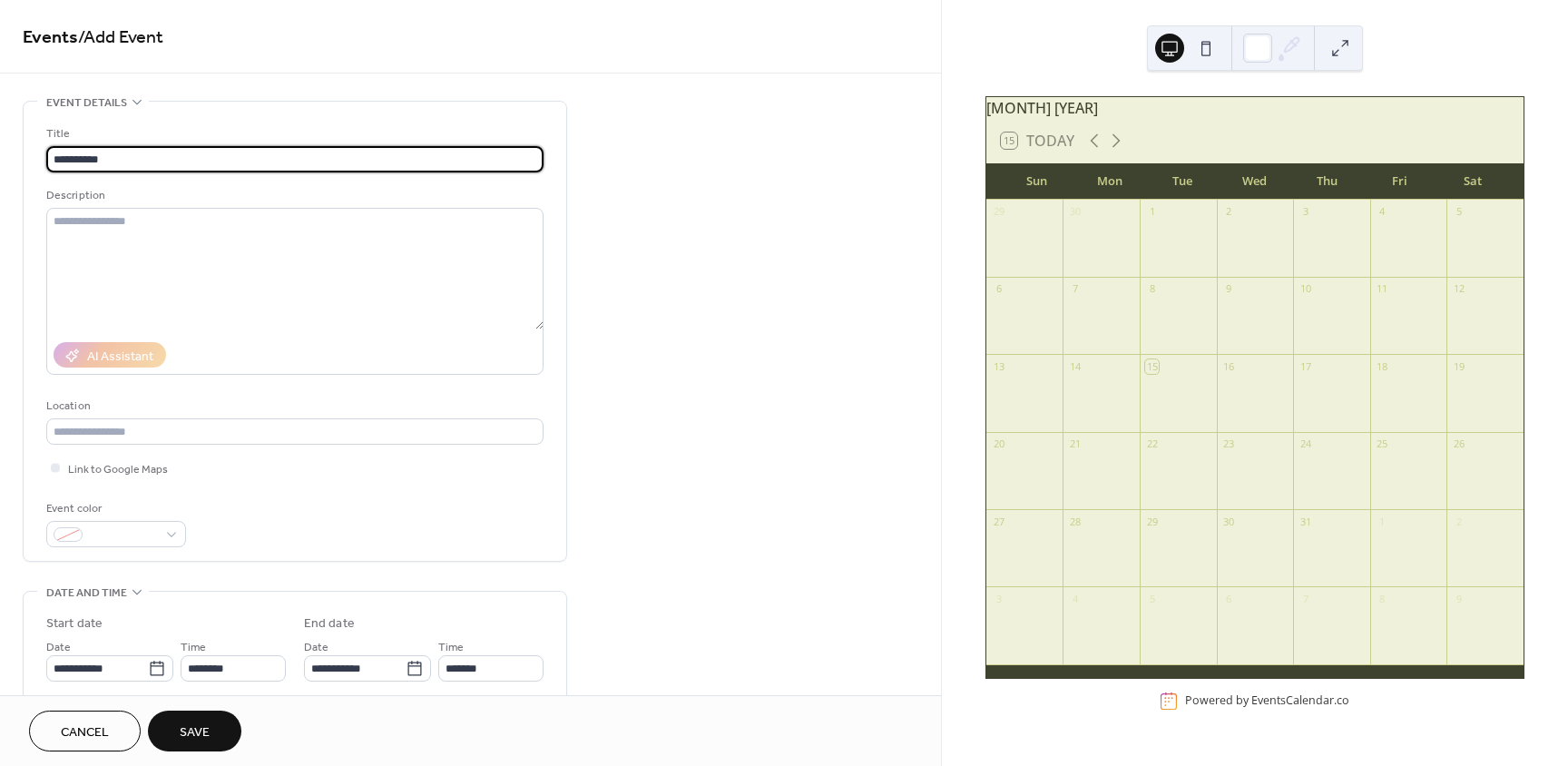 click on "**********" at bounding box center [295, 159] 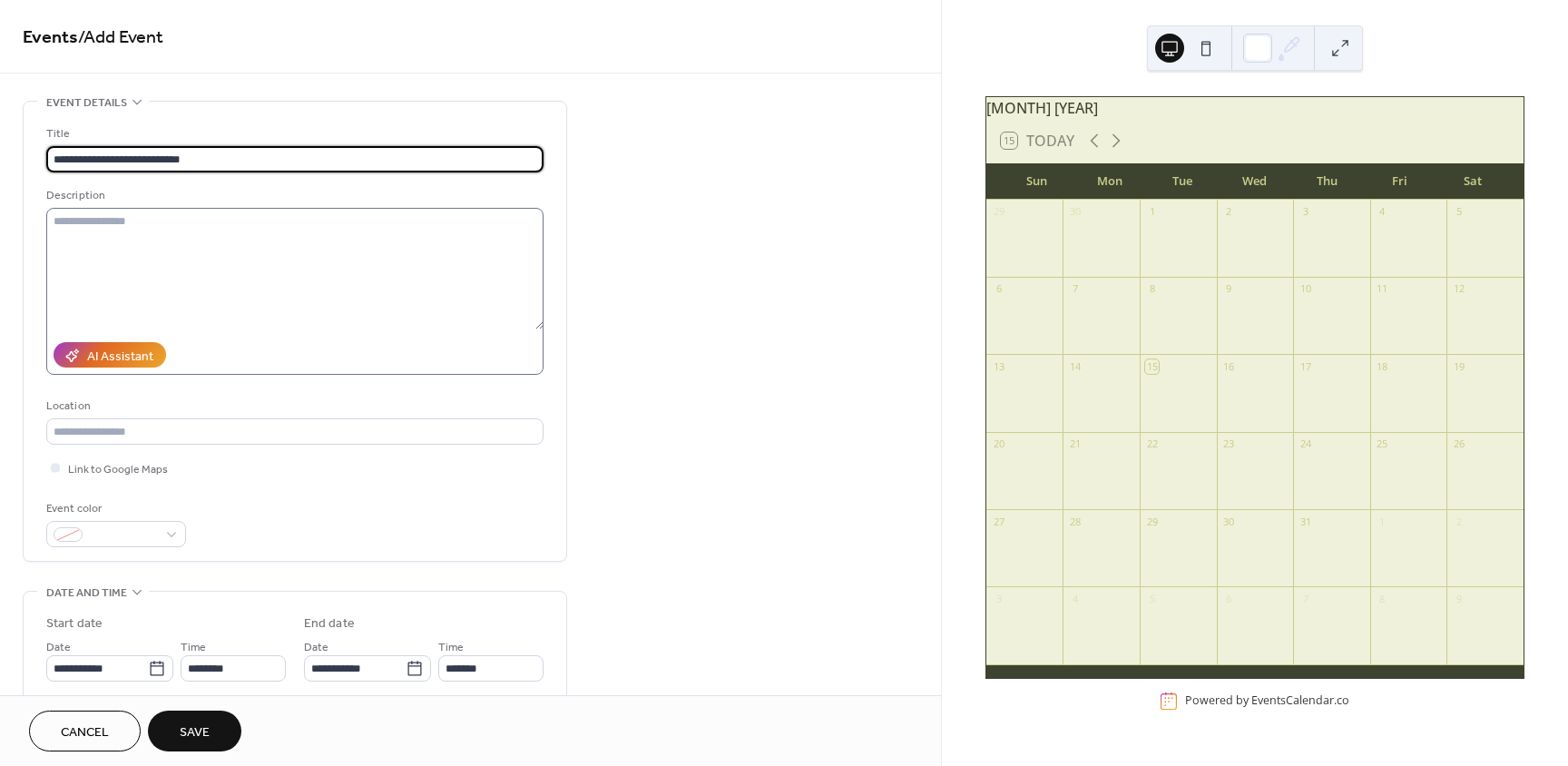 type on "**********" 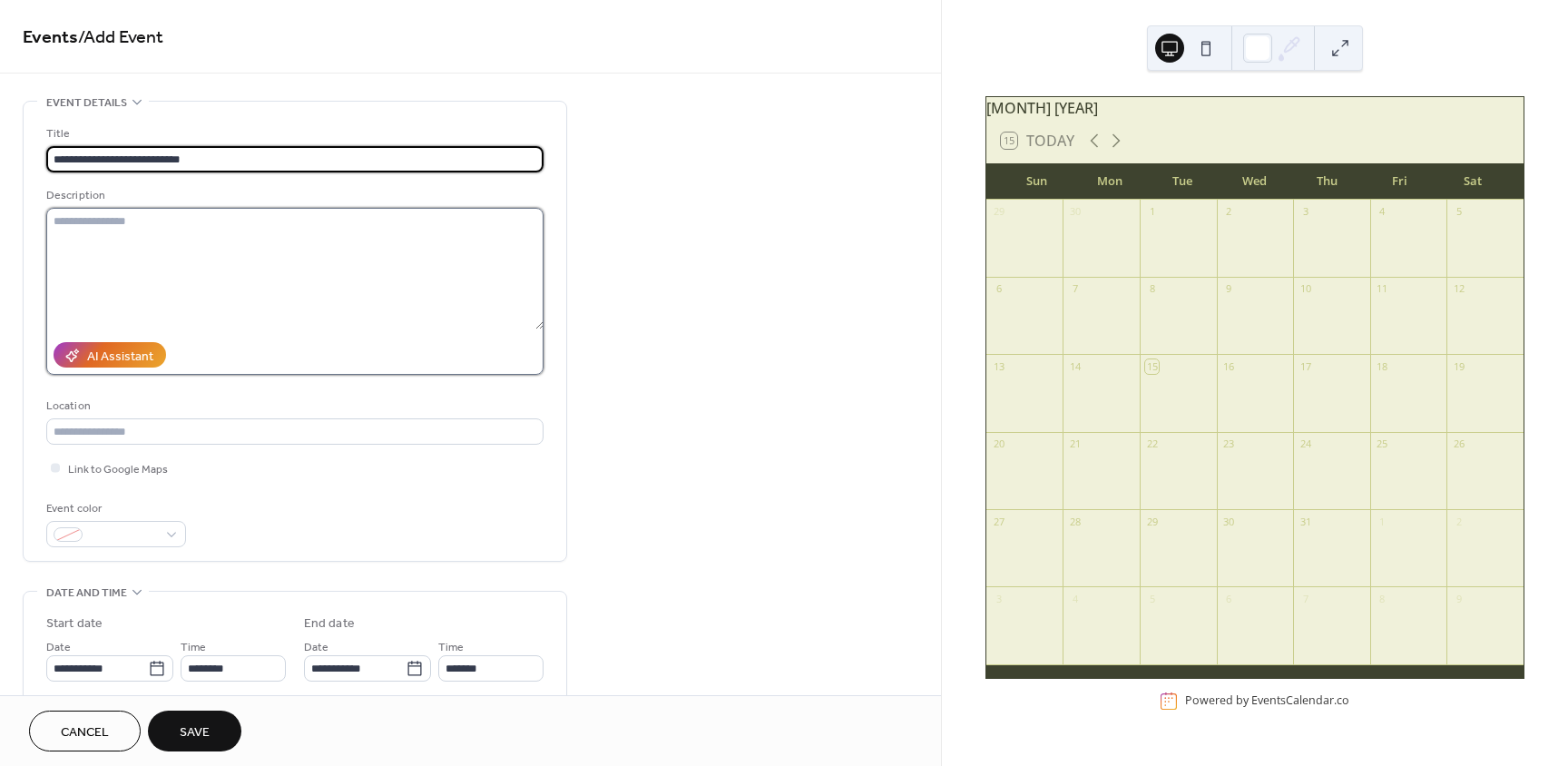 click at bounding box center [295, 269] 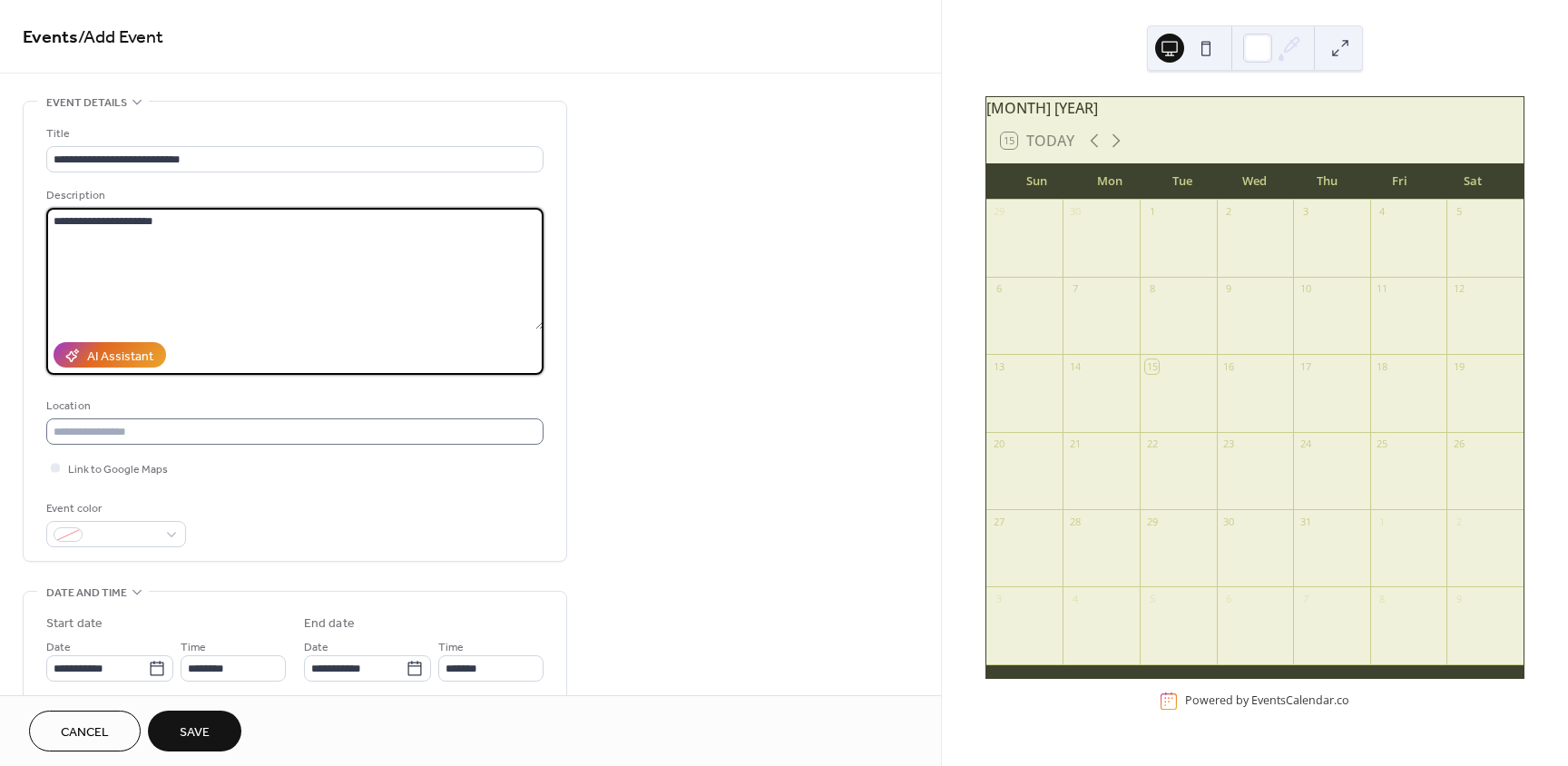 type on "**********" 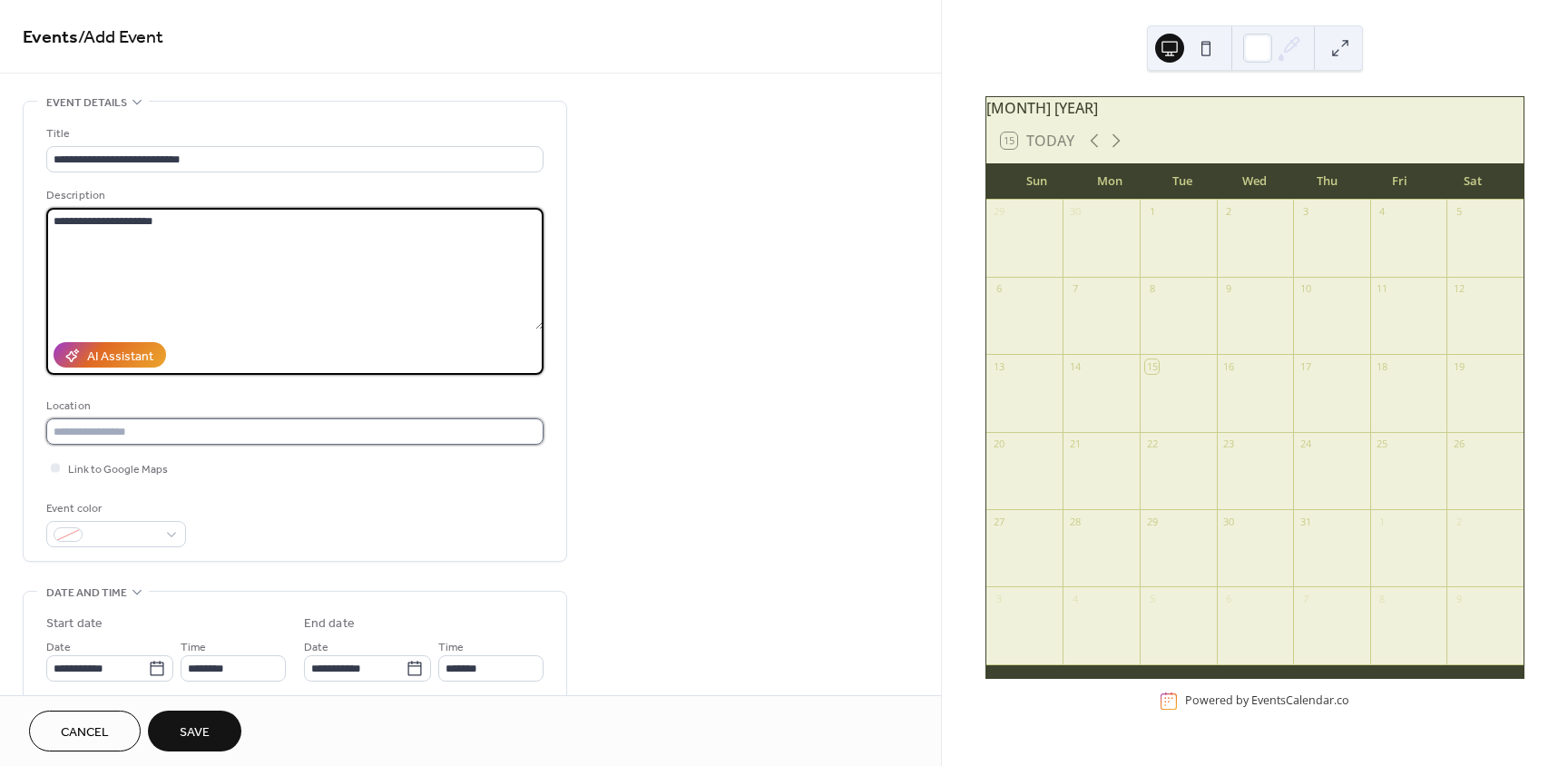 click at bounding box center (295, 431) 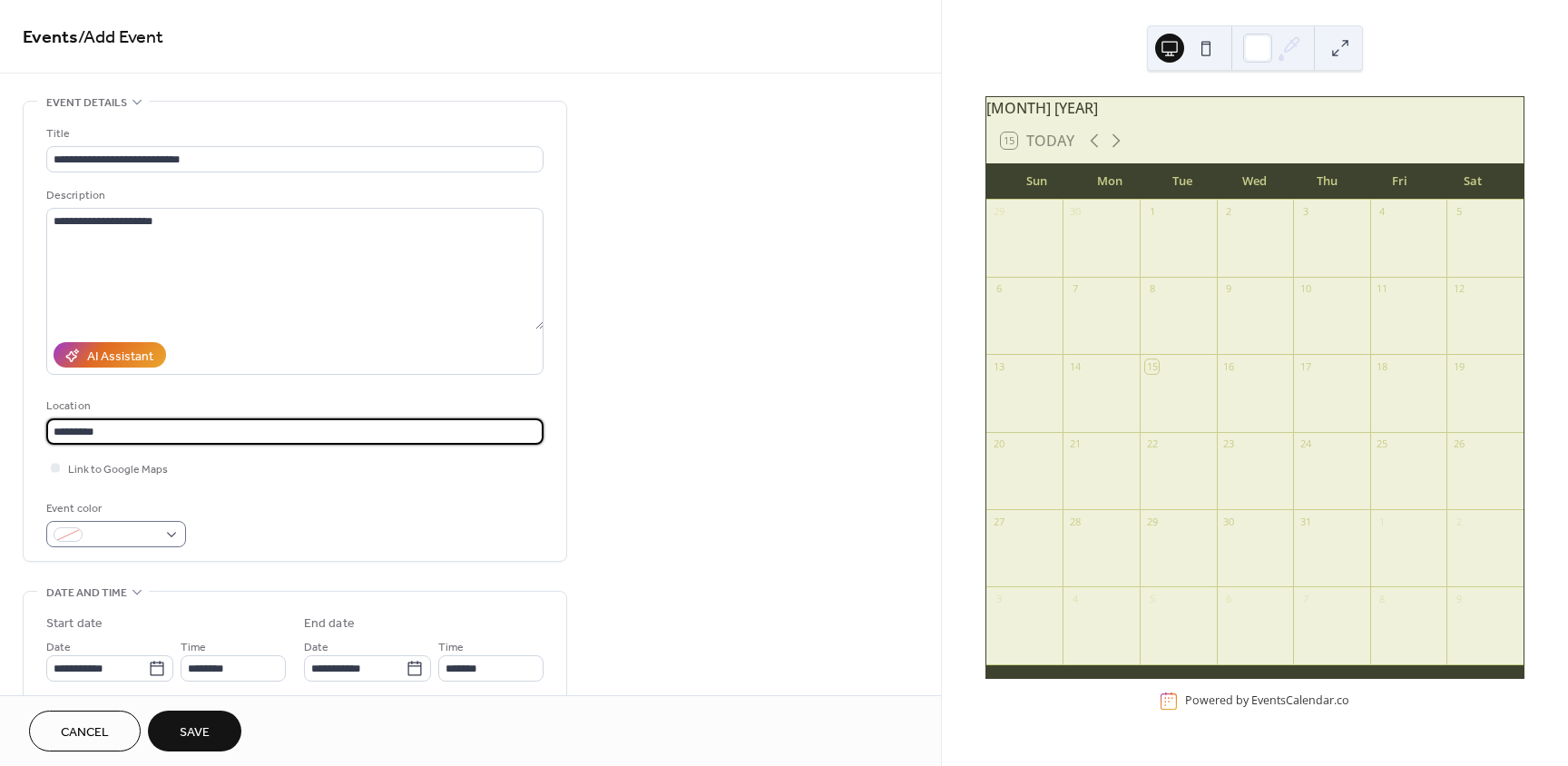 type on "*********" 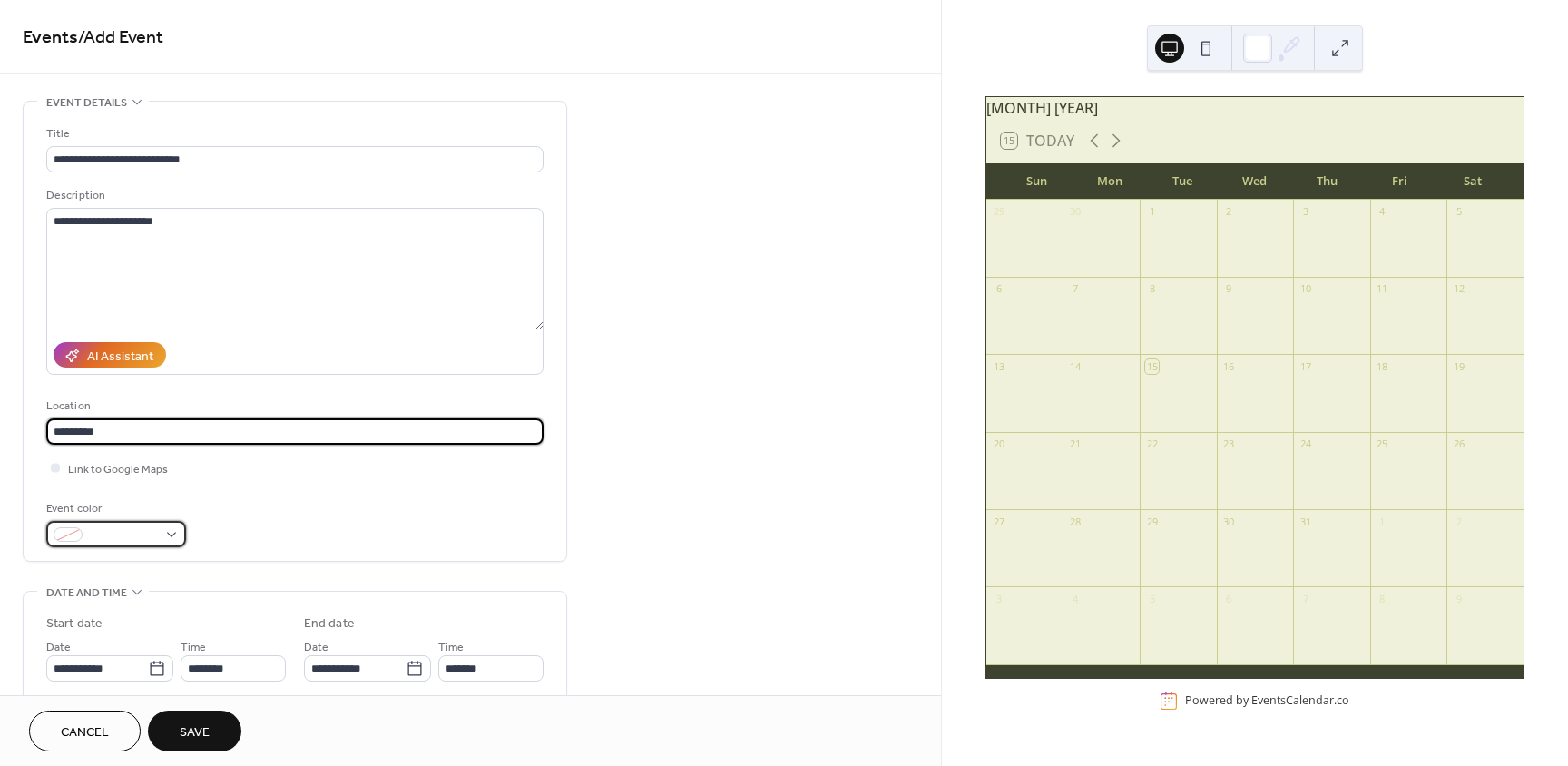 click at bounding box center [116, 534] 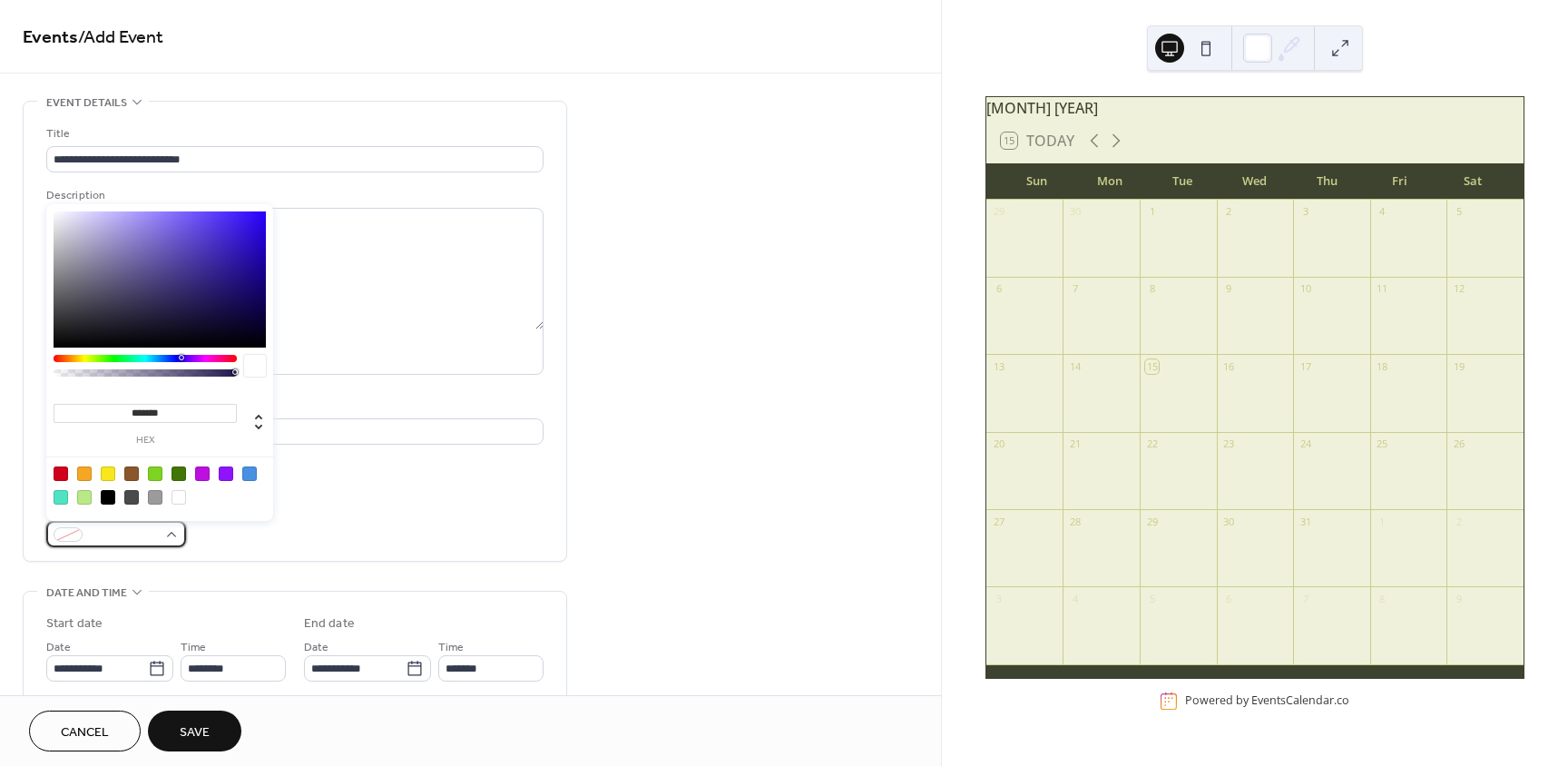 click at bounding box center [116, 534] 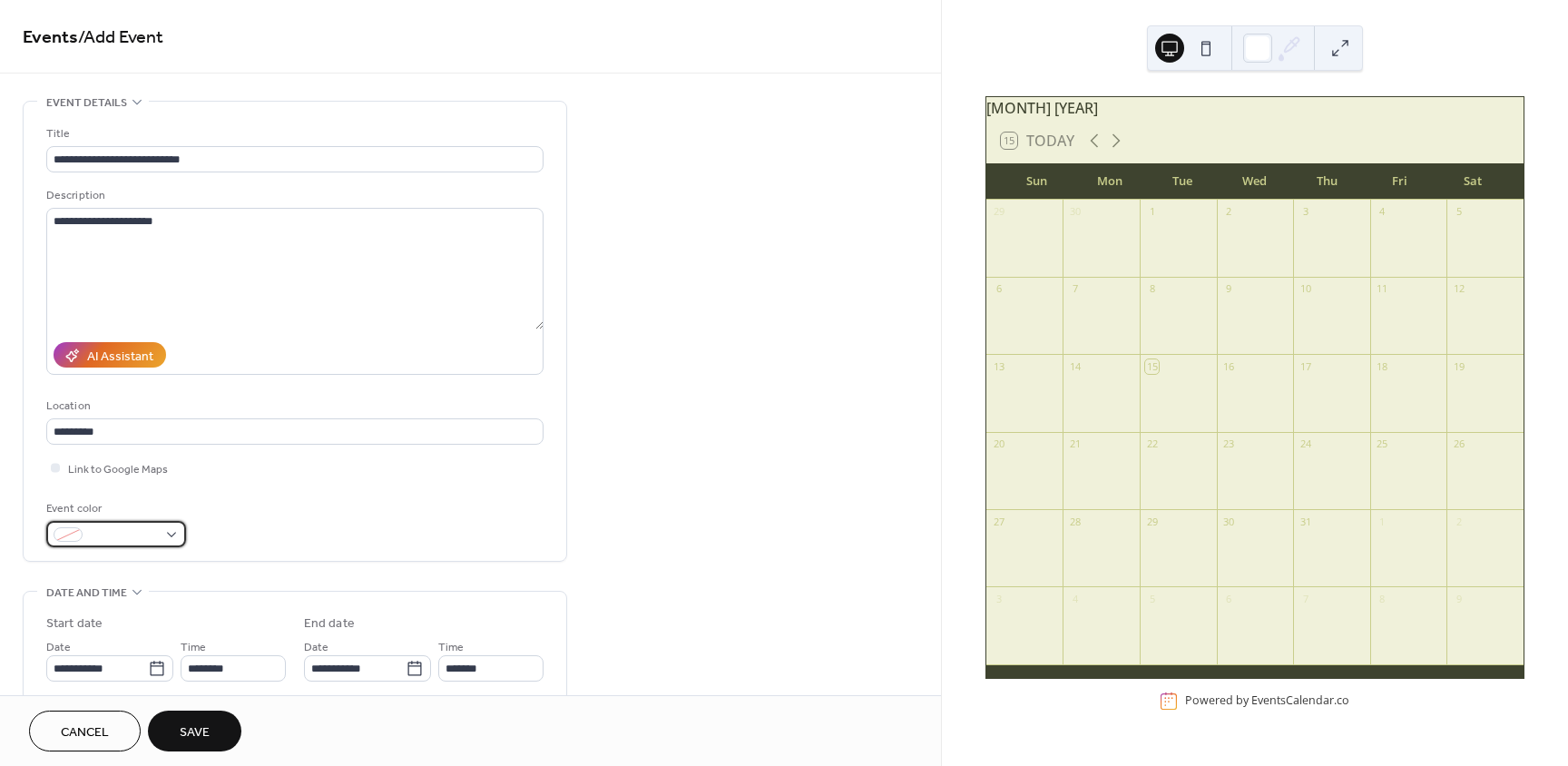 click at bounding box center [116, 534] 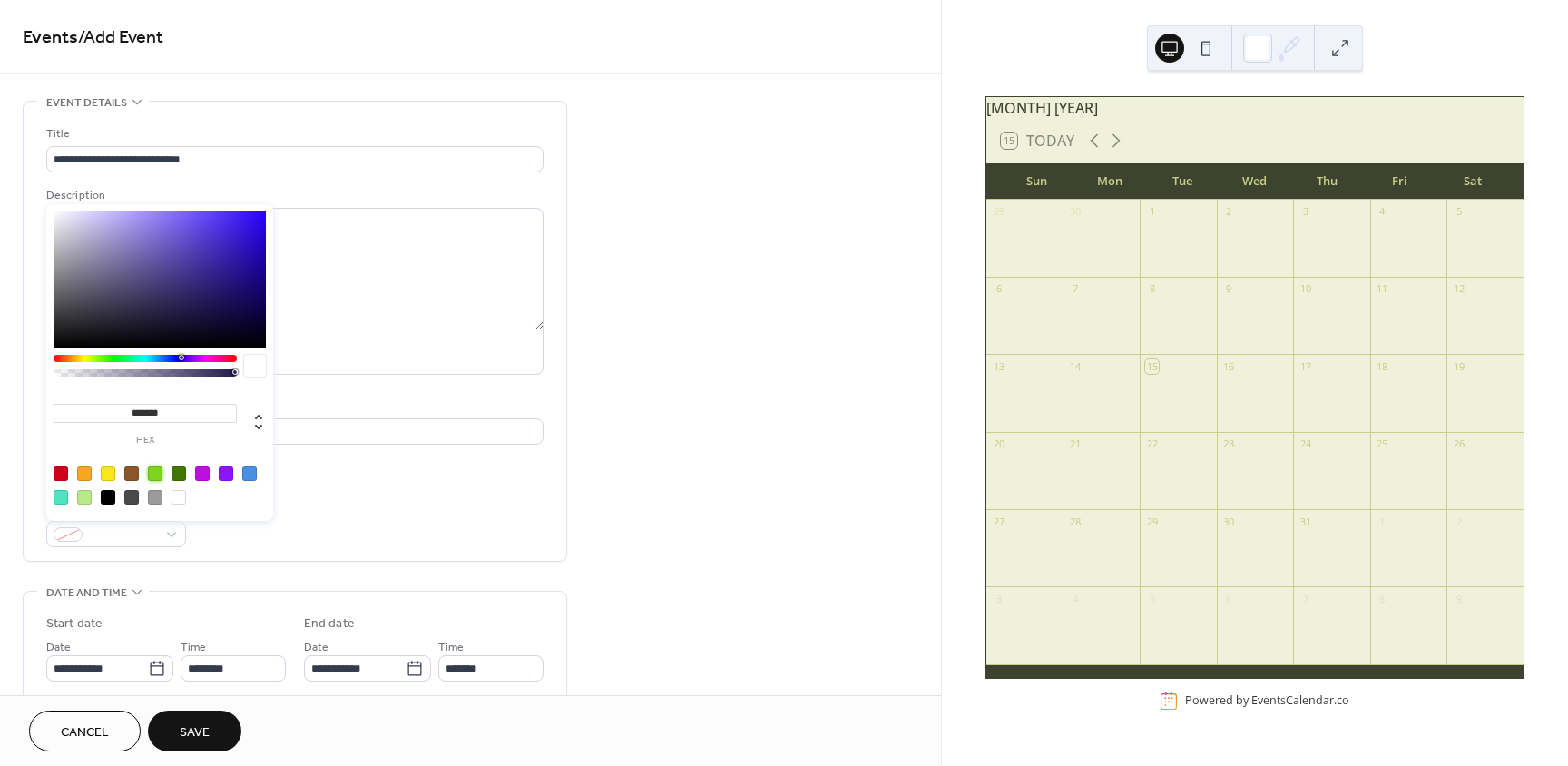 click at bounding box center [155, 474] 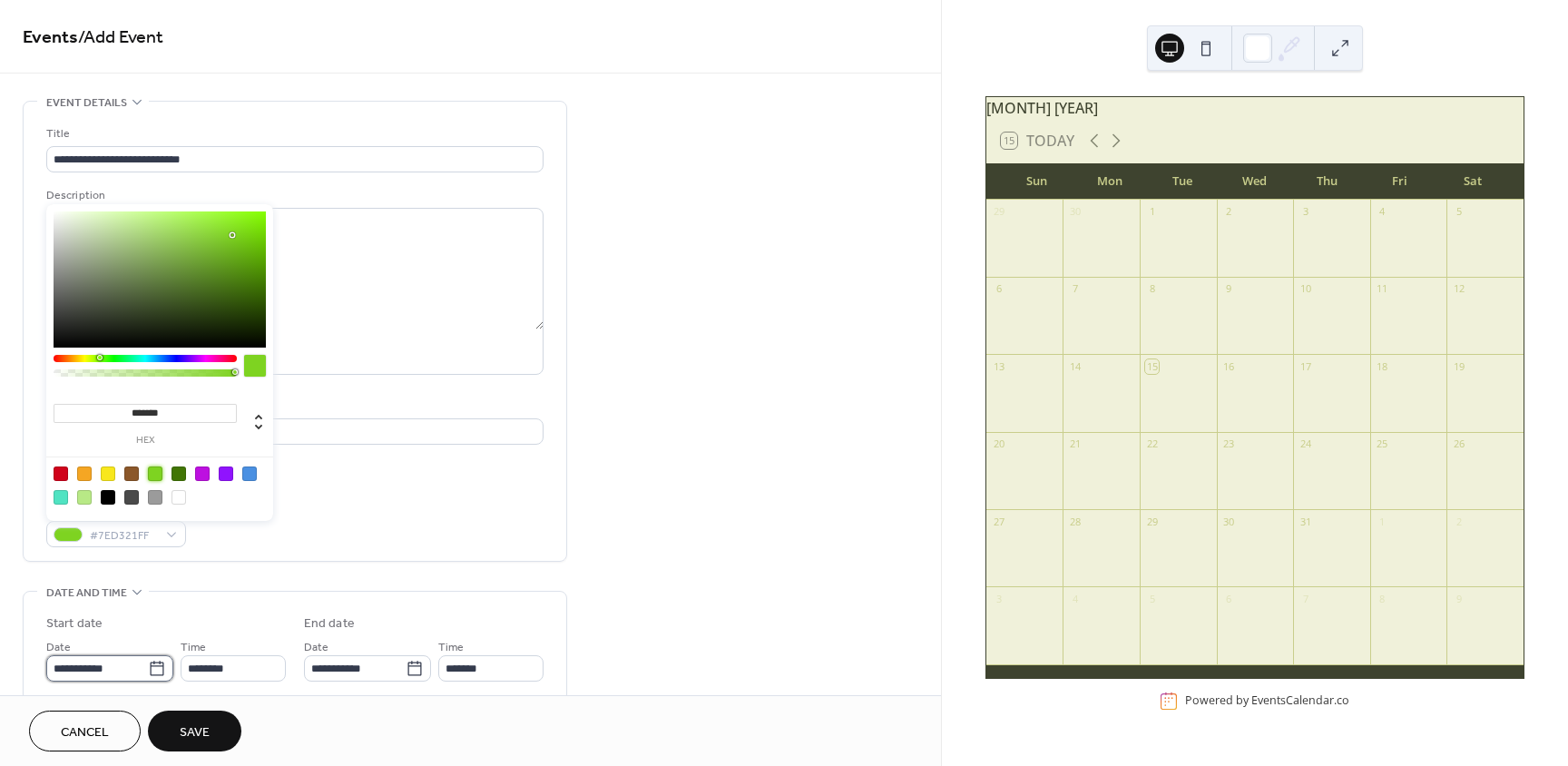 click on "**********" at bounding box center (97, 668) 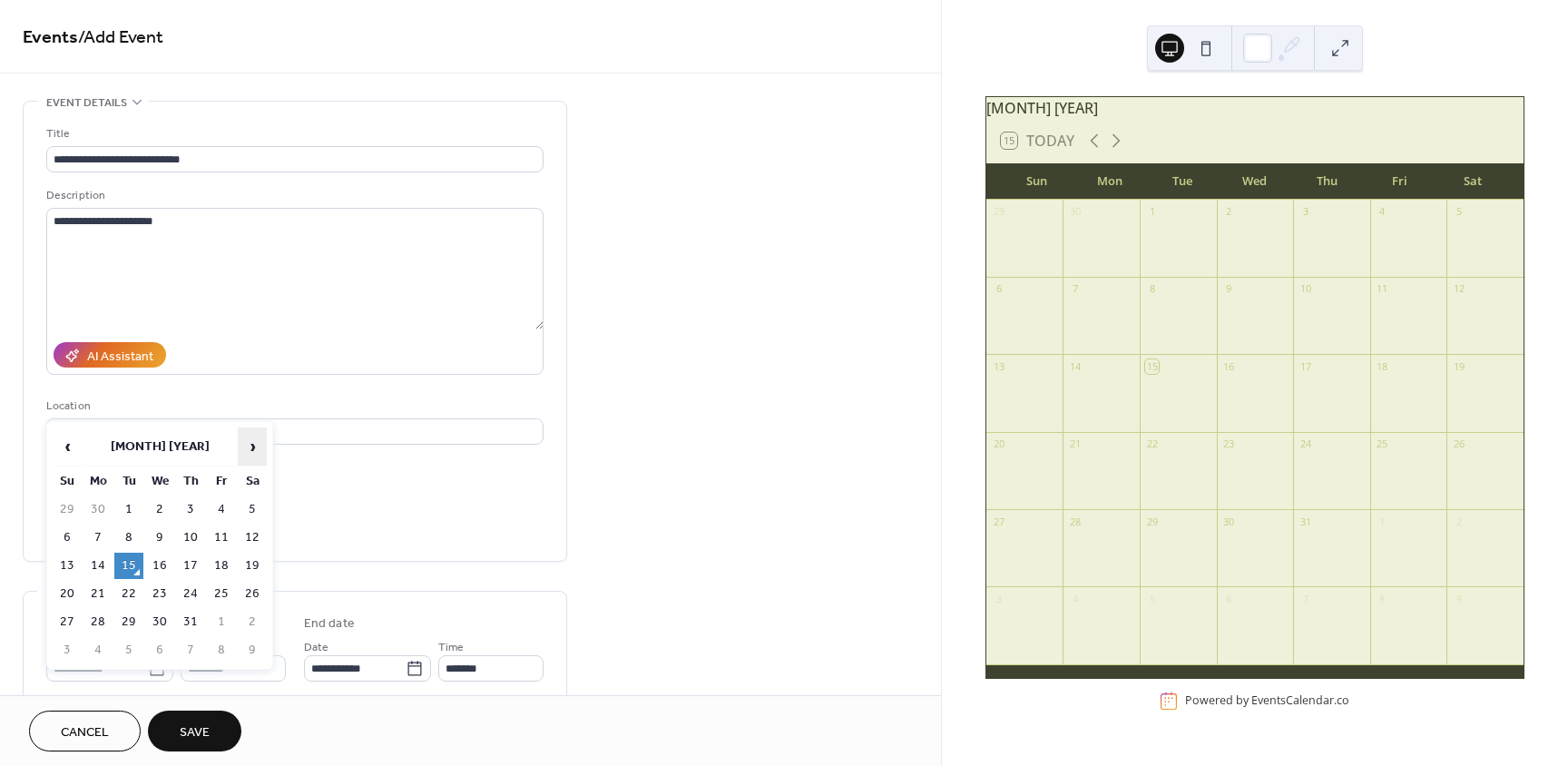 click on "›" at bounding box center (252, 447) 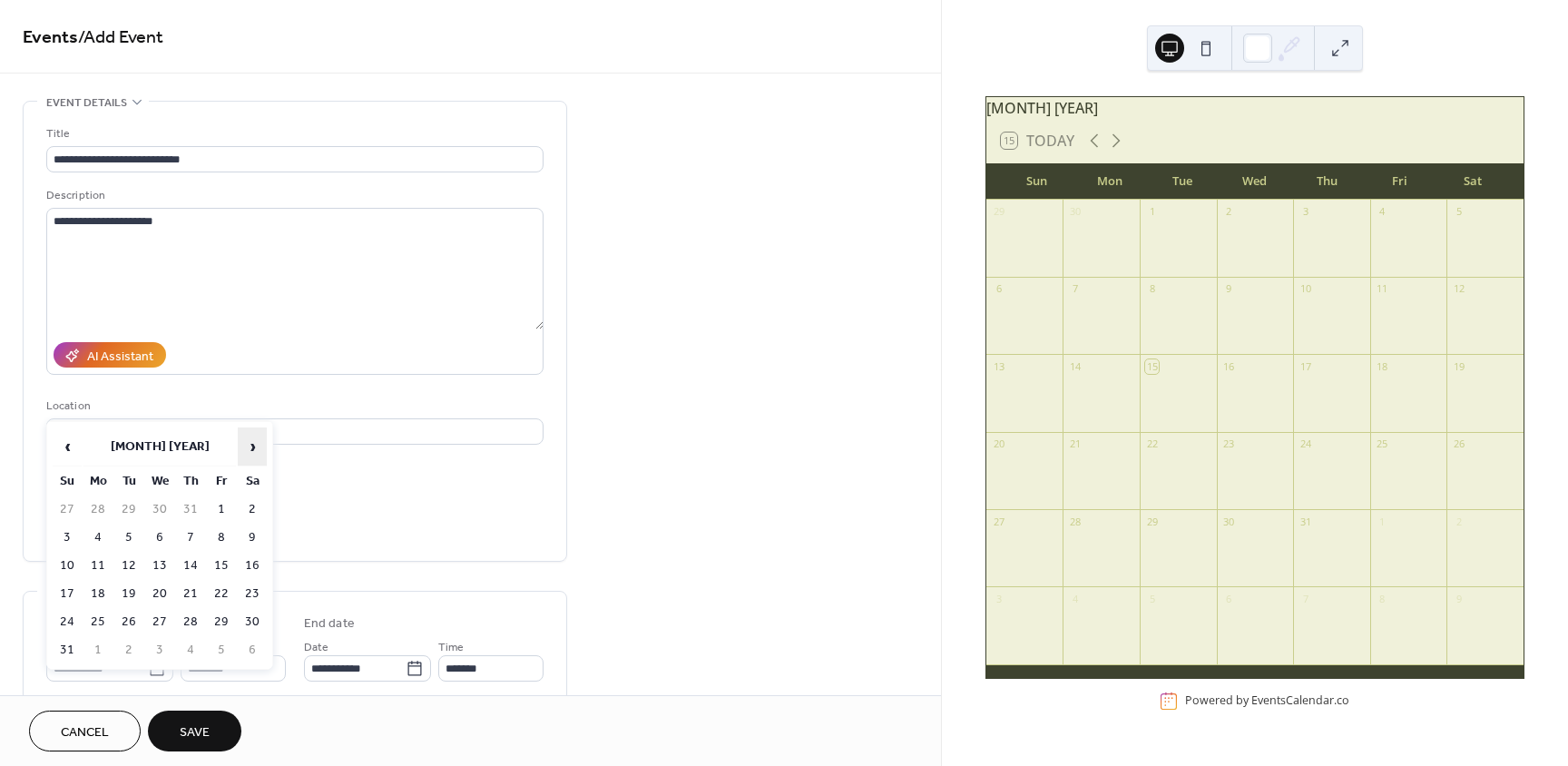 click on "›" at bounding box center (252, 447) 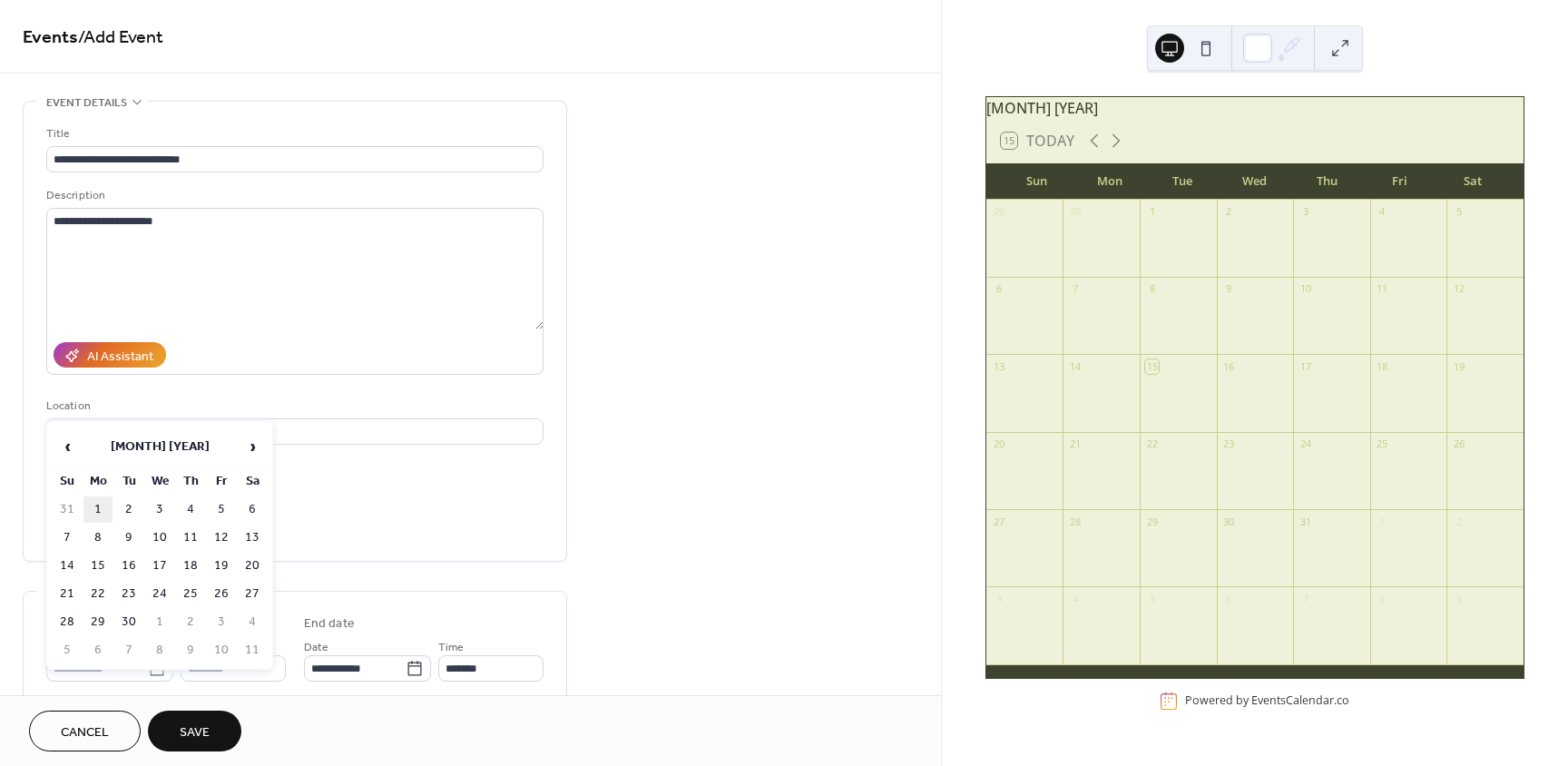 click on "1" at bounding box center [98, 509] 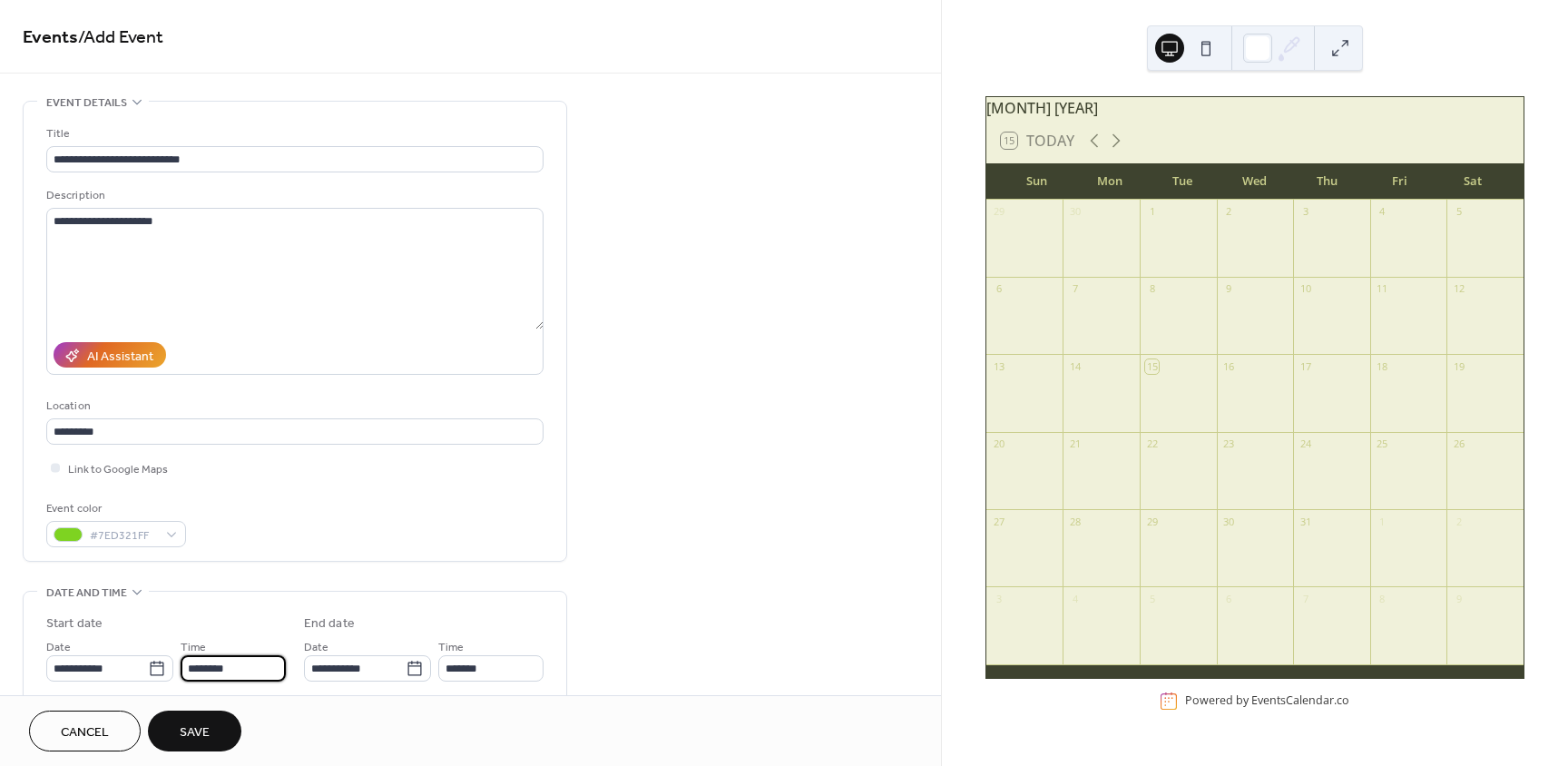 click on "********" at bounding box center (233, 668) 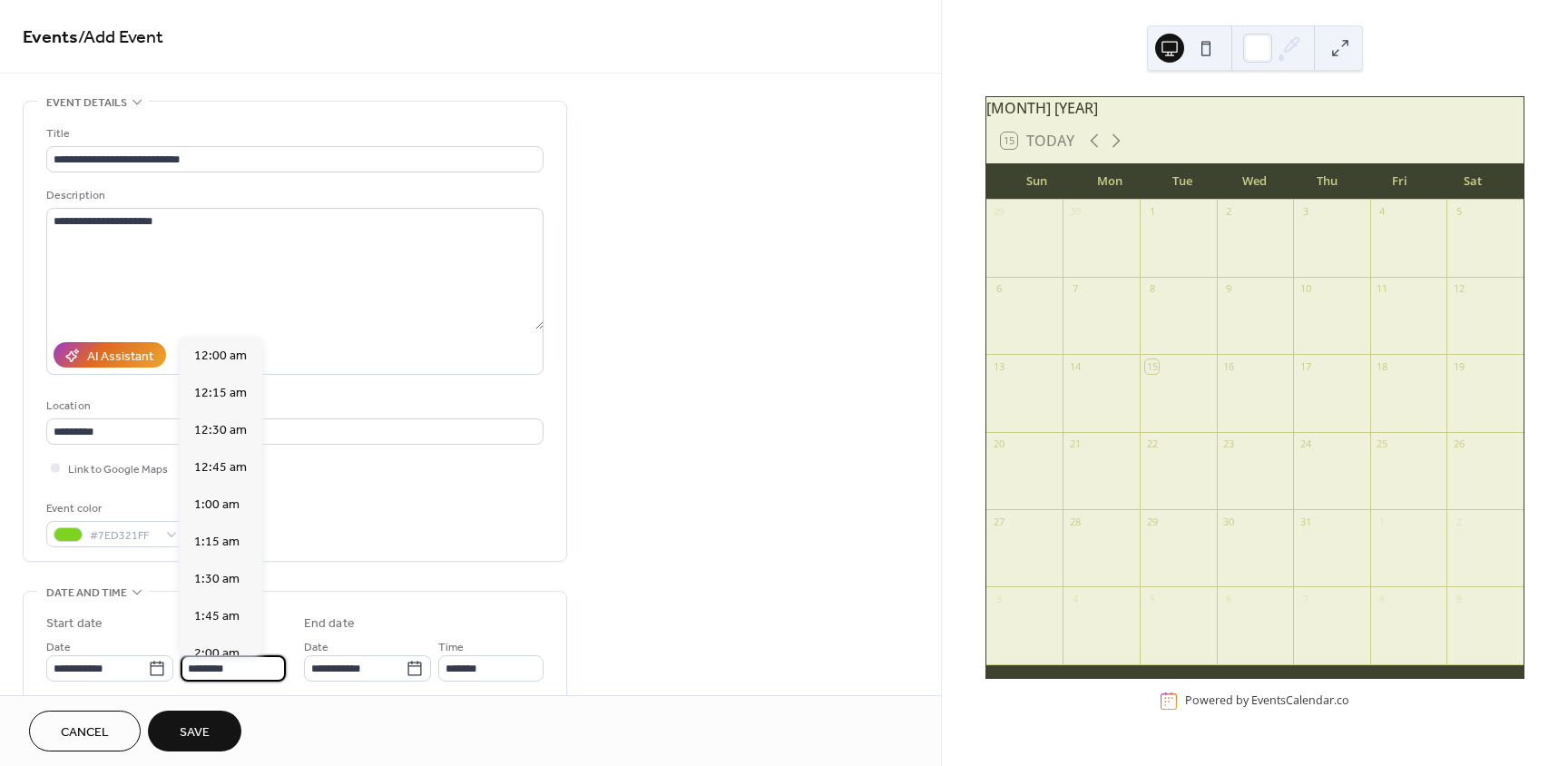click on "********" at bounding box center [233, 668] 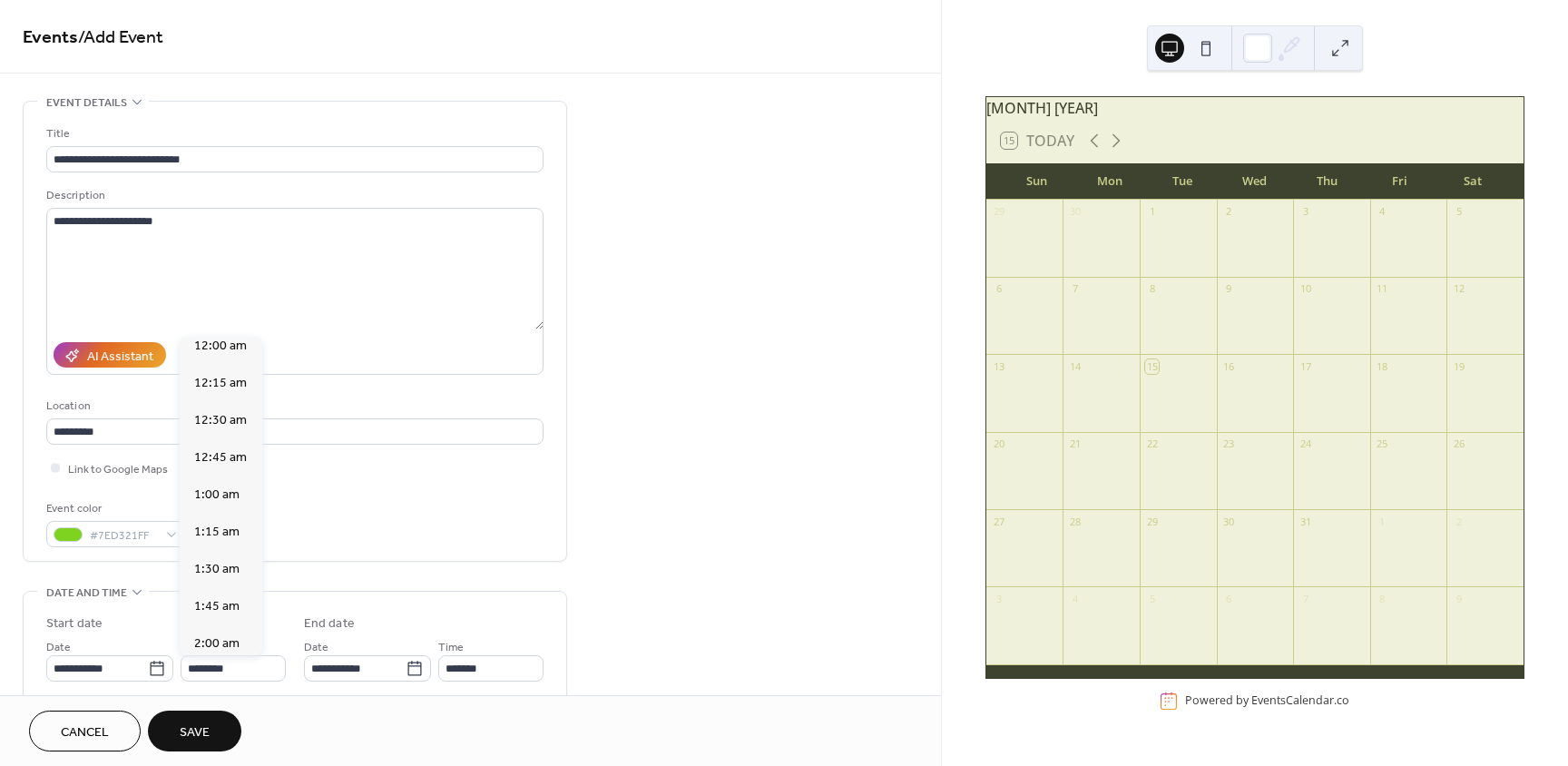 scroll, scrollTop: 0, scrollLeft: 0, axis: both 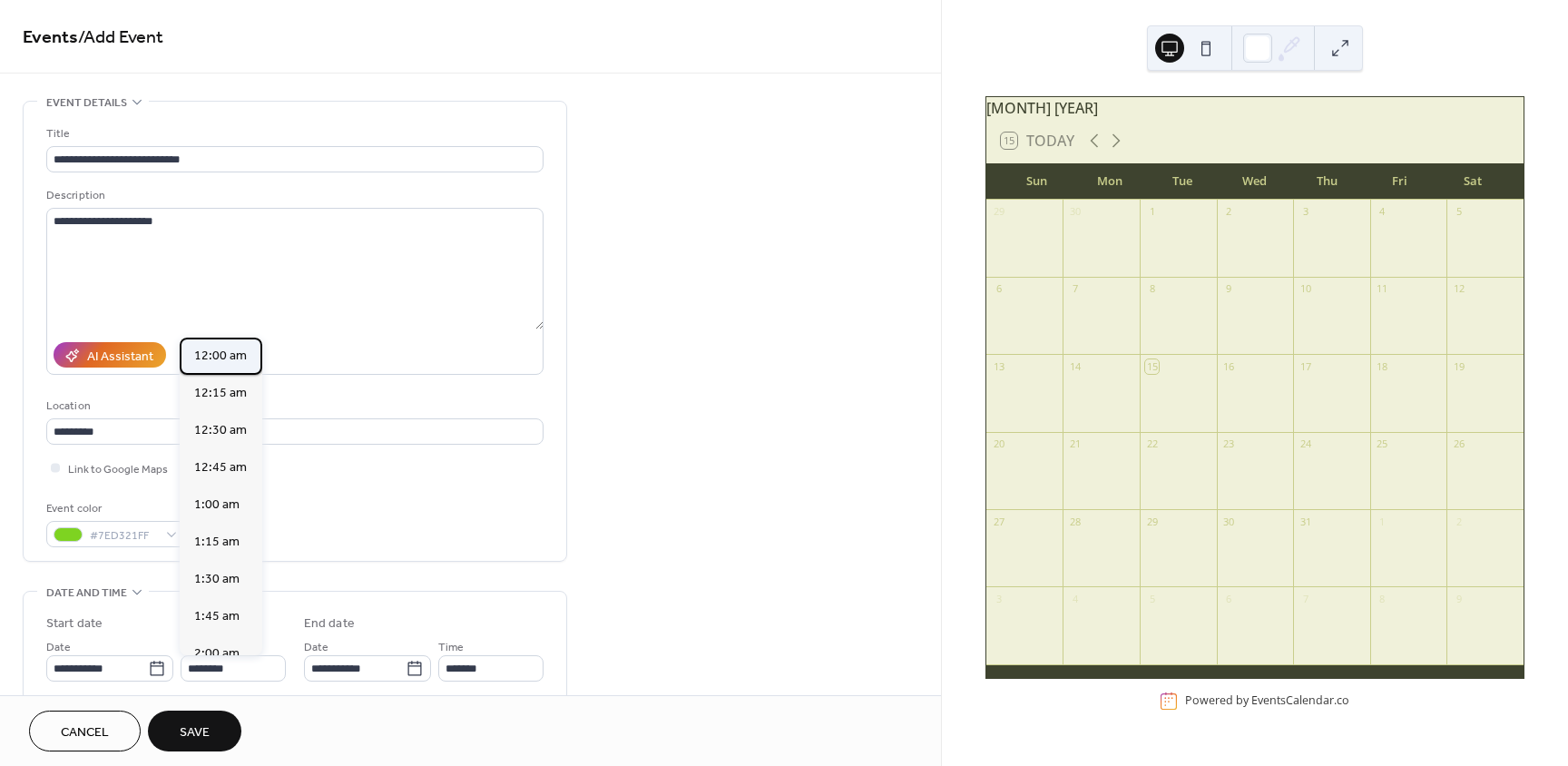 click on "12:00 am" at bounding box center [220, 356] 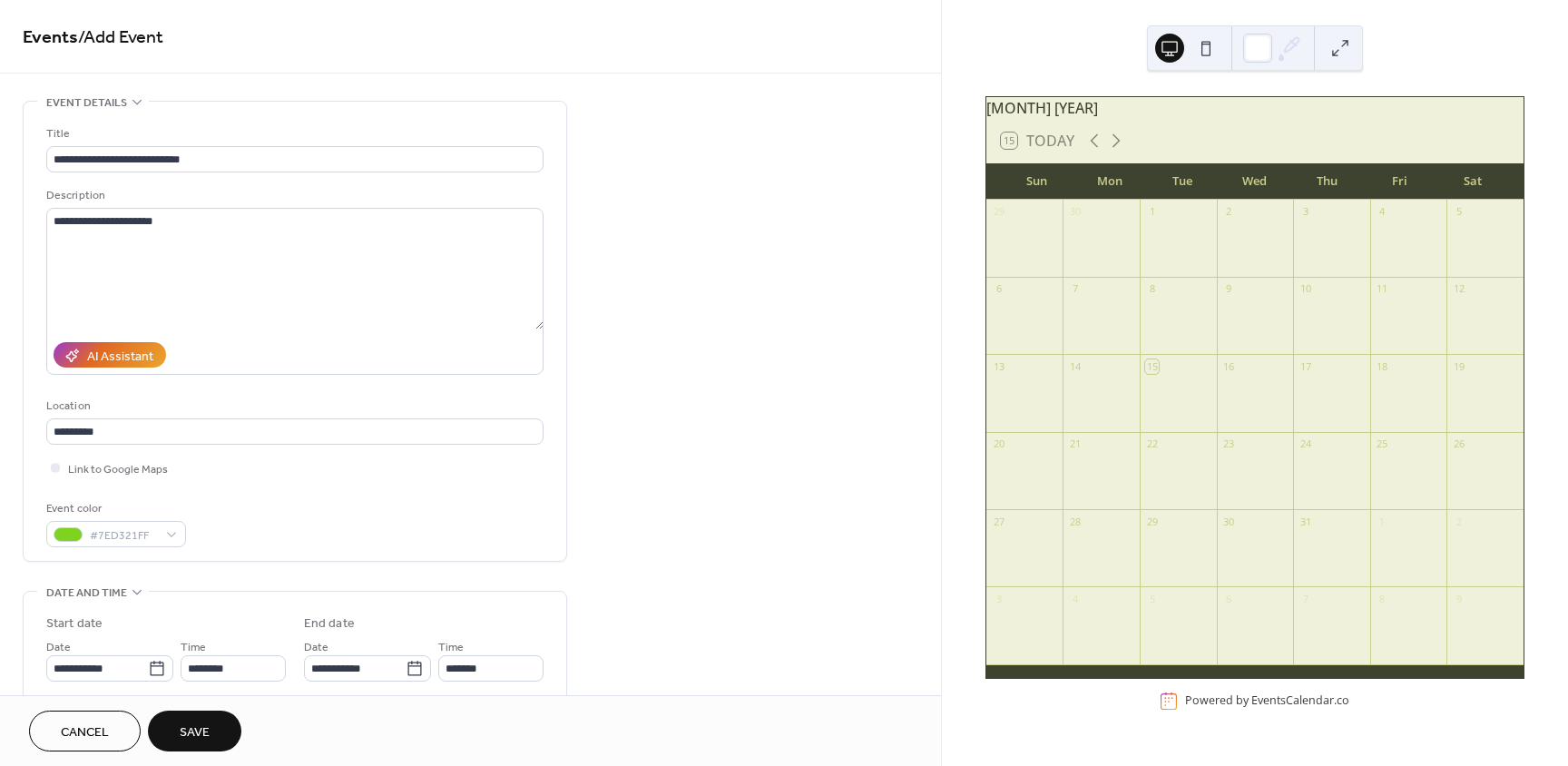 type on "********" 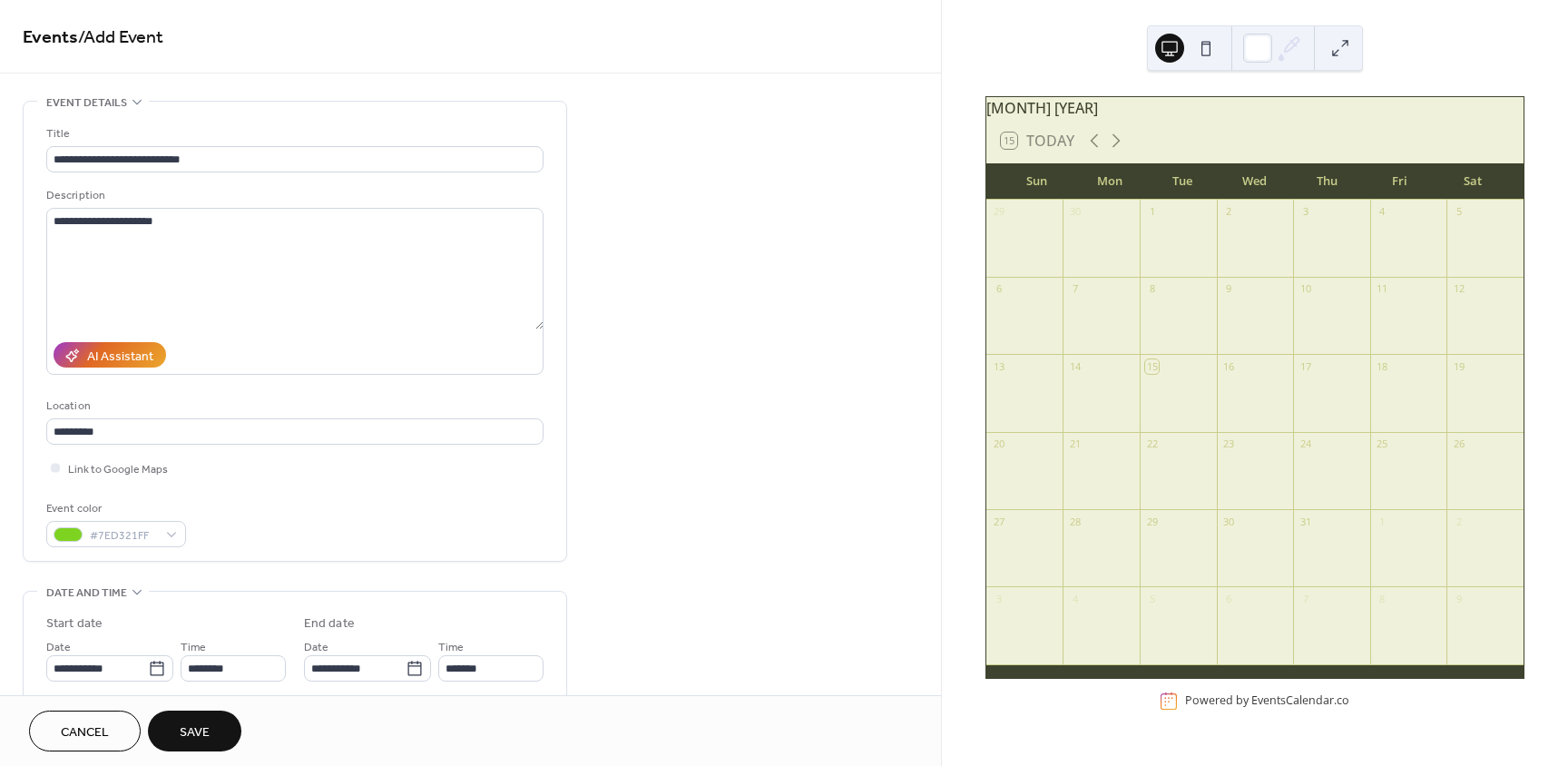type on "*******" 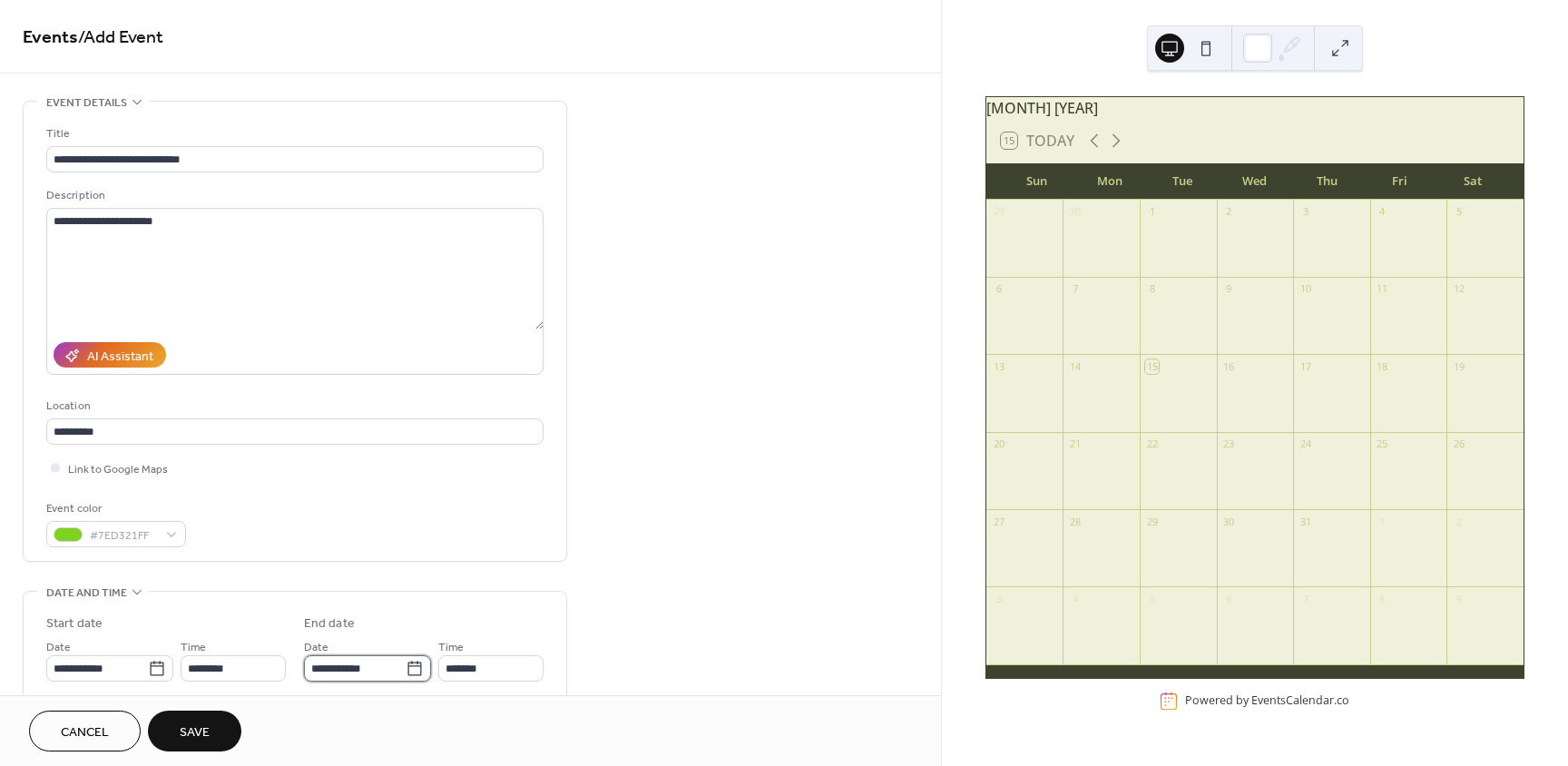 click on "**********" at bounding box center (355, 668) 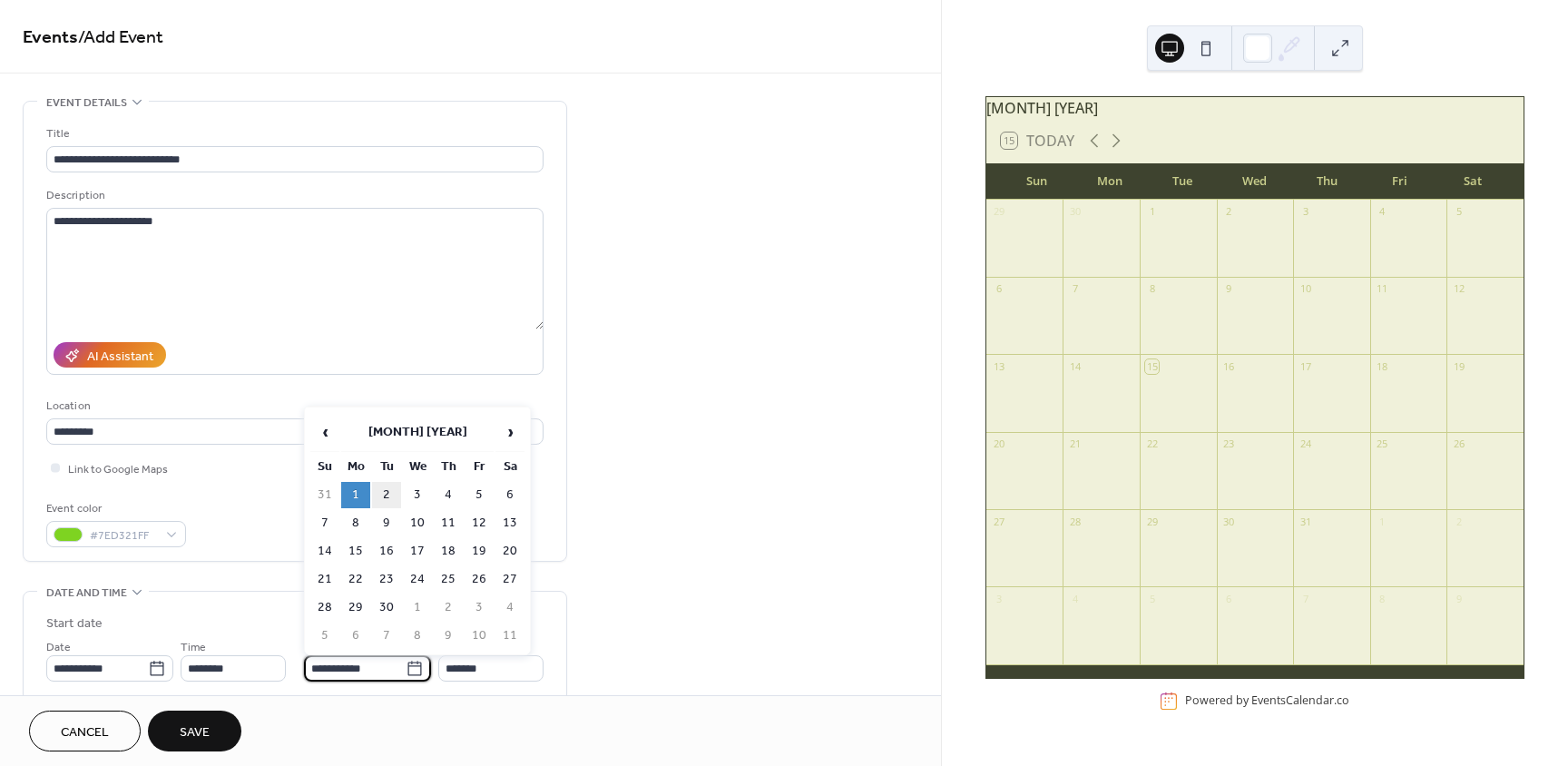 click on "2" at bounding box center [387, 495] 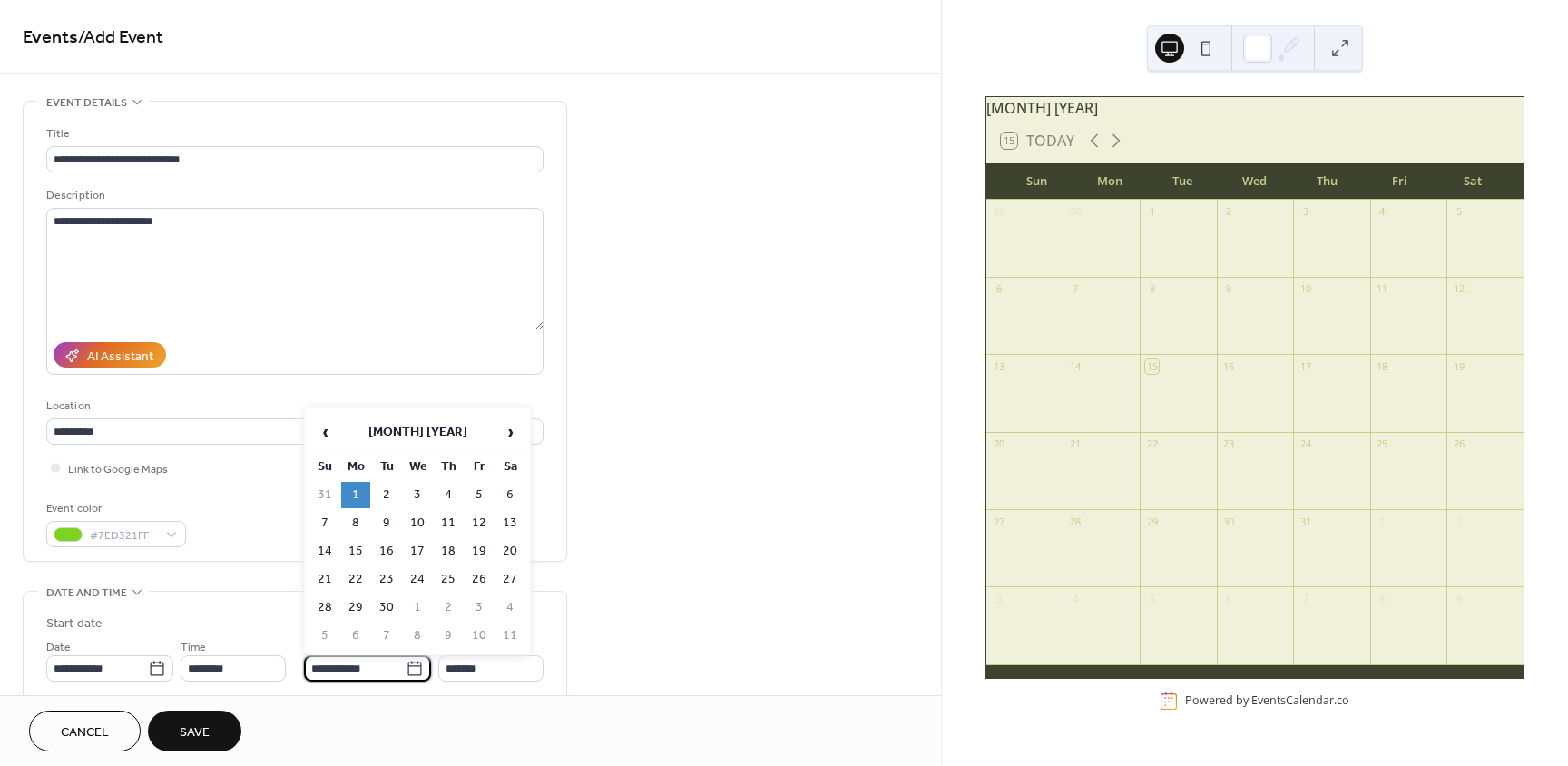 type on "**********" 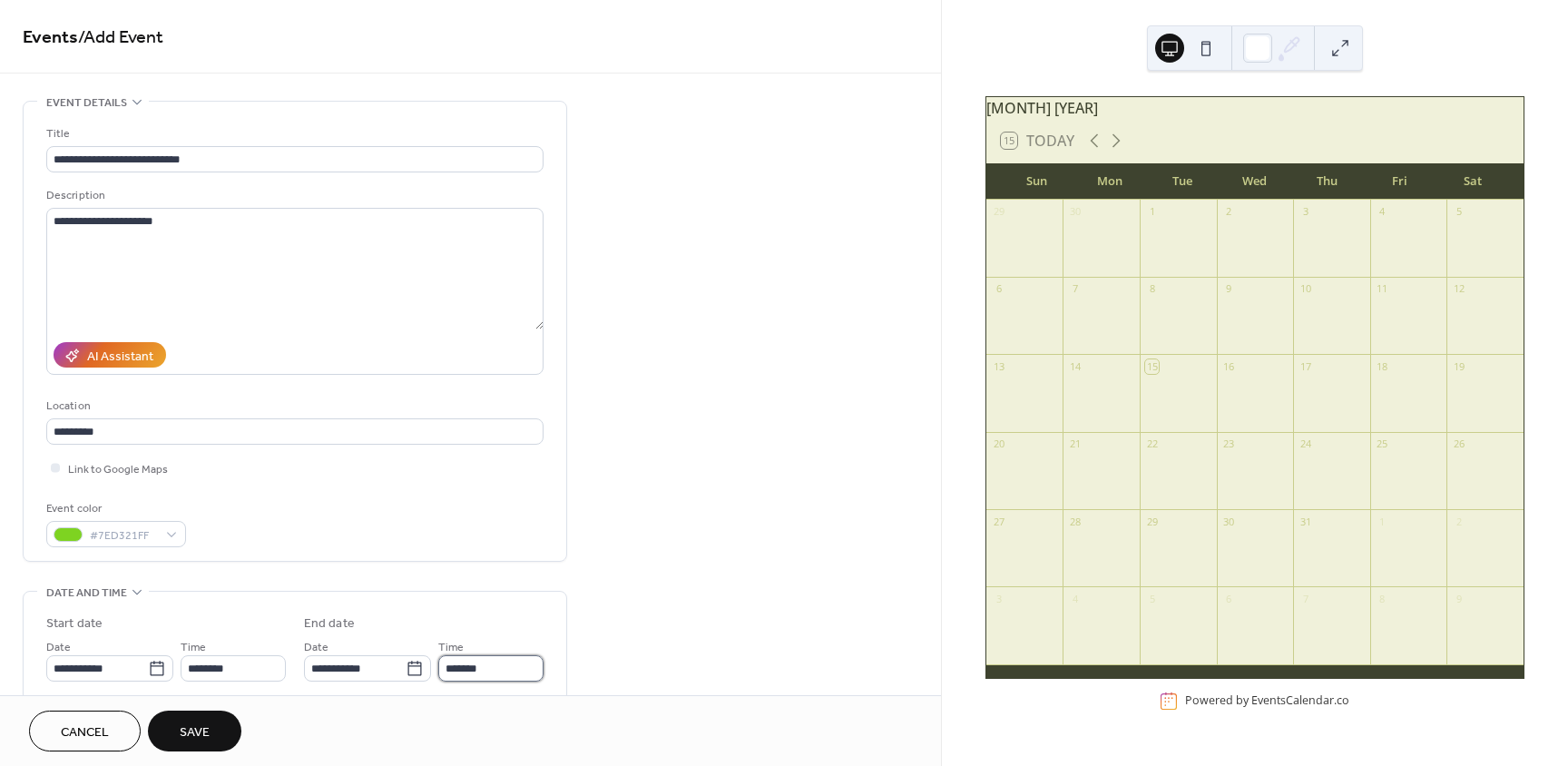 click on "*******" at bounding box center [491, 668] 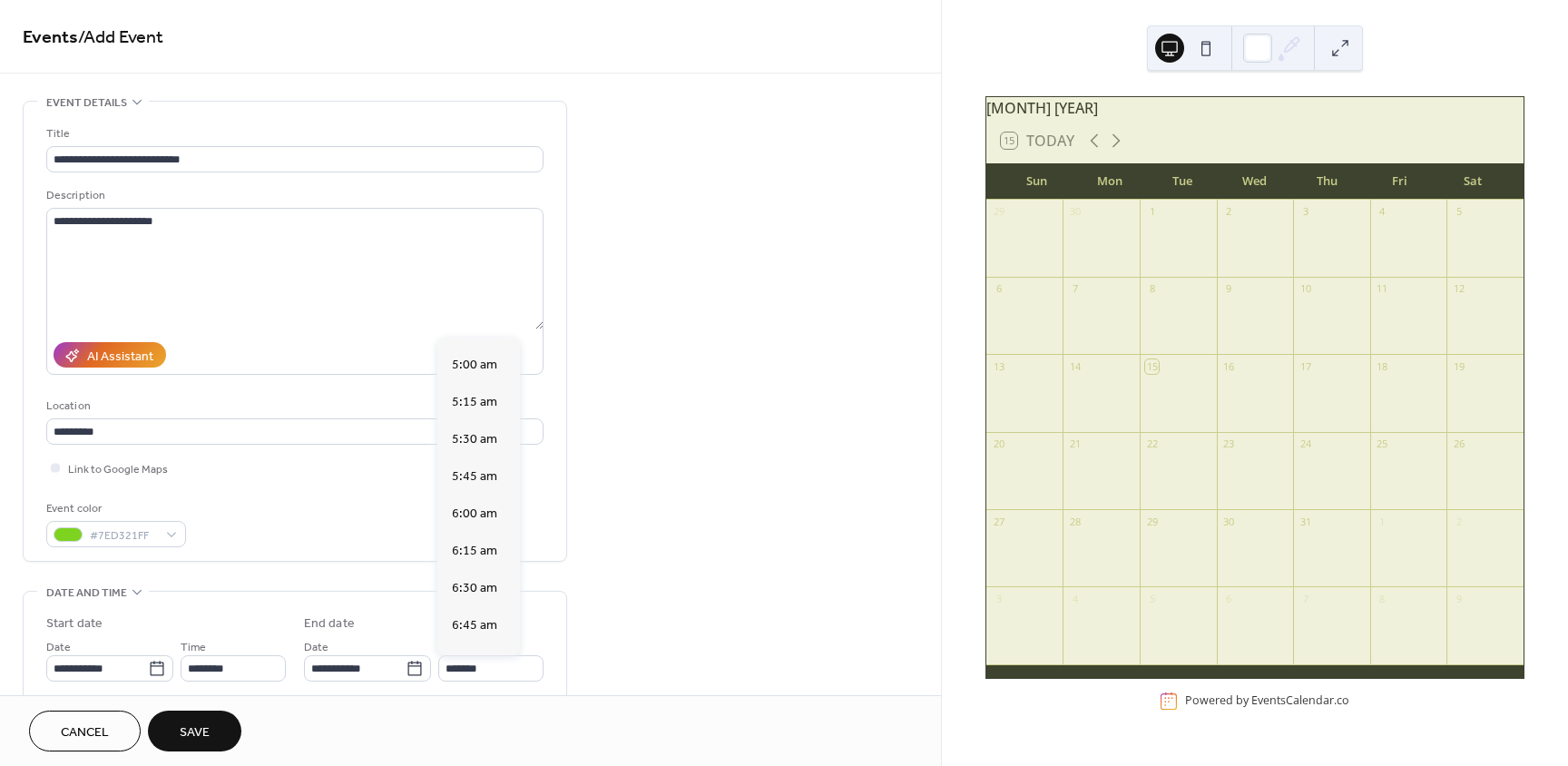 scroll, scrollTop: 744, scrollLeft: 0, axis: vertical 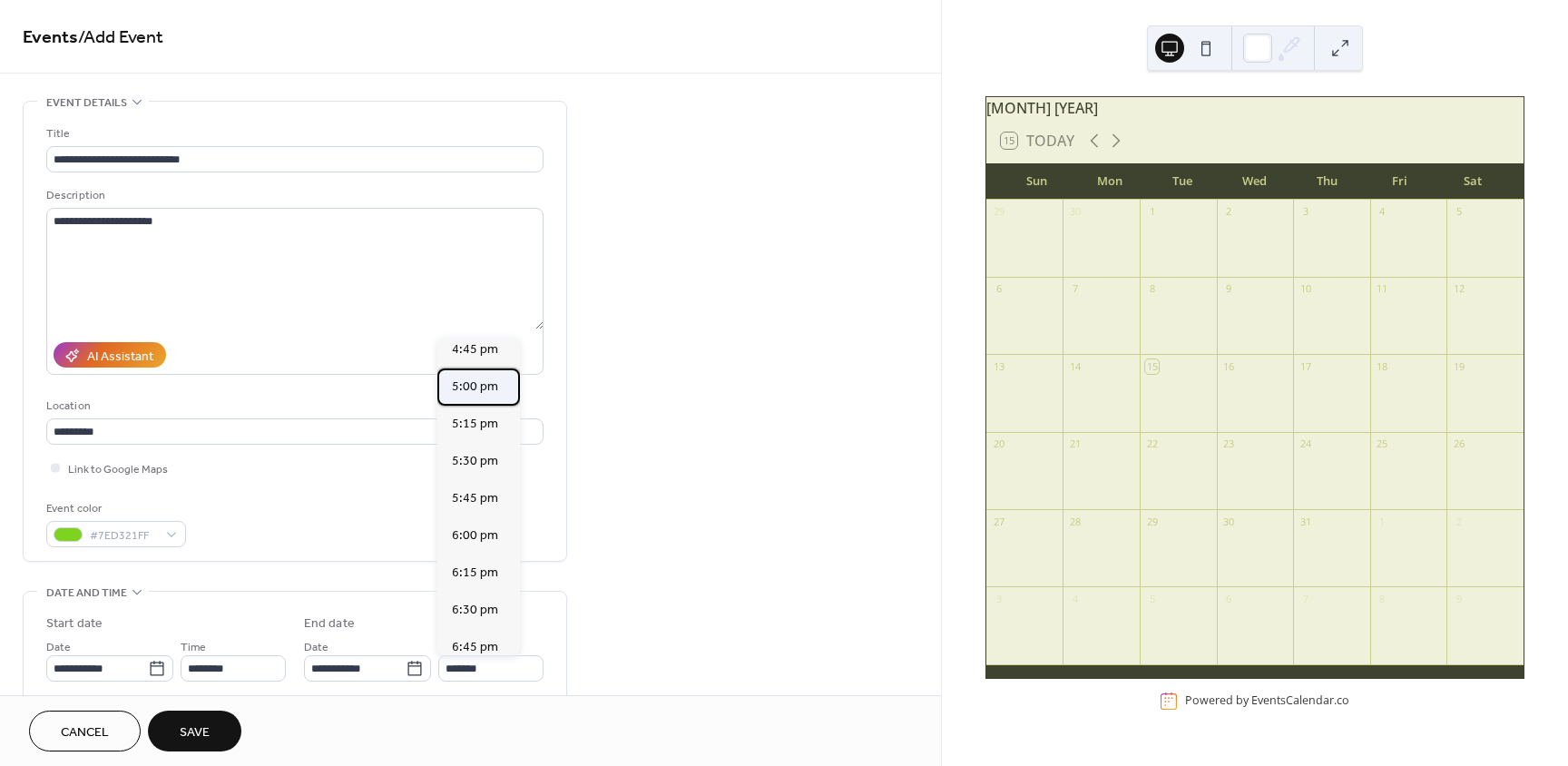click on "5:00 pm" at bounding box center [475, 387] 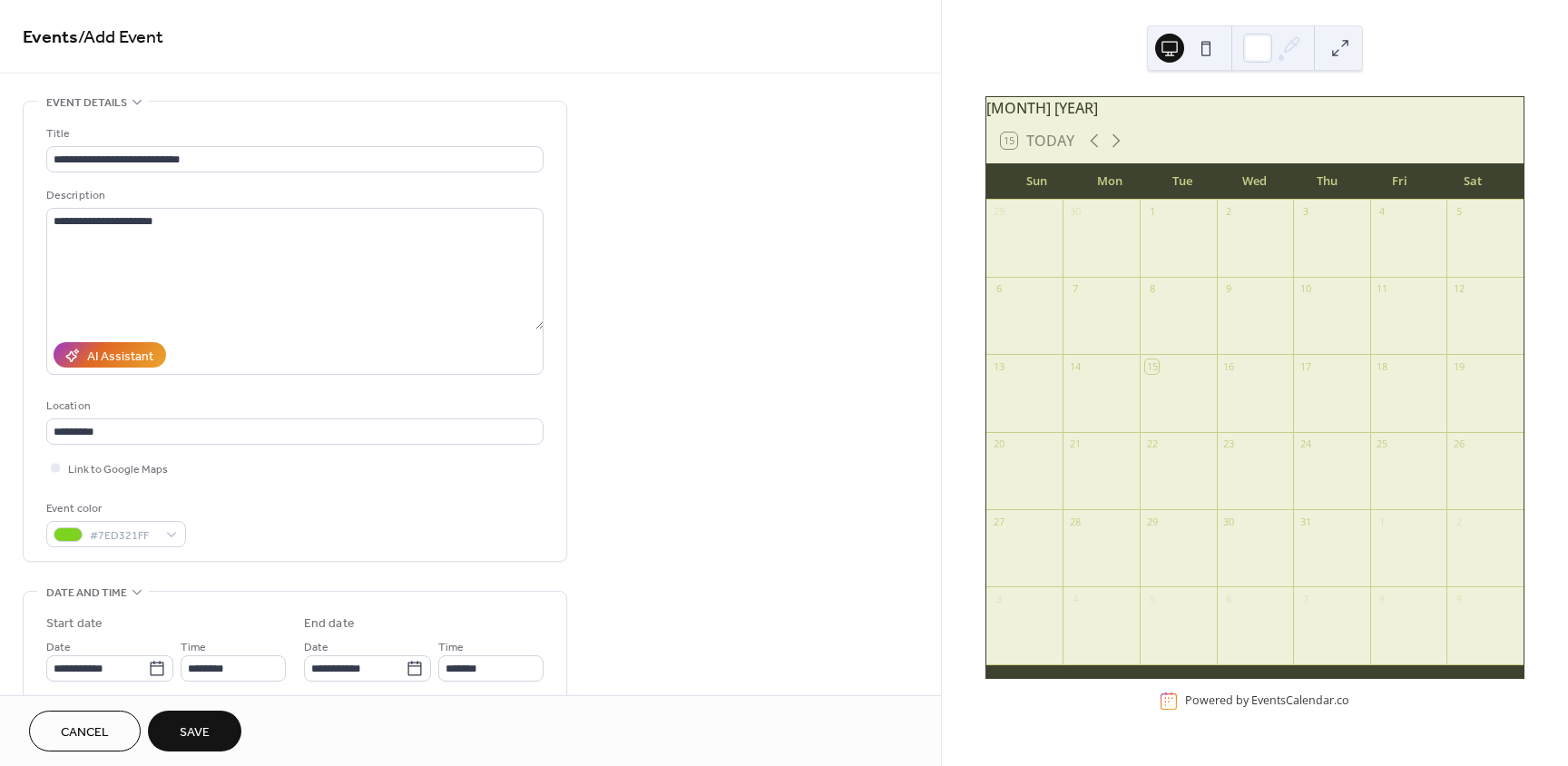 type on "*******" 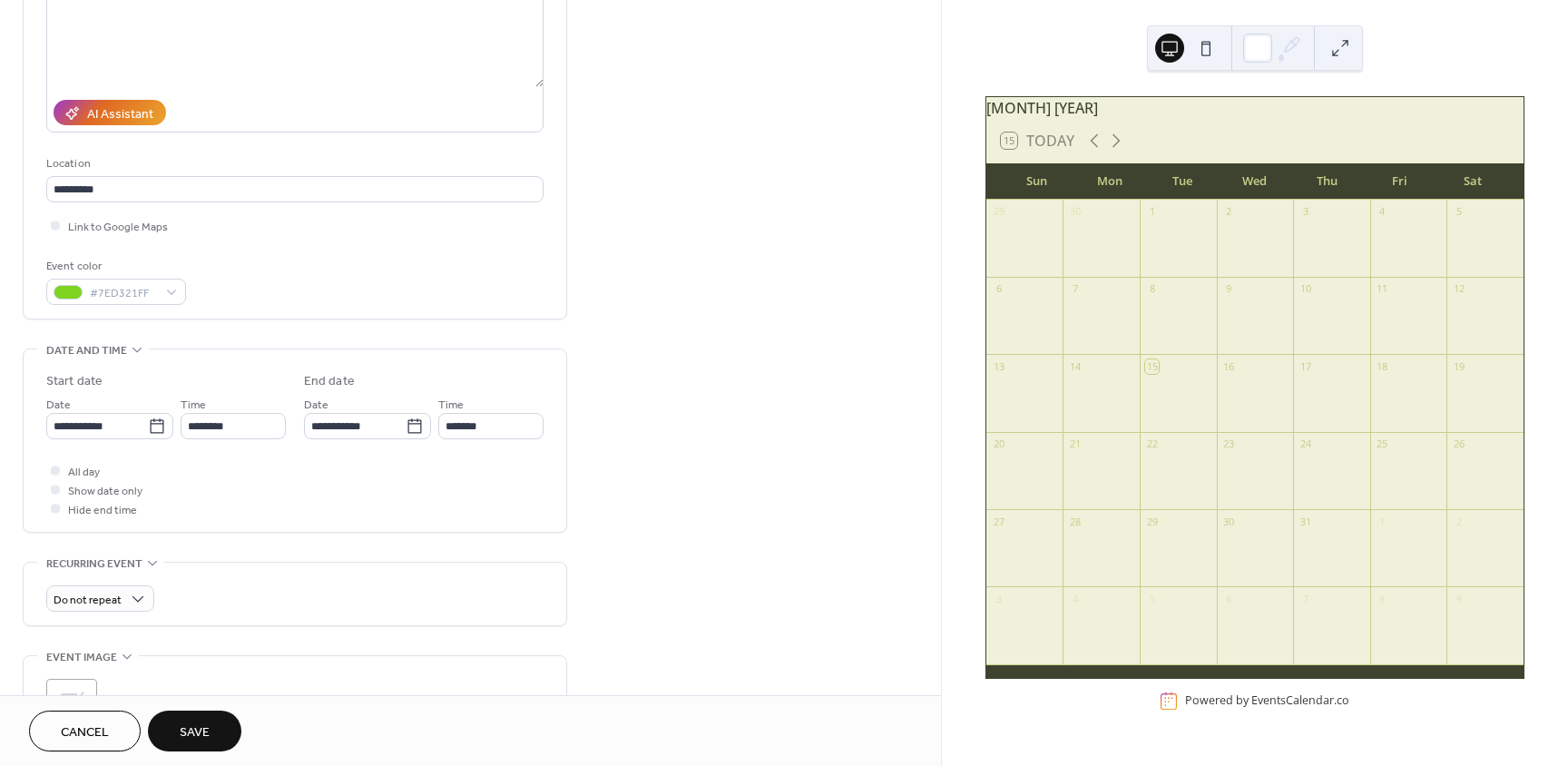 scroll, scrollTop: 250, scrollLeft: 0, axis: vertical 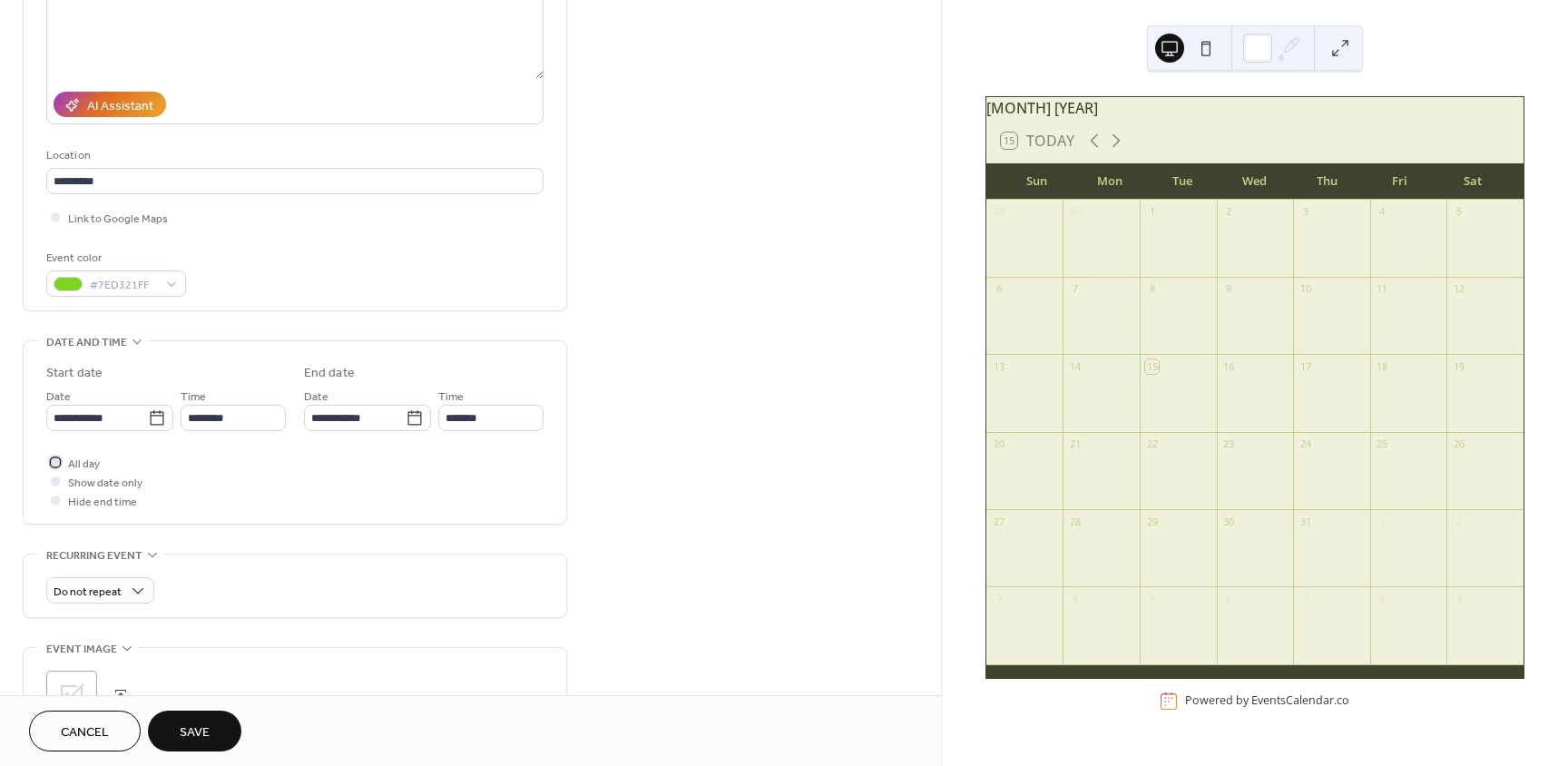 click at bounding box center (55, 462) 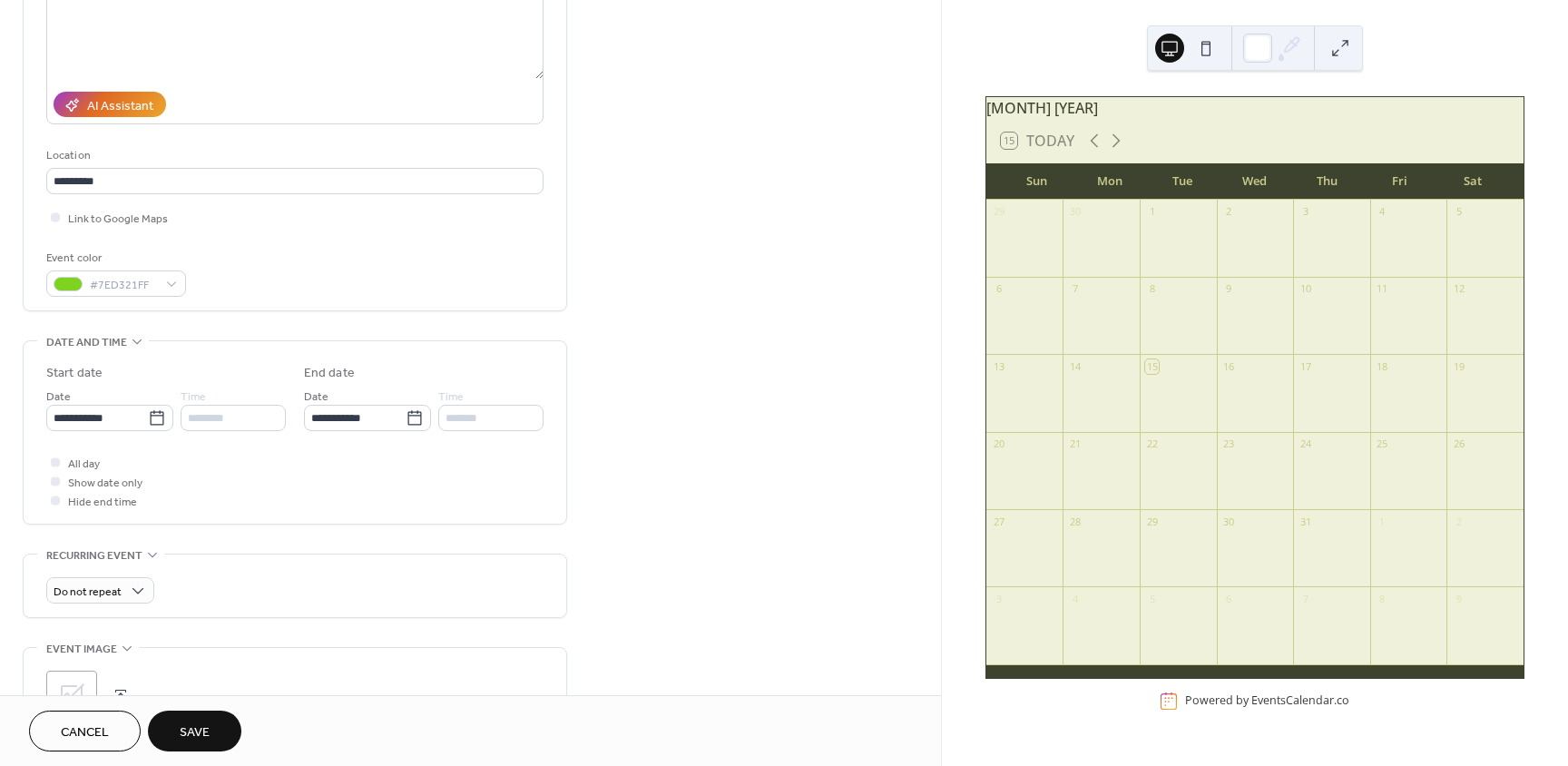 click at bounding box center (55, 481) 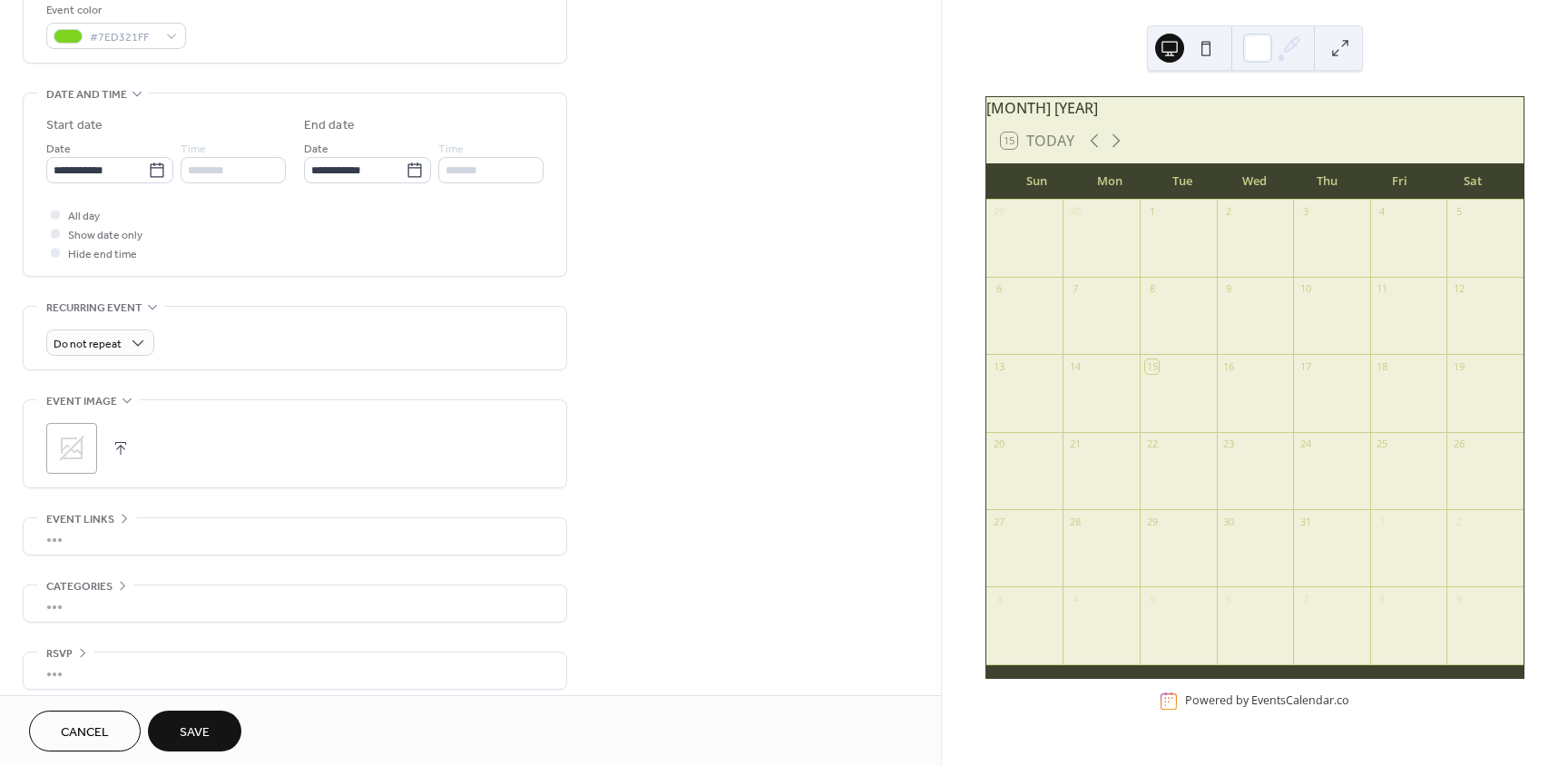 scroll, scrollTop: 511, scrollLeft: 0, axis: vertical 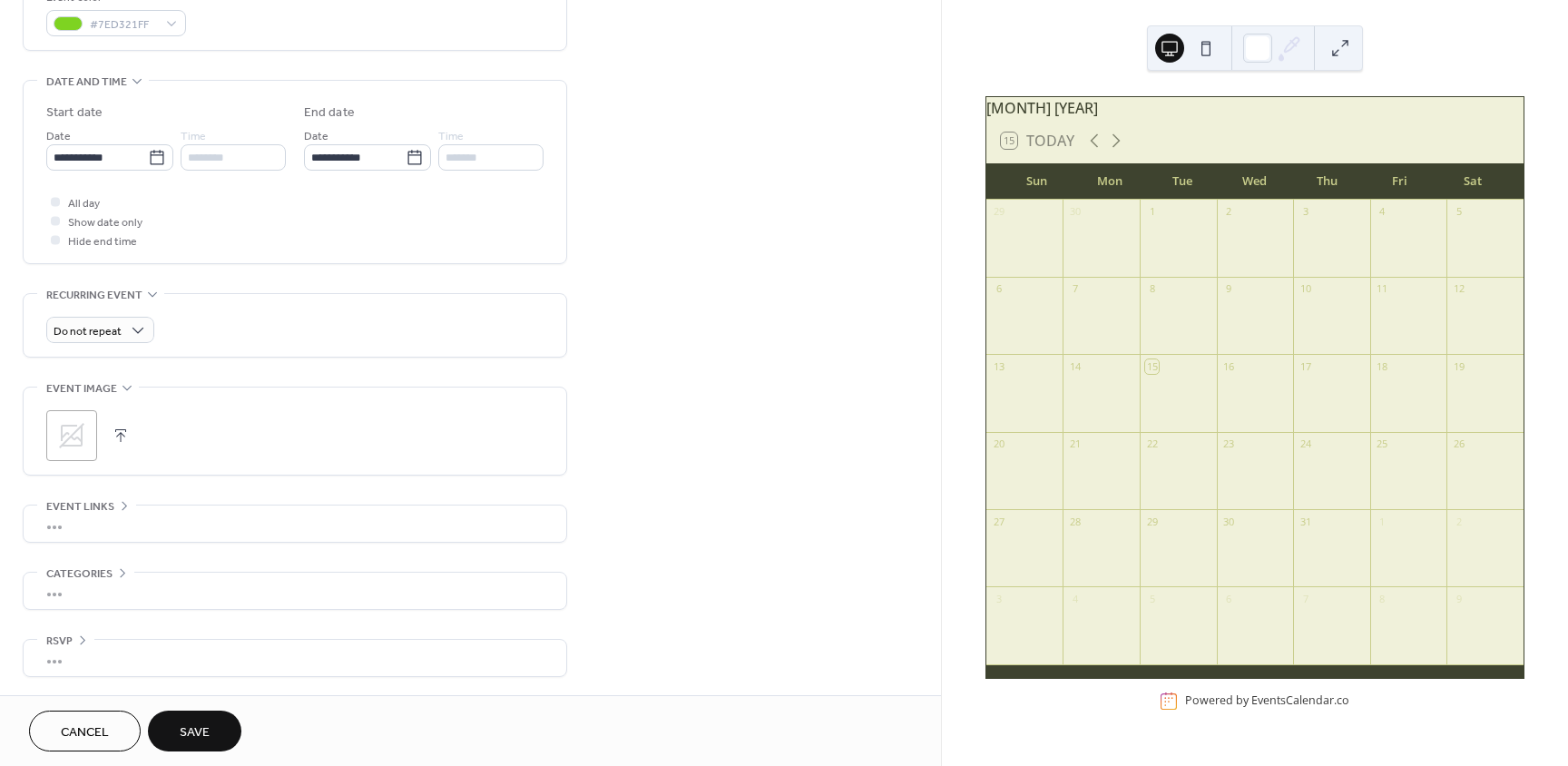 click on "Save" at bounding box center [194, 732] 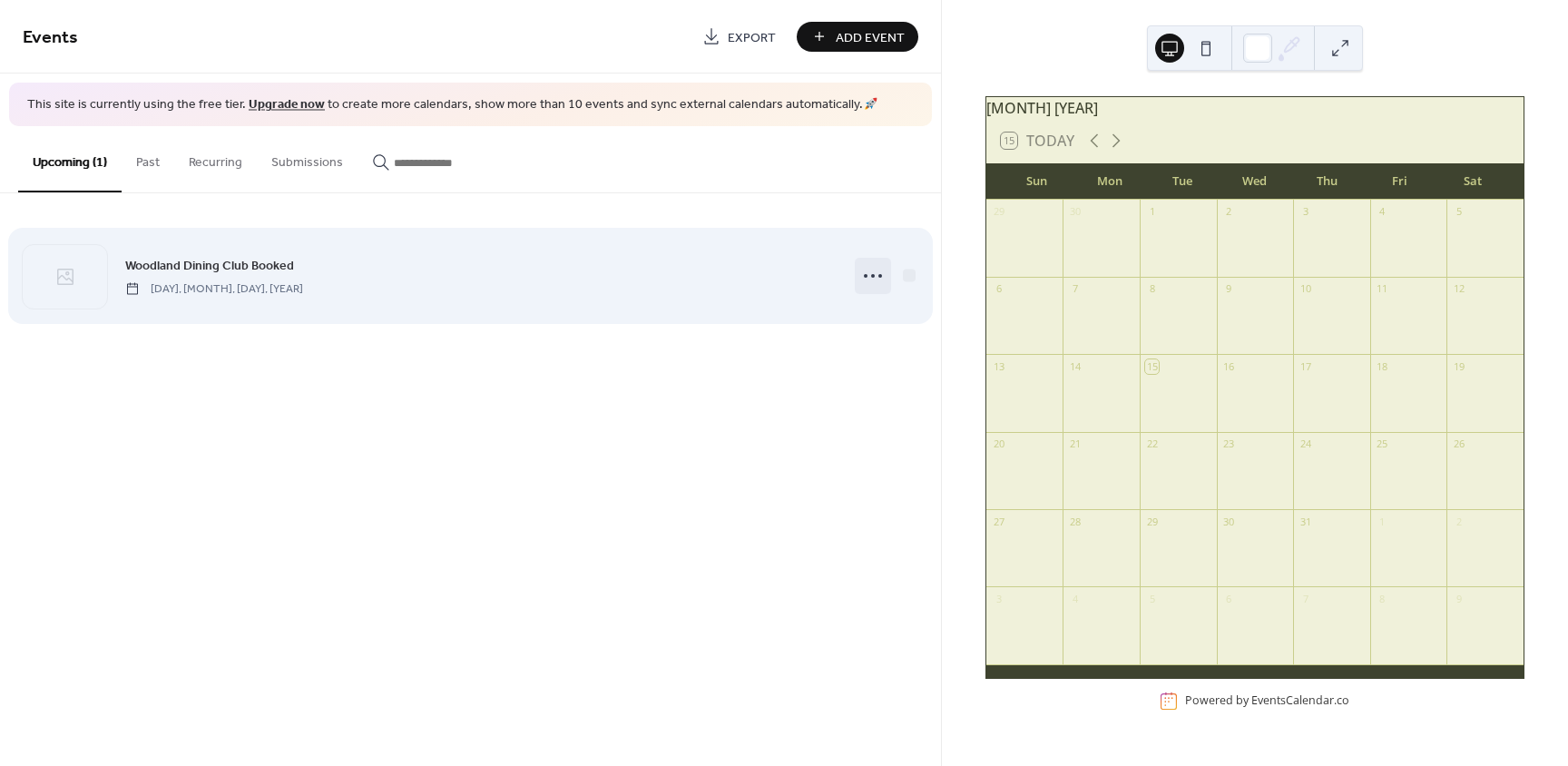 click 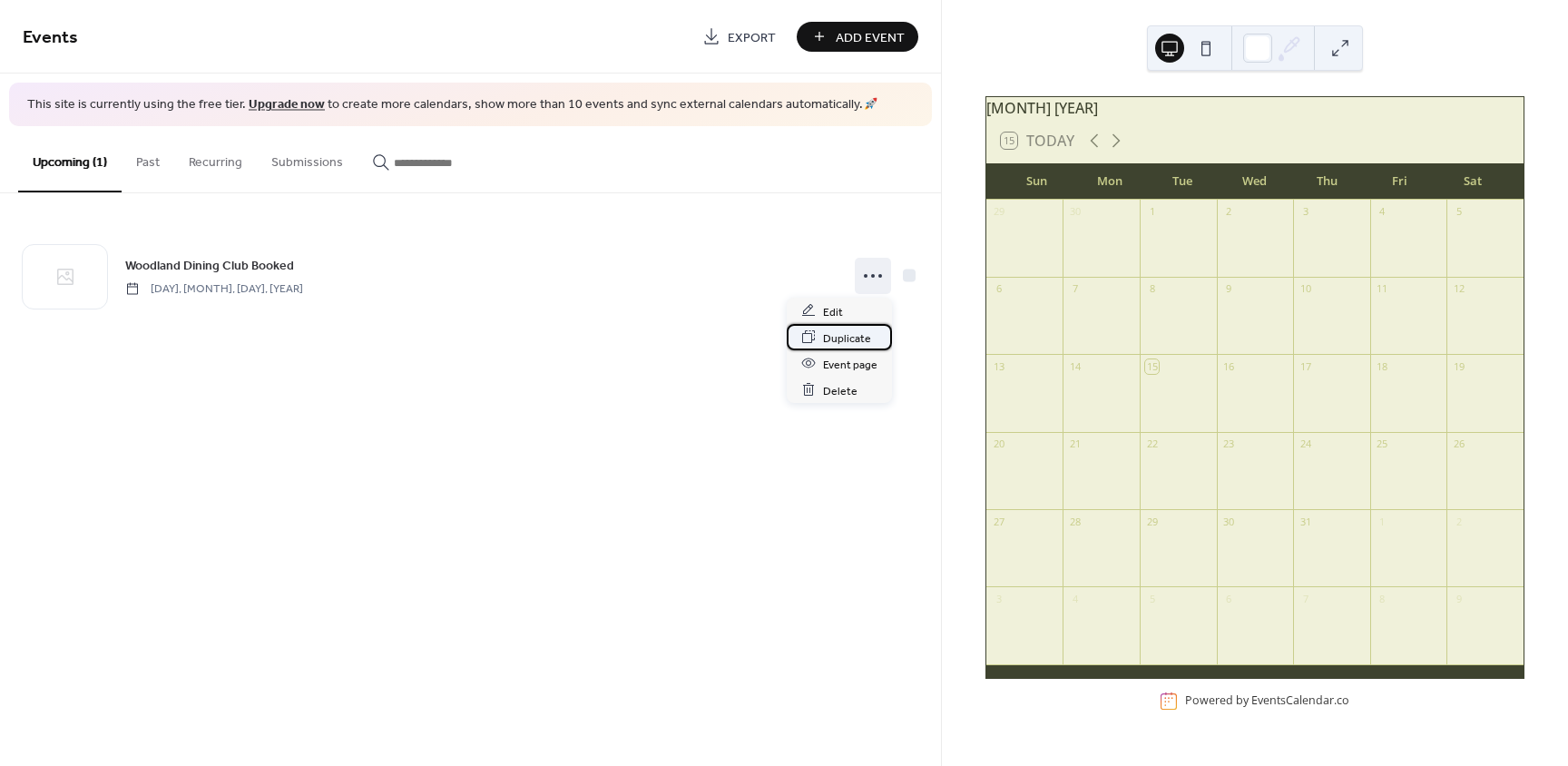 click on "Duplicate" at bounding box center (847, 338) 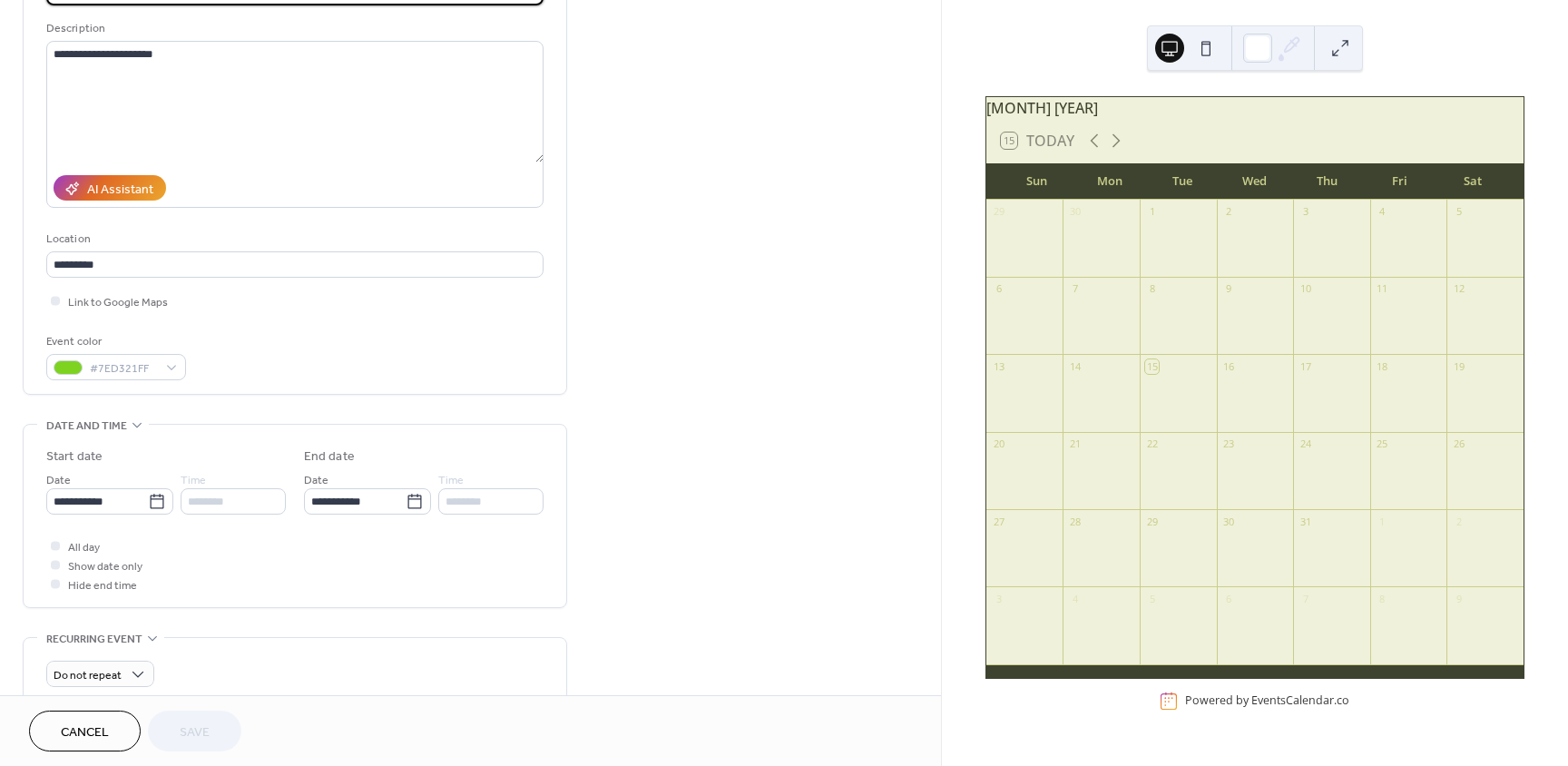 scroll, scrollTop: 174, scrollLeft: 0, axis: vertical 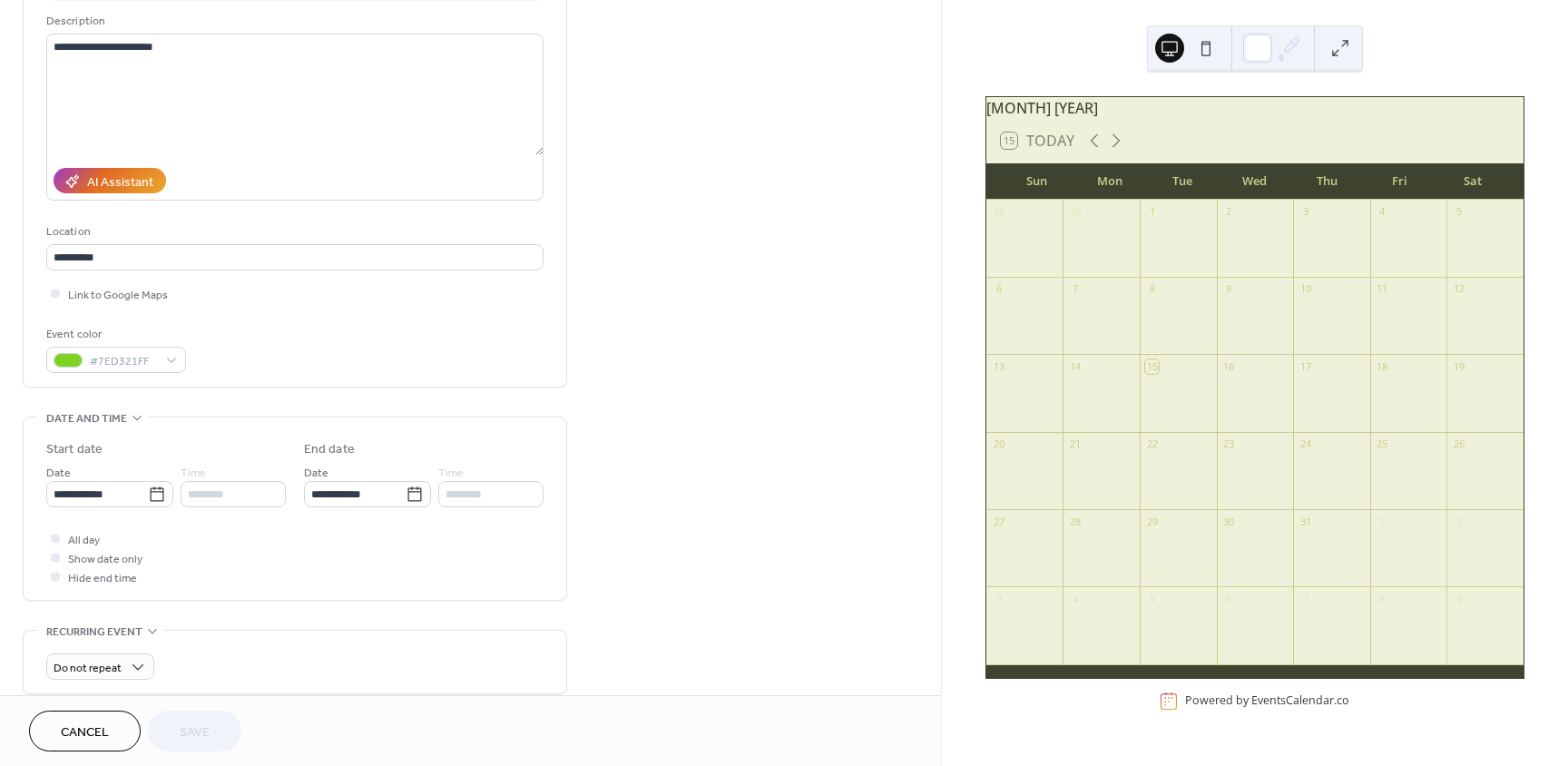 click 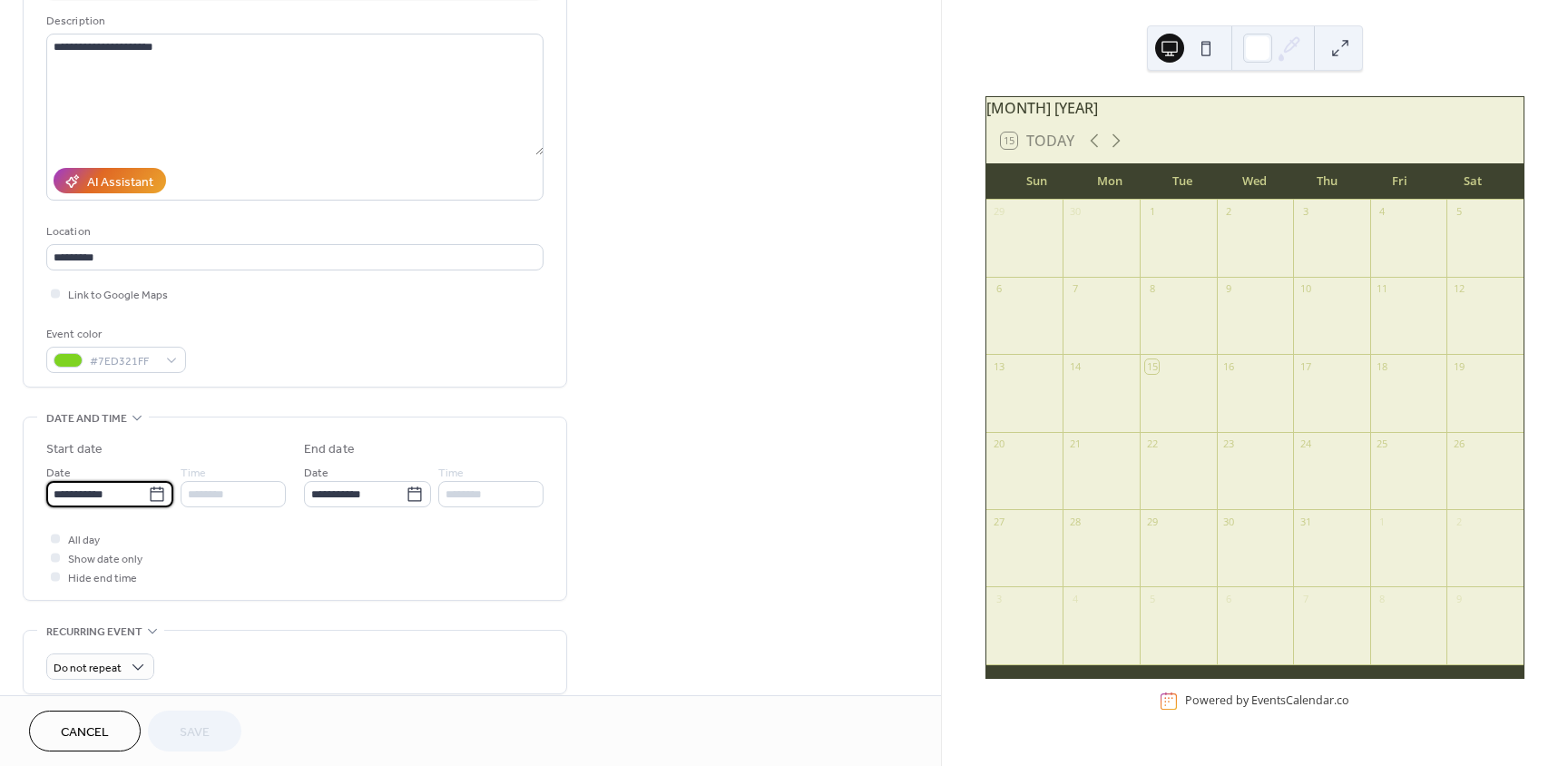 click on "**********" at bounding box center (97, 494) 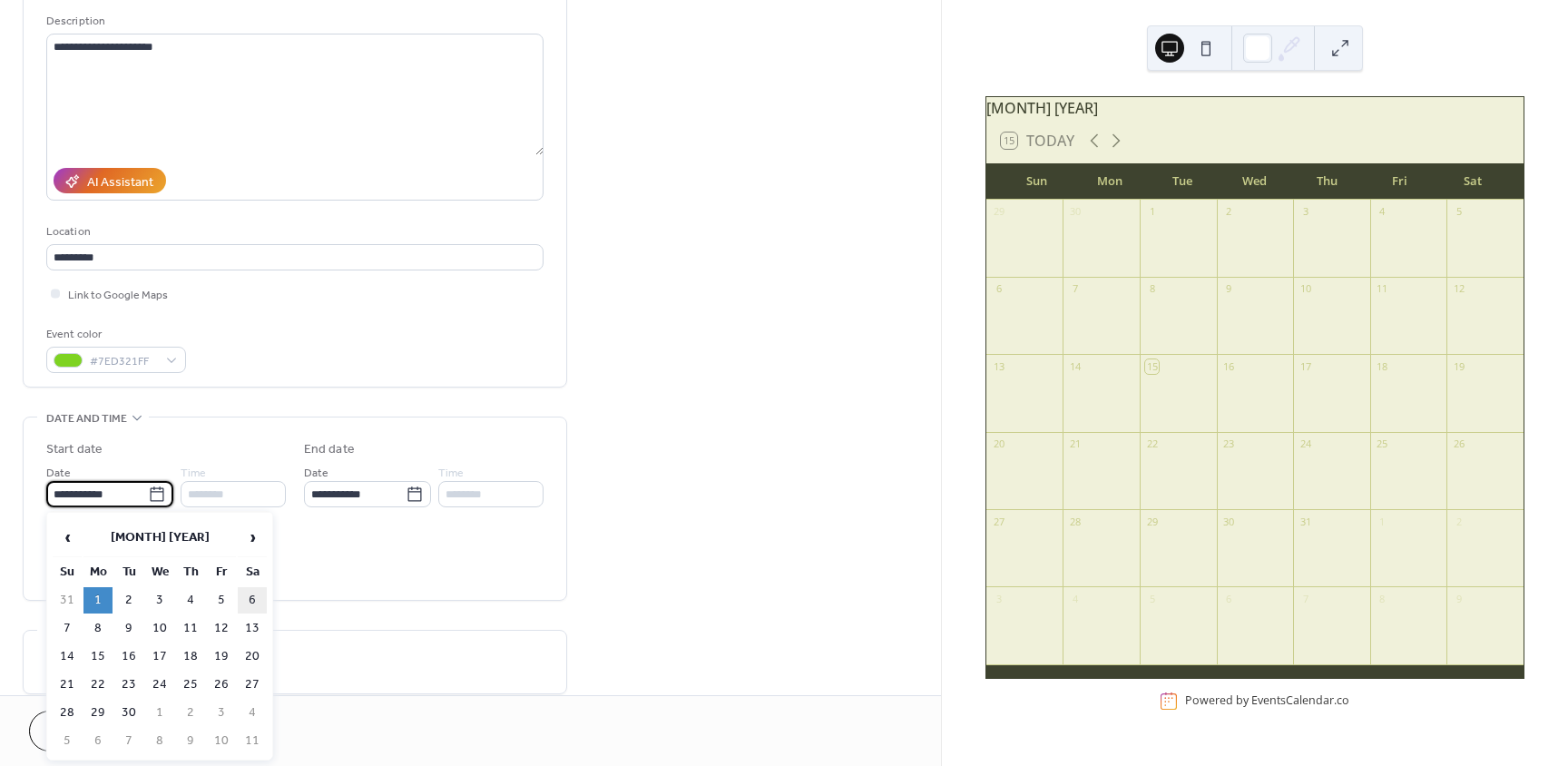 click on "6" at bounding box center (252, 600) 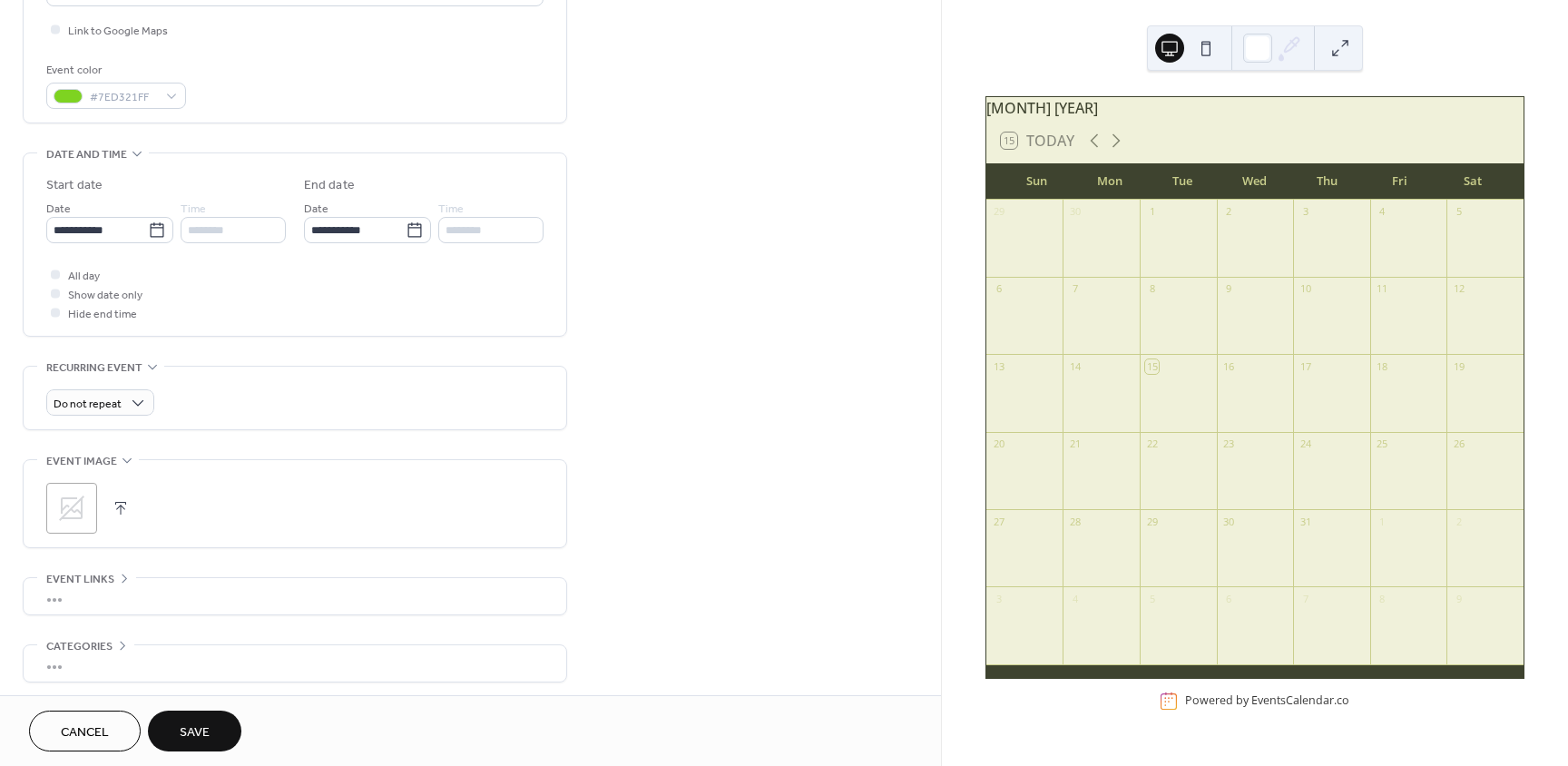scroll, scrollTop: 465, scrollLeft: 0, axis: vertical 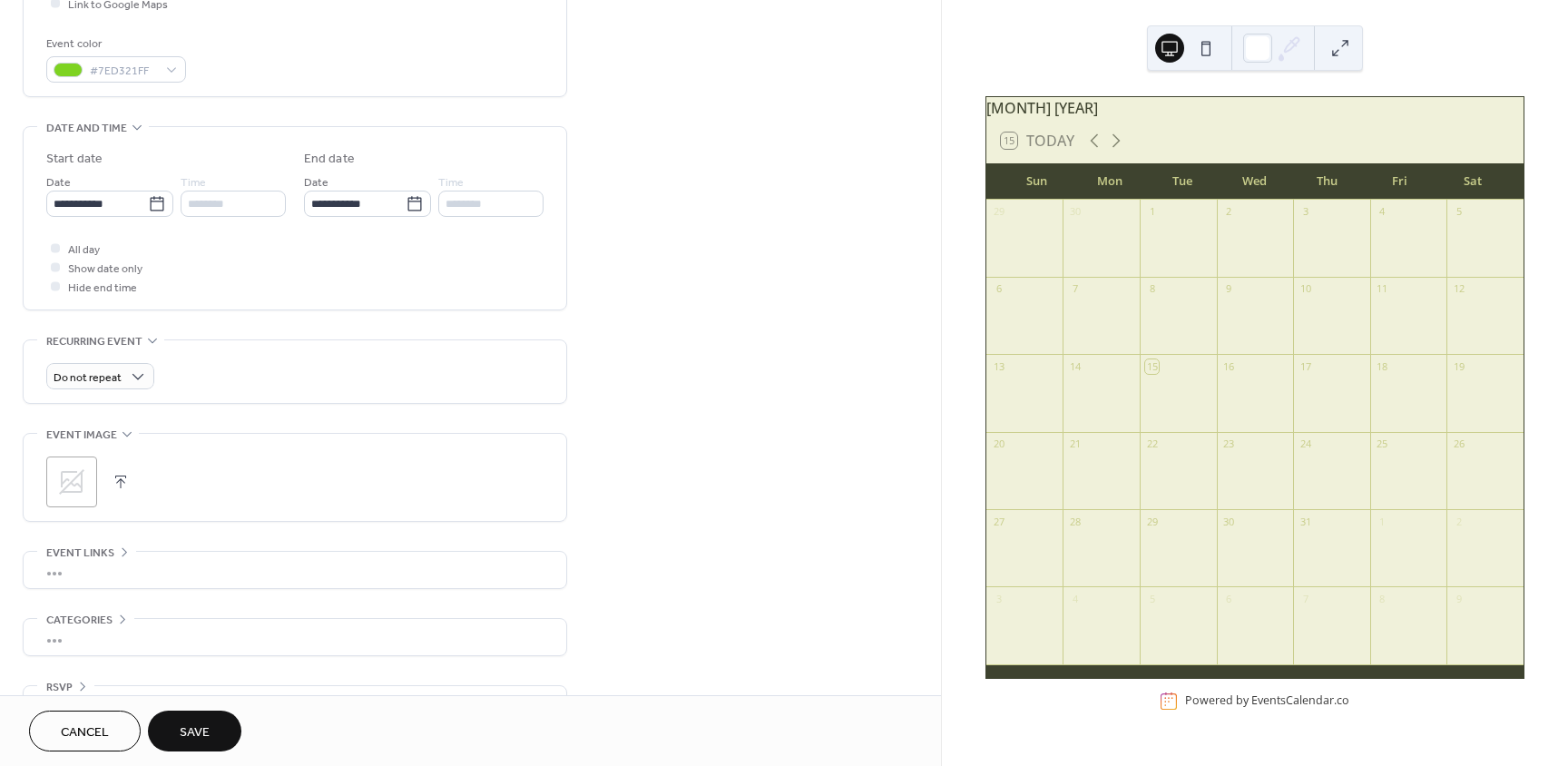 click on "Save" at bounding box center (194, 731) 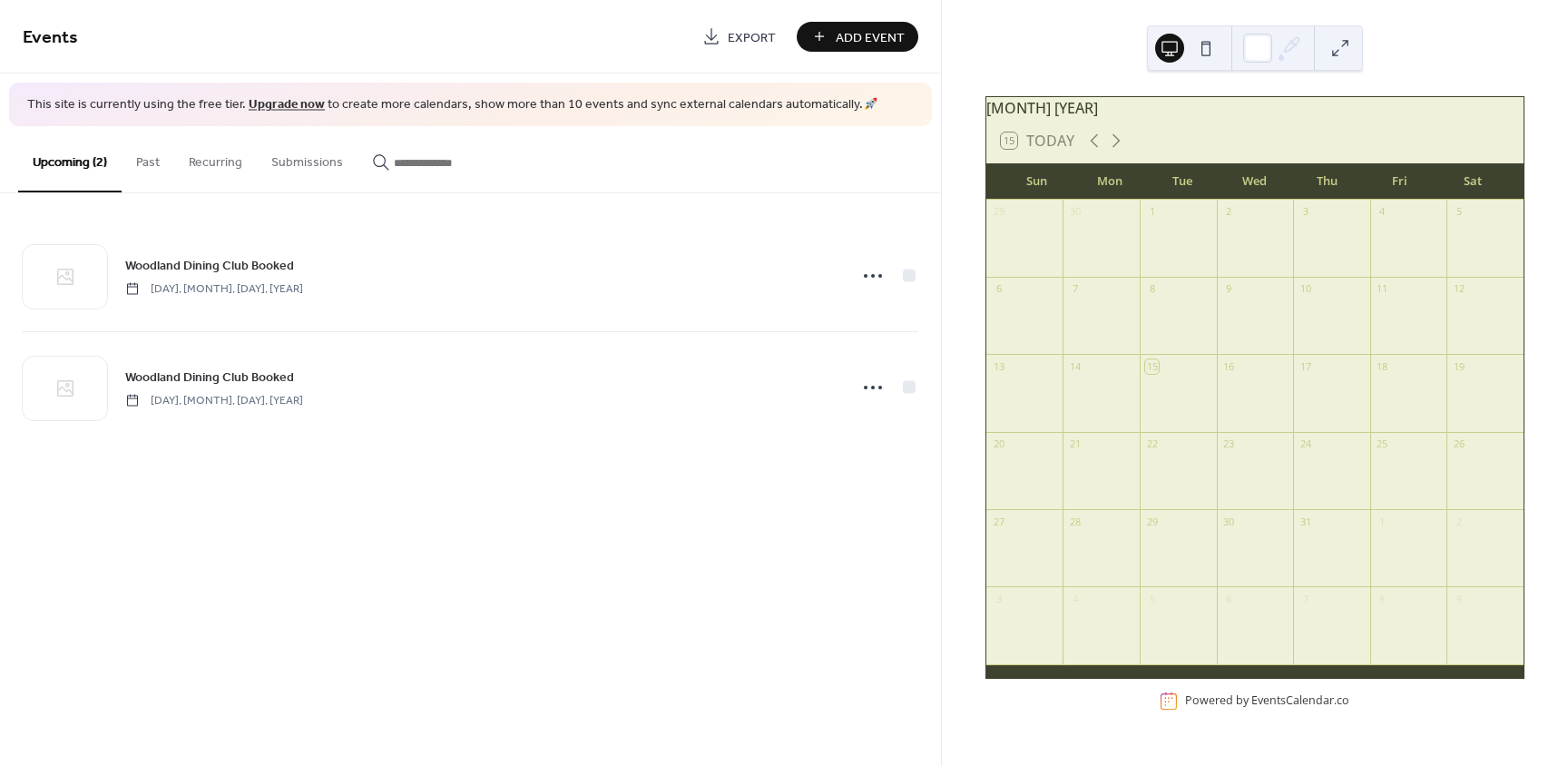 click on "Add Event" at bounding box center (870, 37) 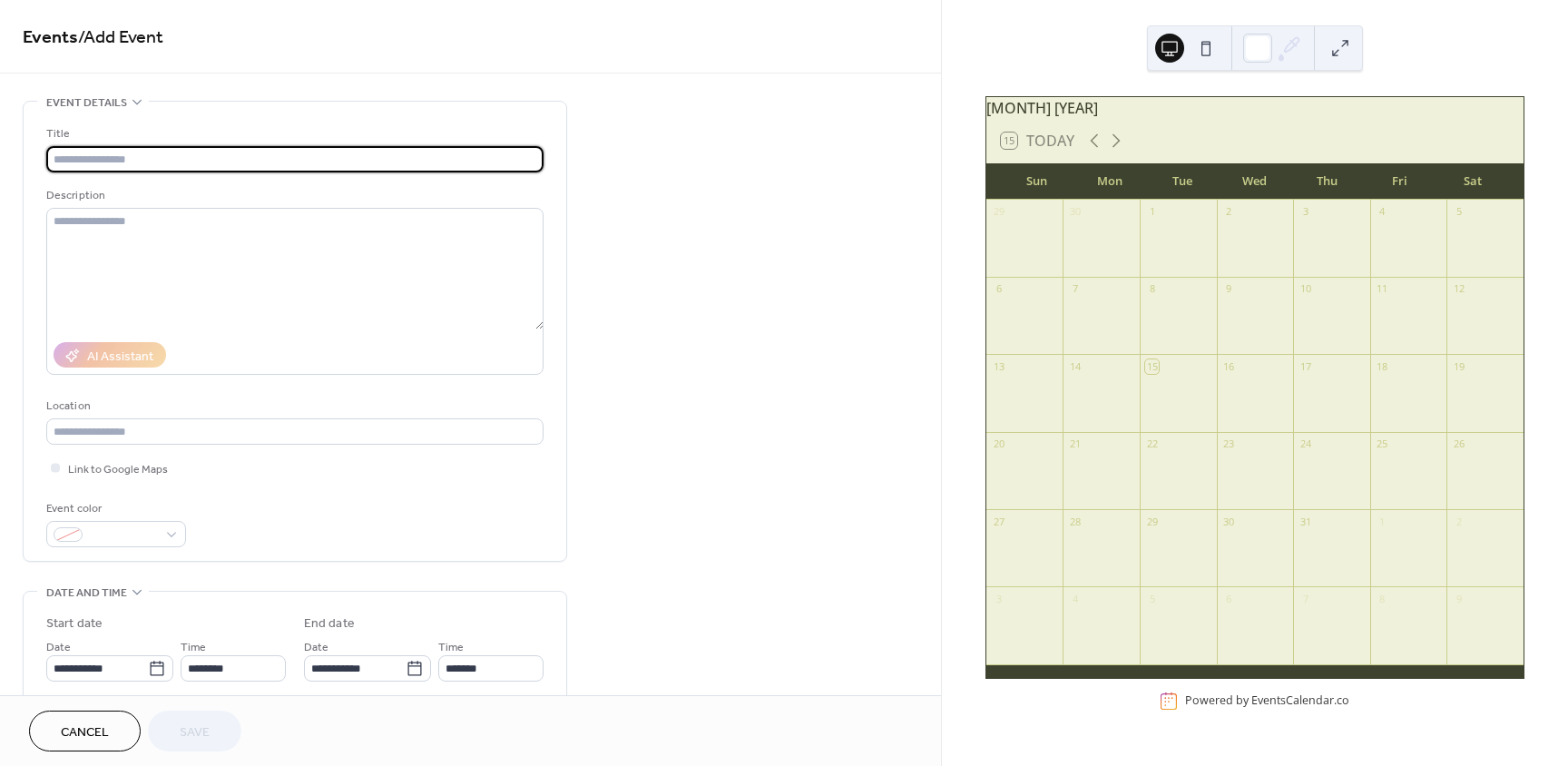 click on "Cancel" at bounding box center [84, 732] 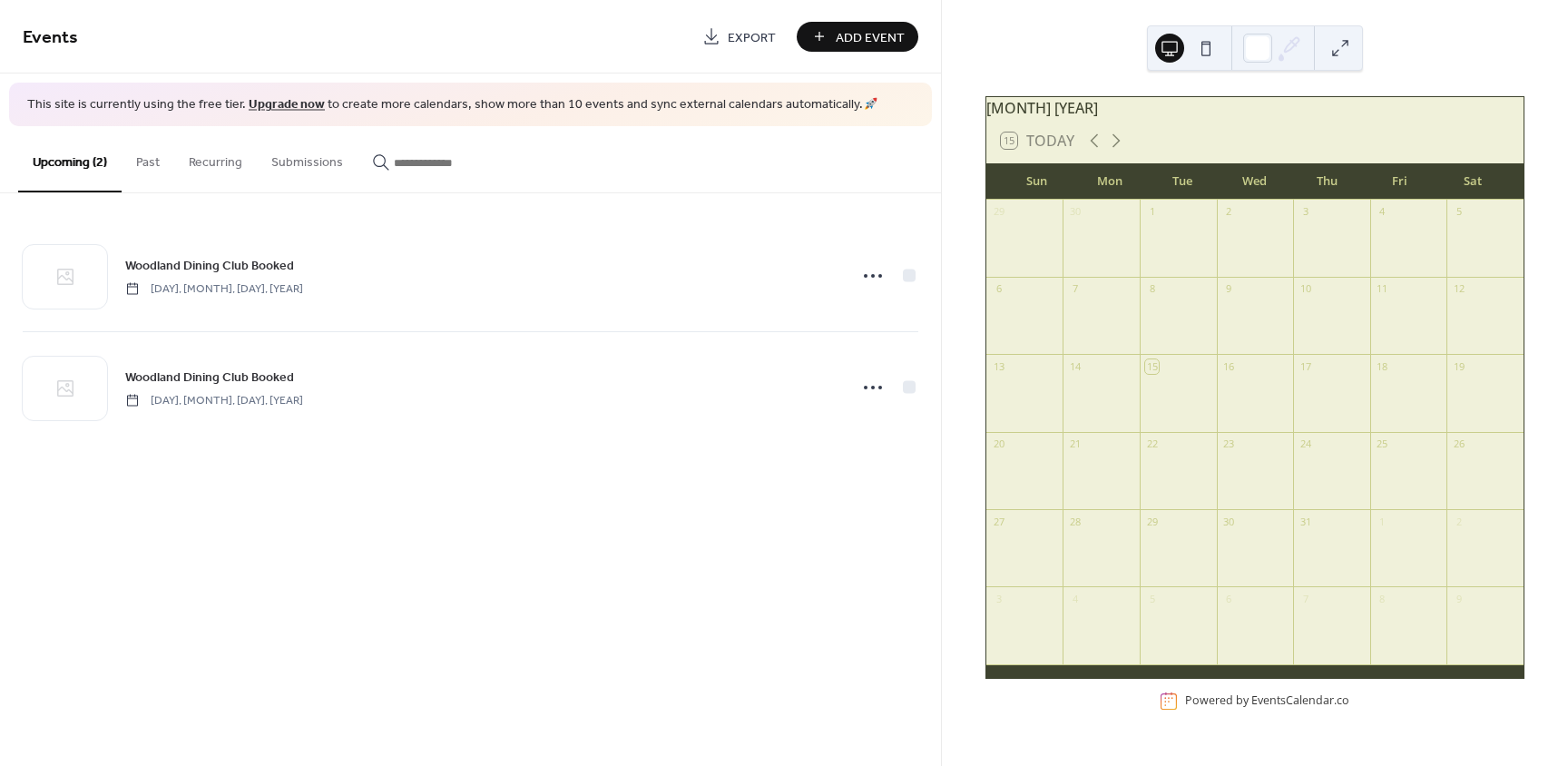 click on "Add Event" at bounding box center (870, 37) 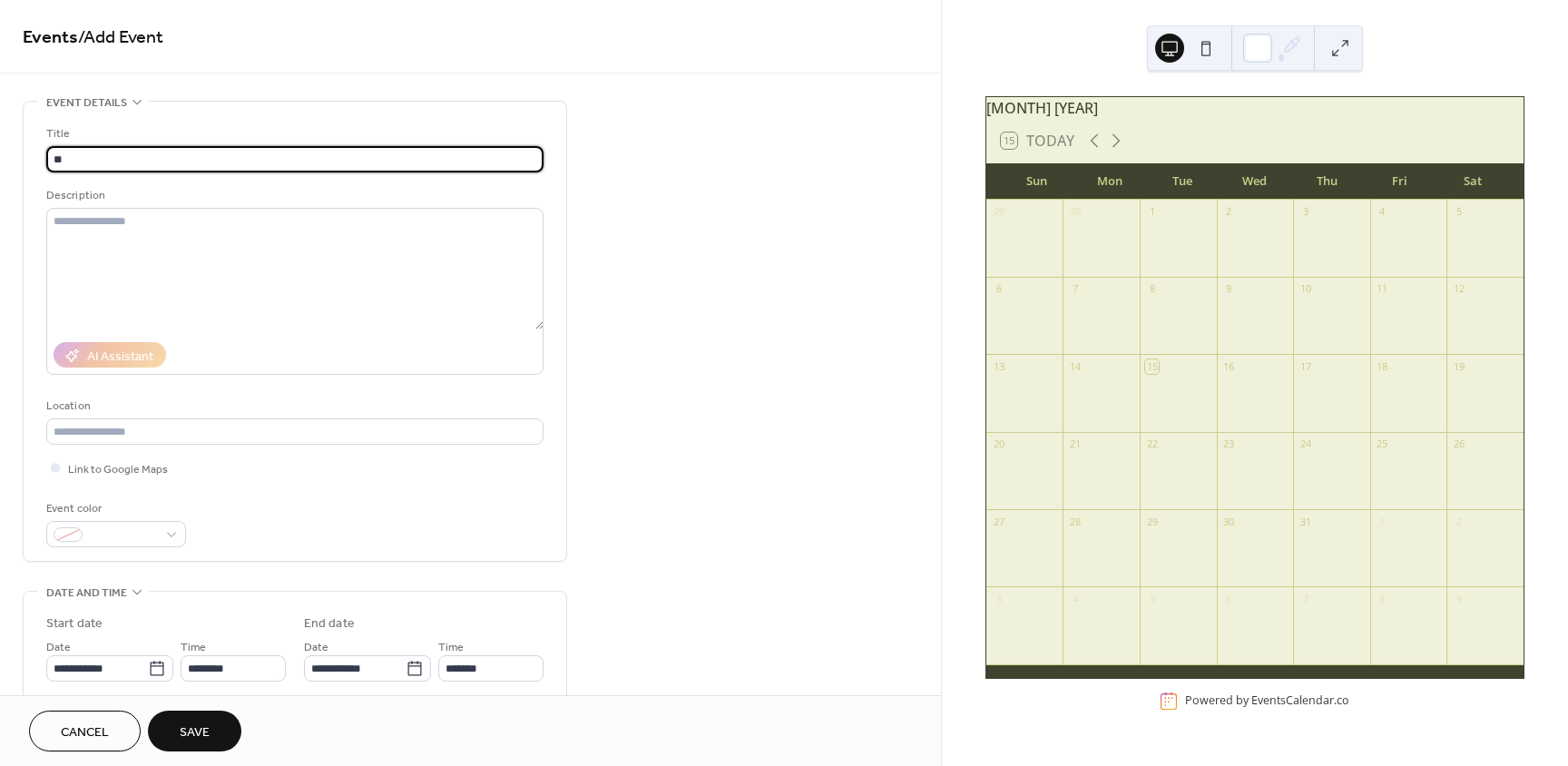 type on "*" 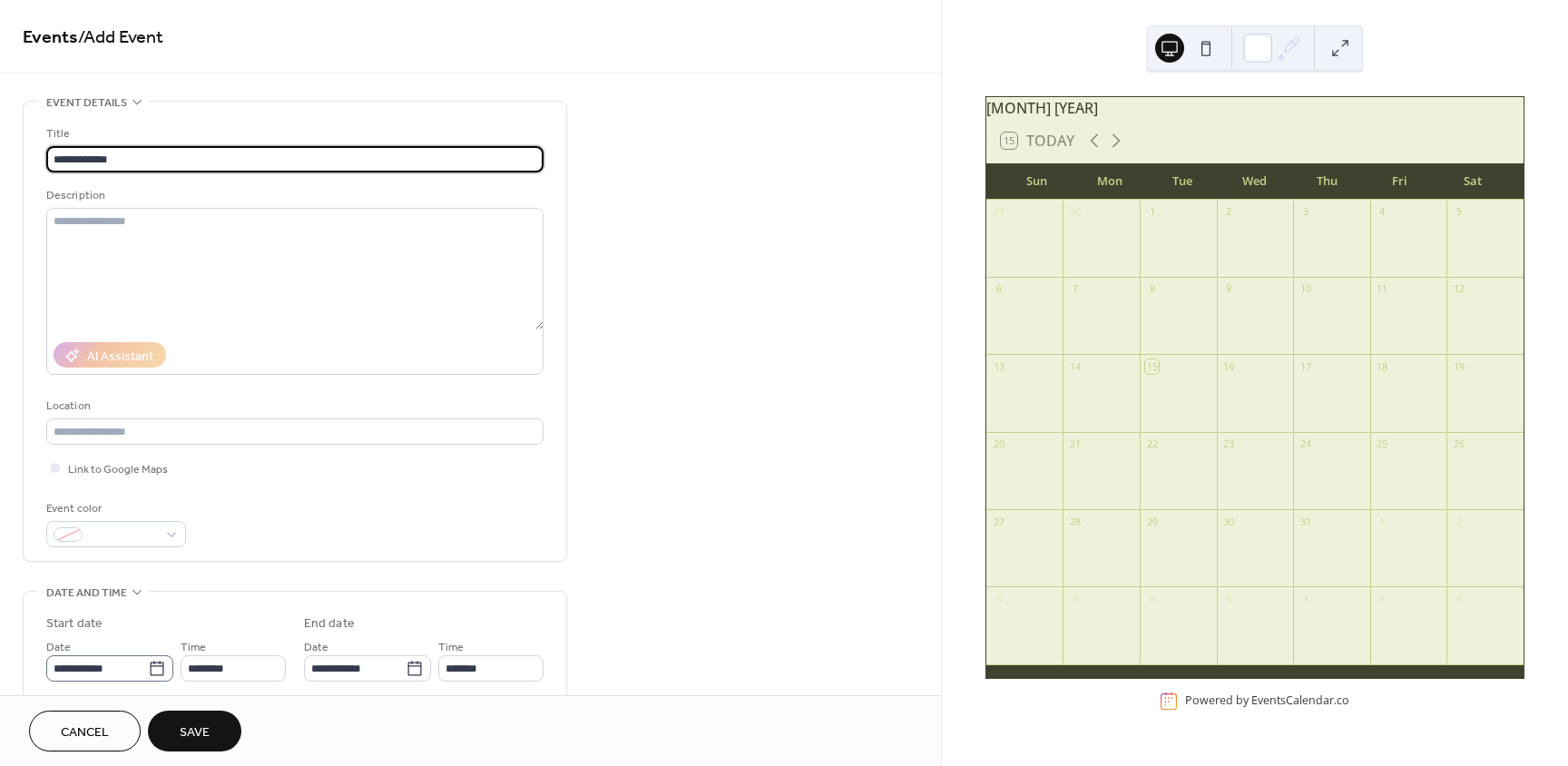 type on "**********" 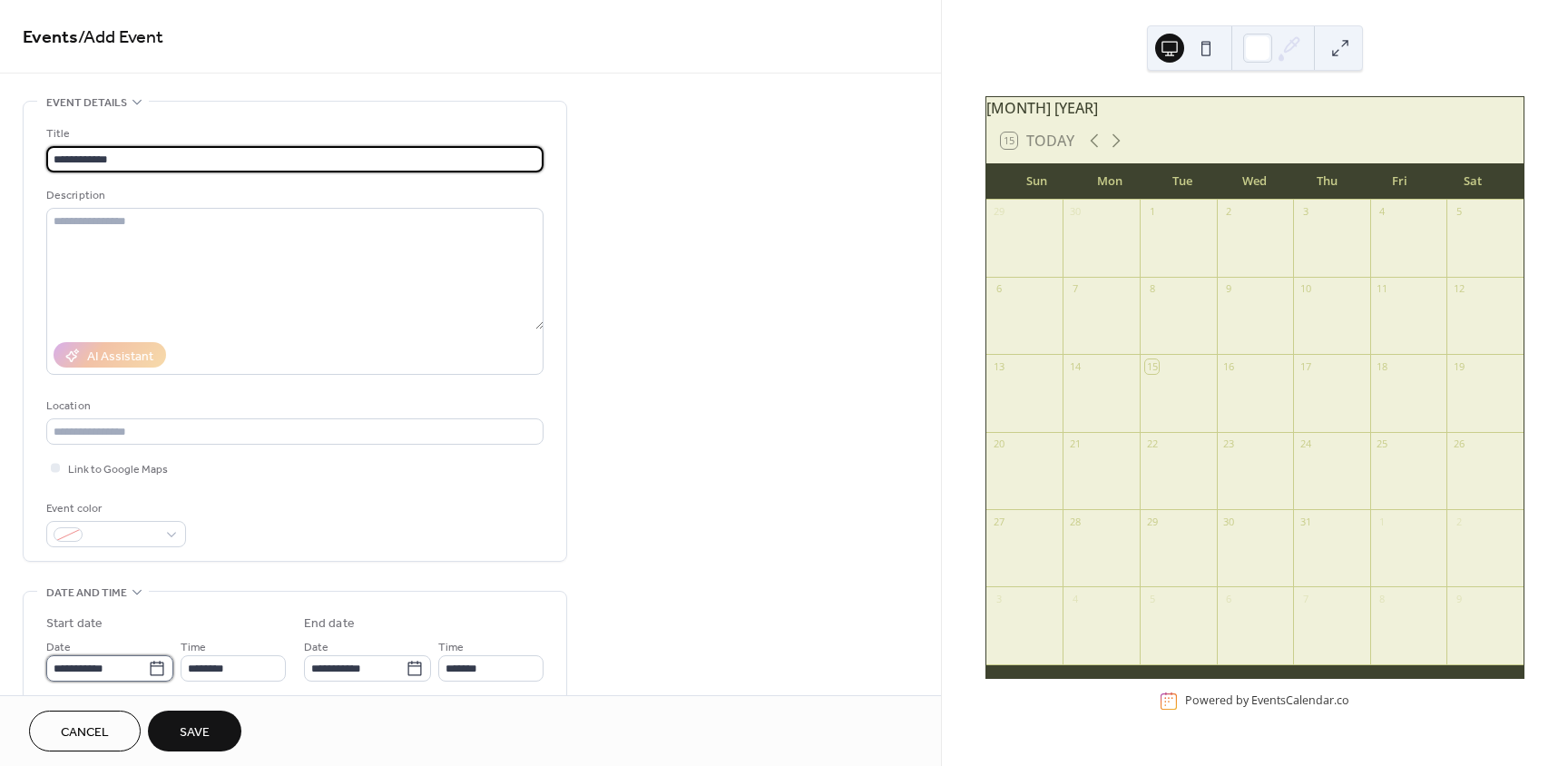click on "**********" at bounding box center [97, 668] 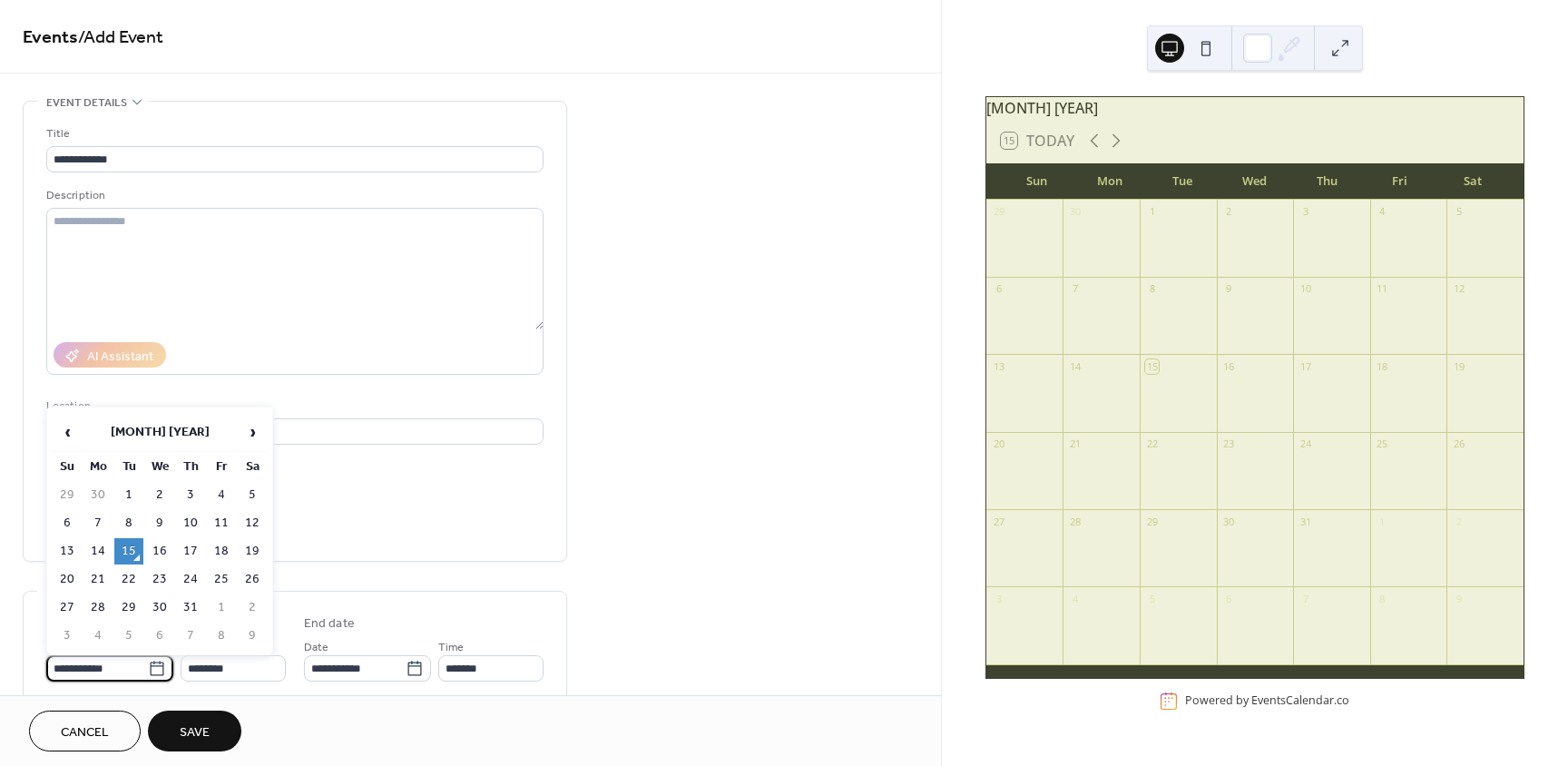 click on "›" at bounding box center [252, 432] 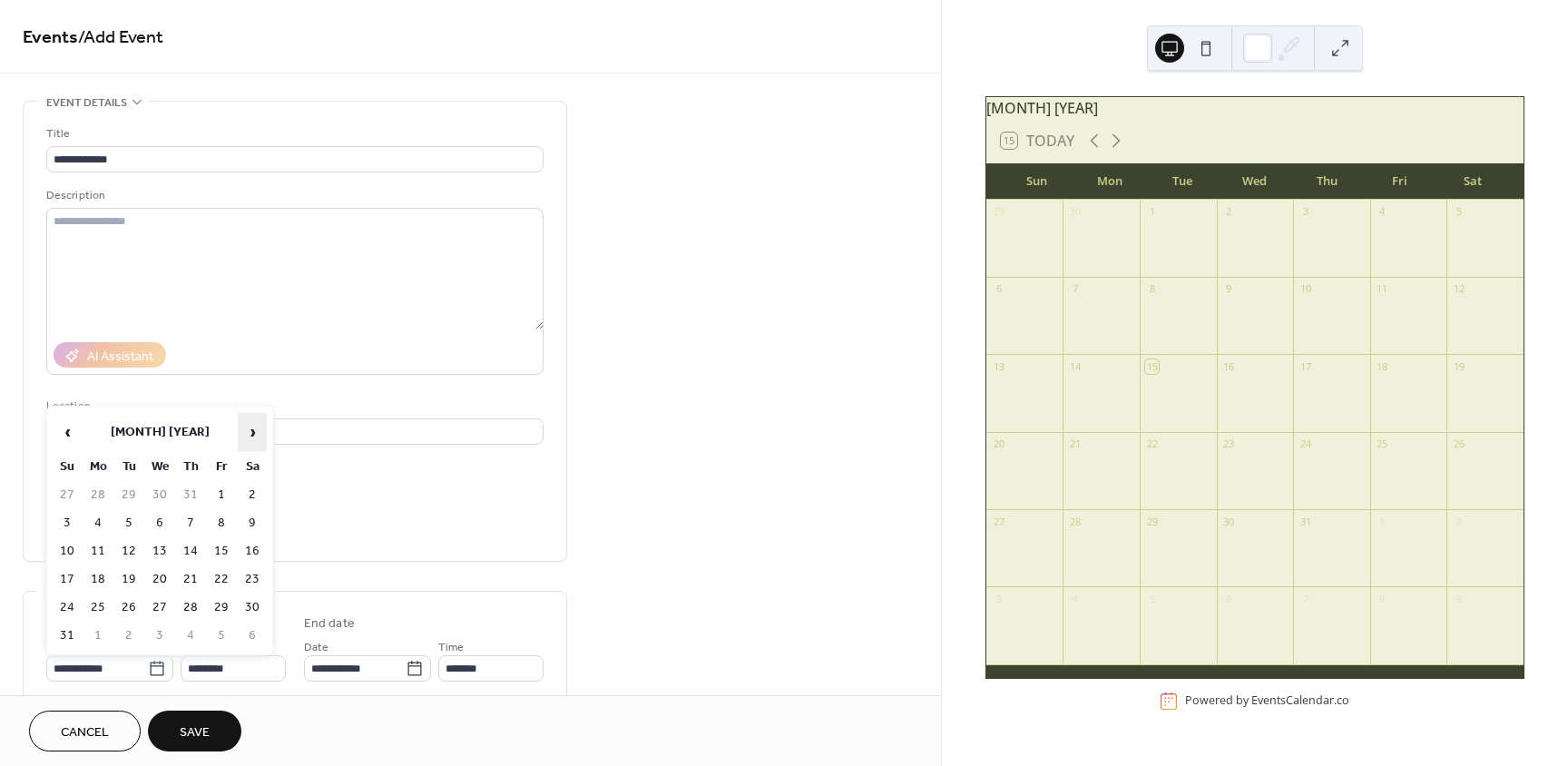 click on "›" at bounding box center [252, 432] 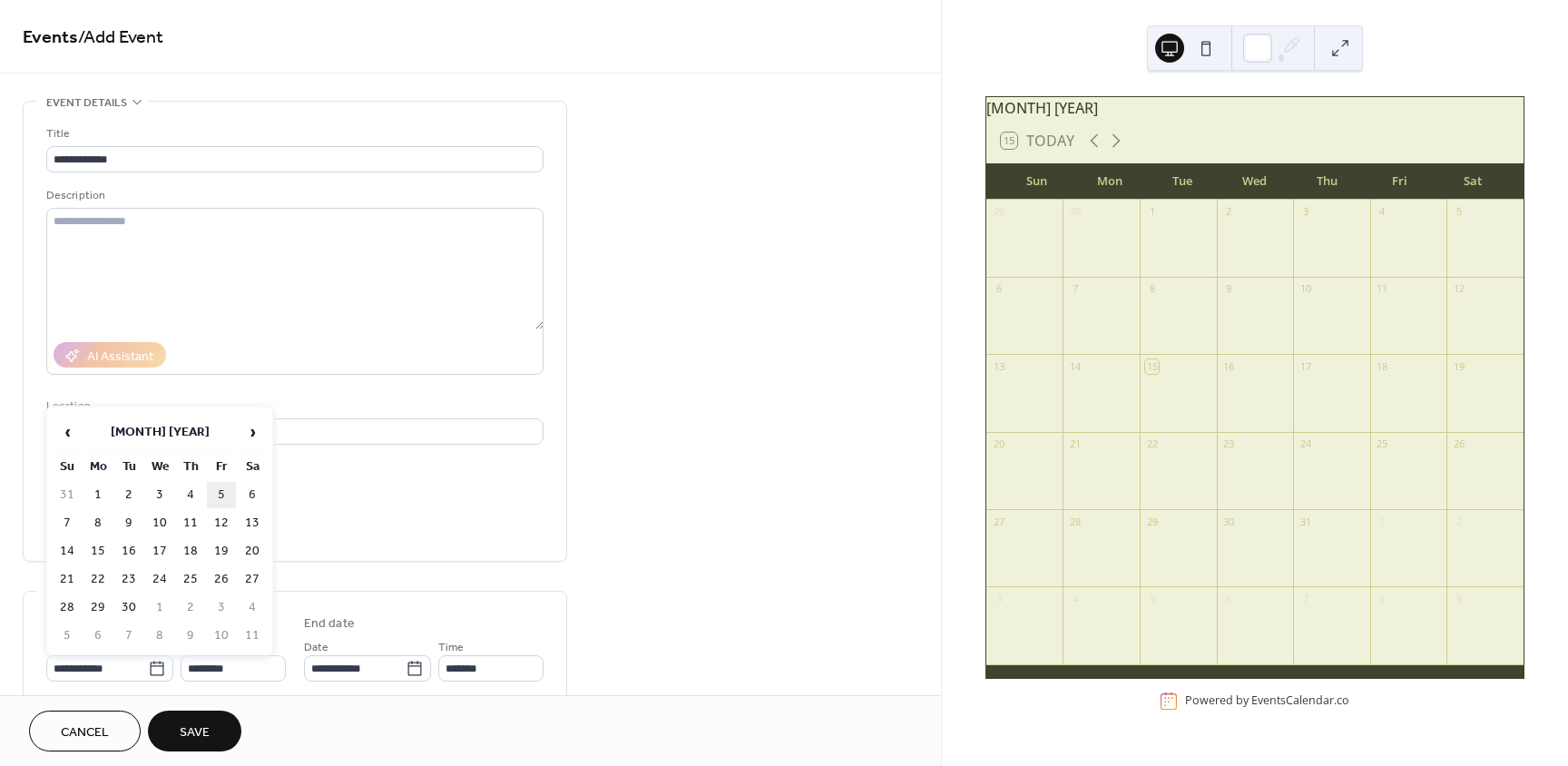 click on "5" at bounding box center [221, 495] 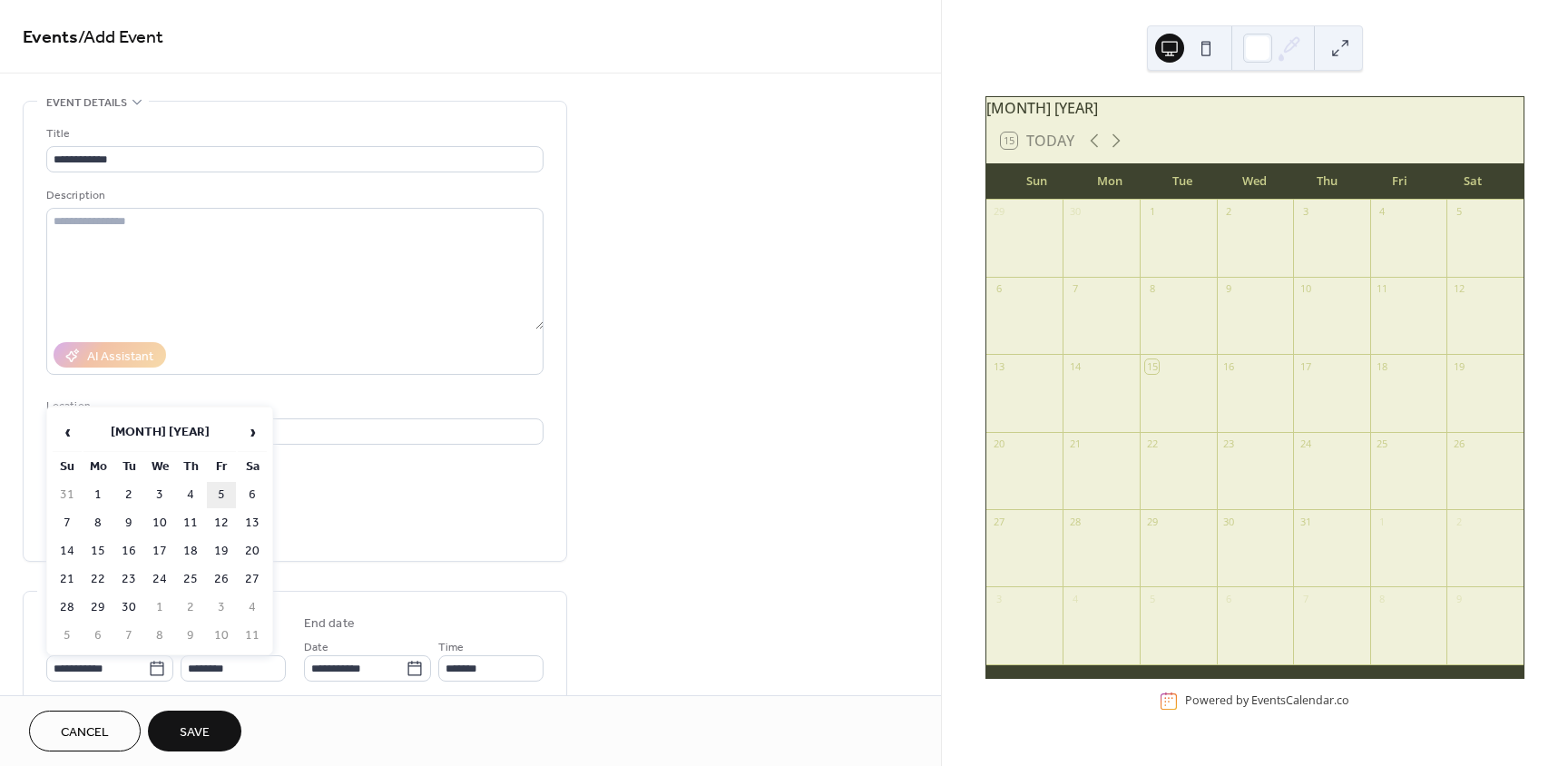 type on "**********" 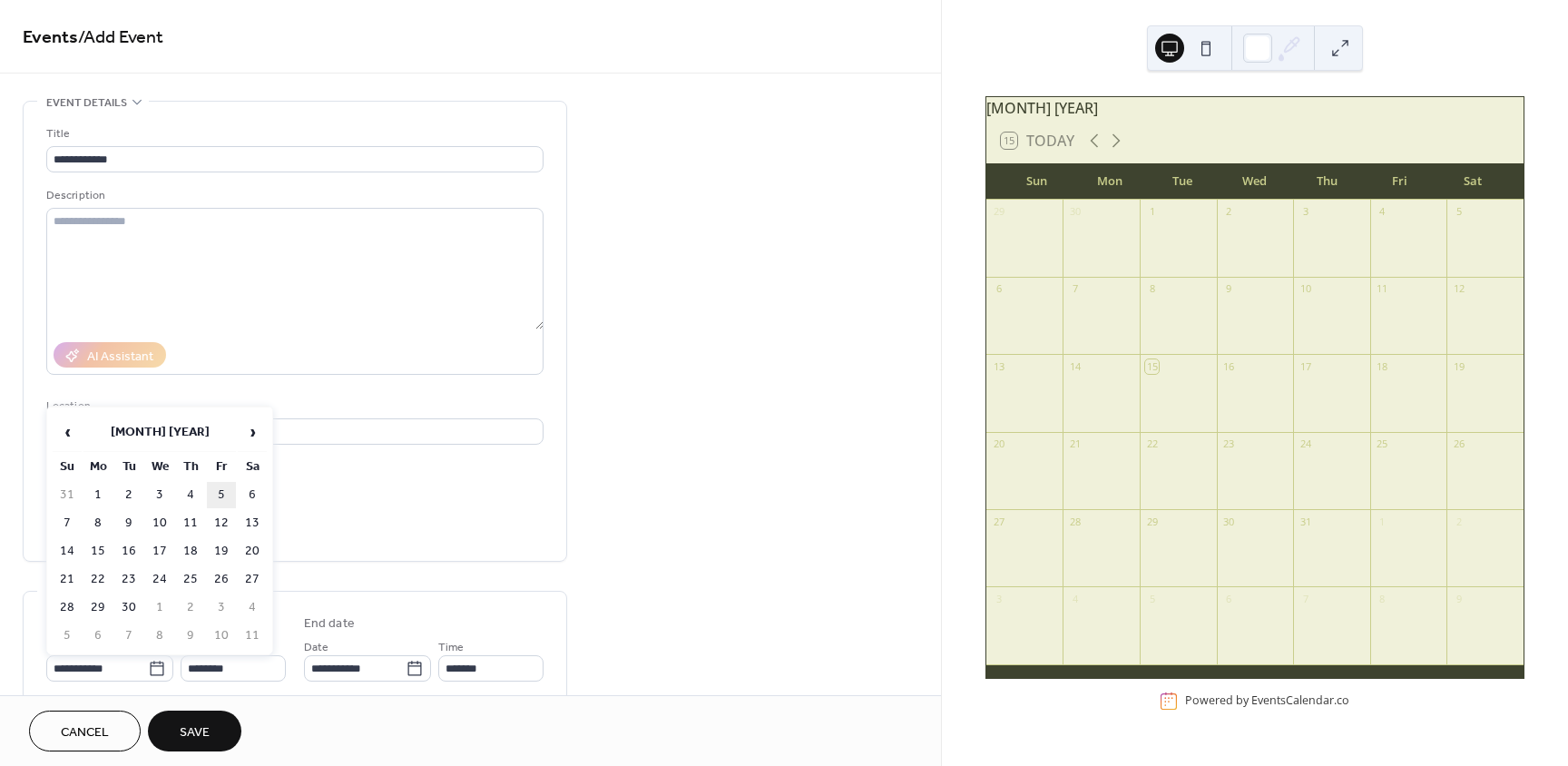 type on "**********" 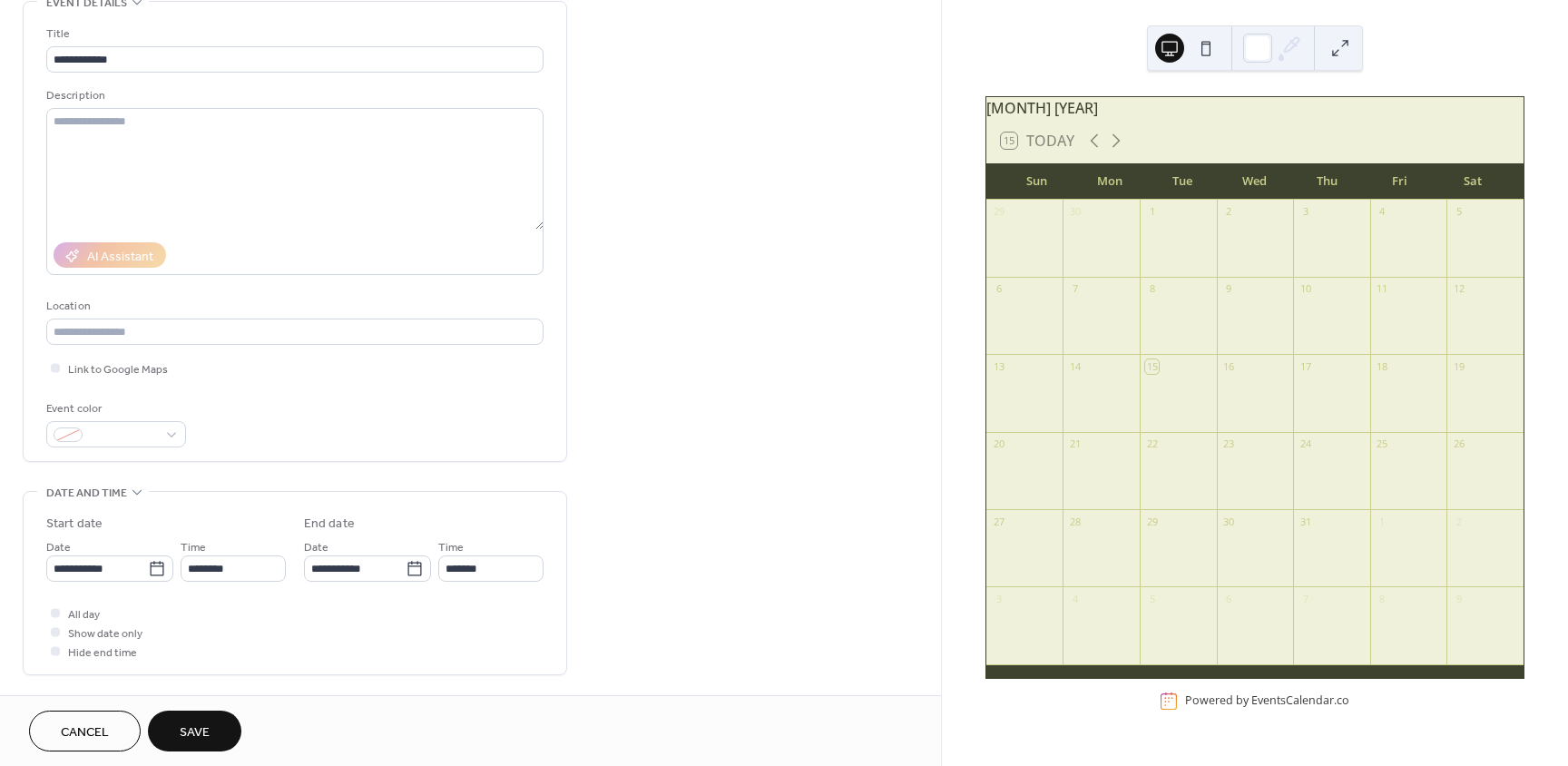 scroll, scrollTop: 169, scrollLeft: 0, axis: vertical 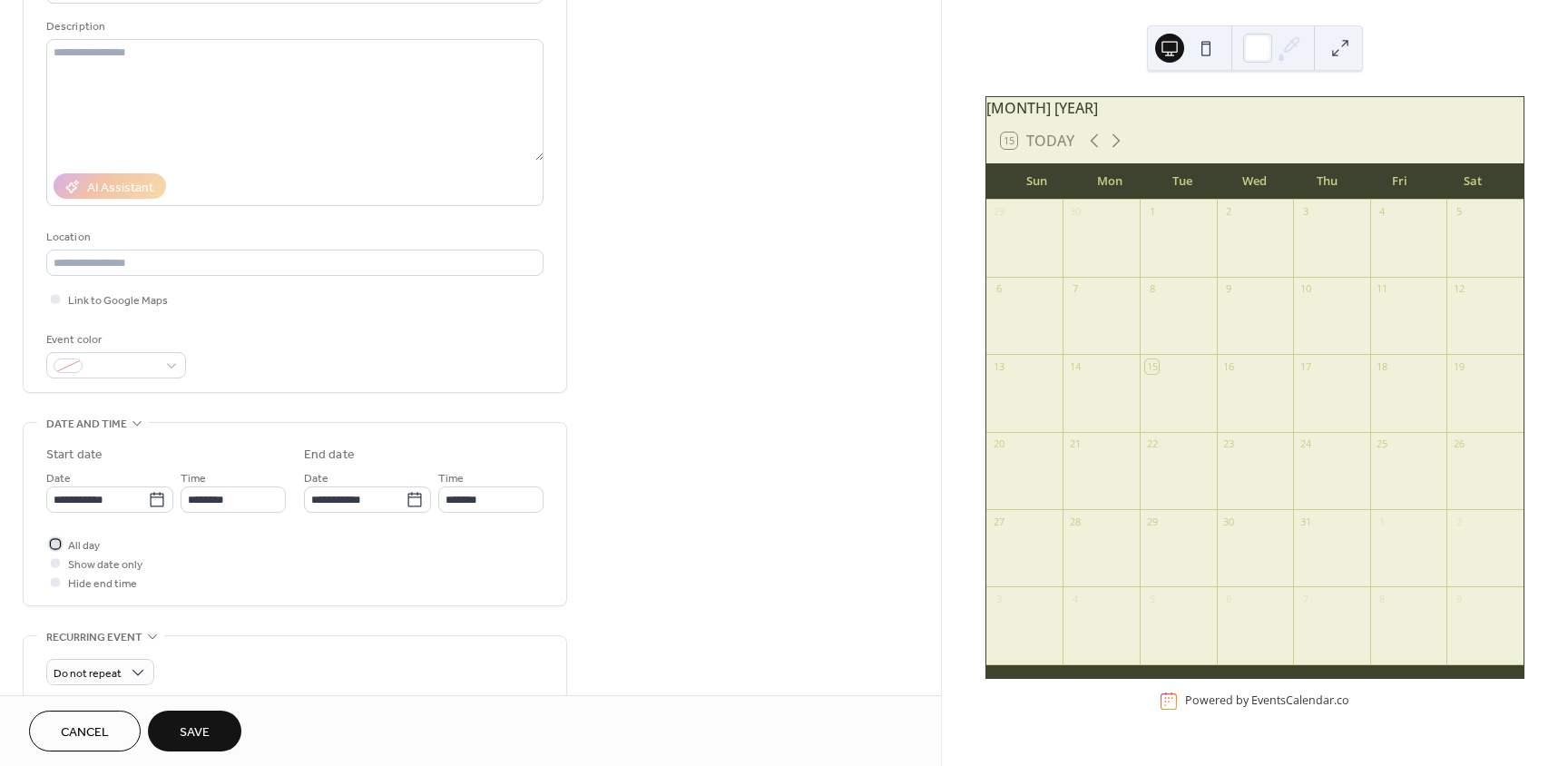 click at bounding box center (55, 544) 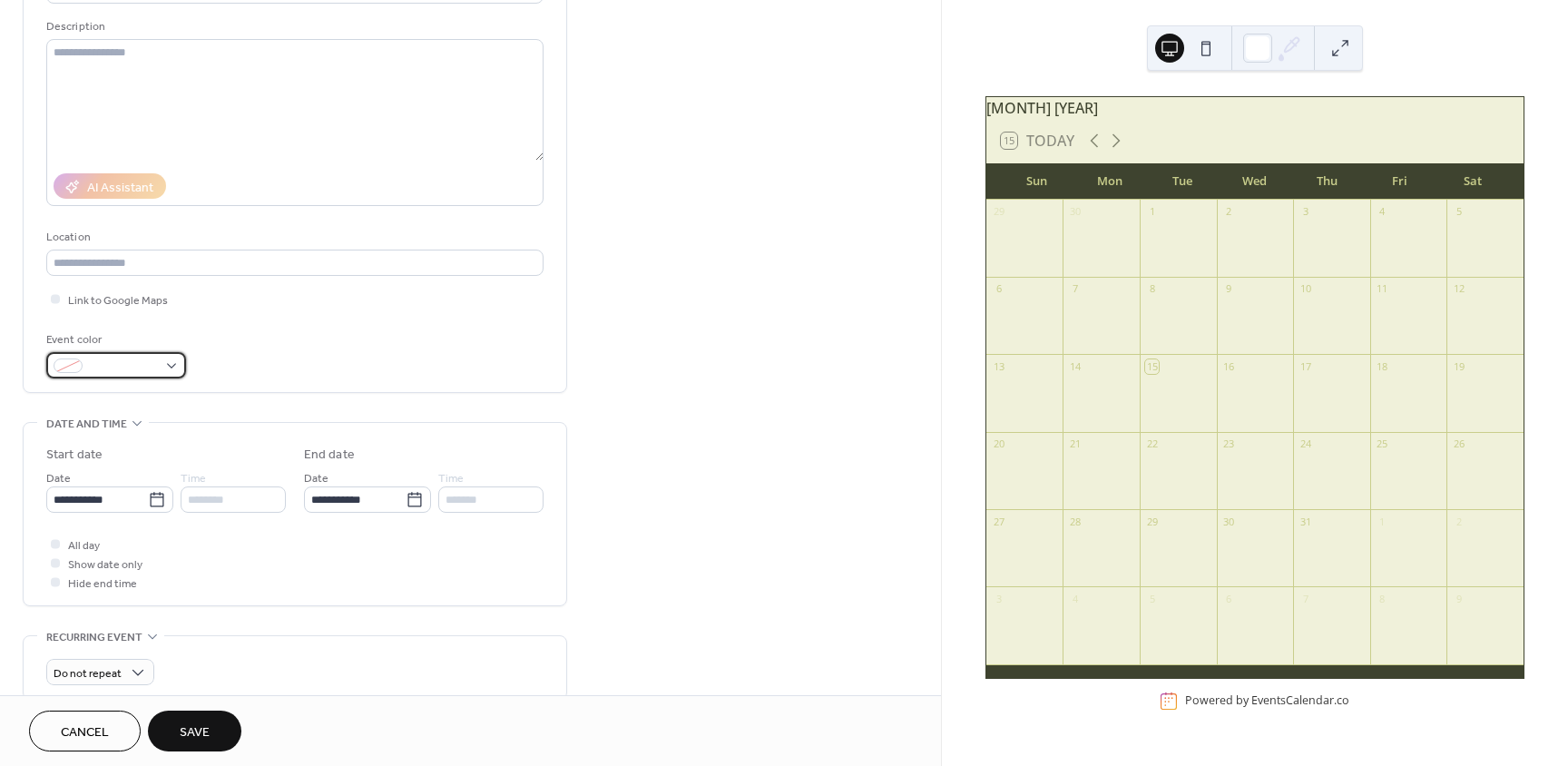click at bounding box center (116, 365) 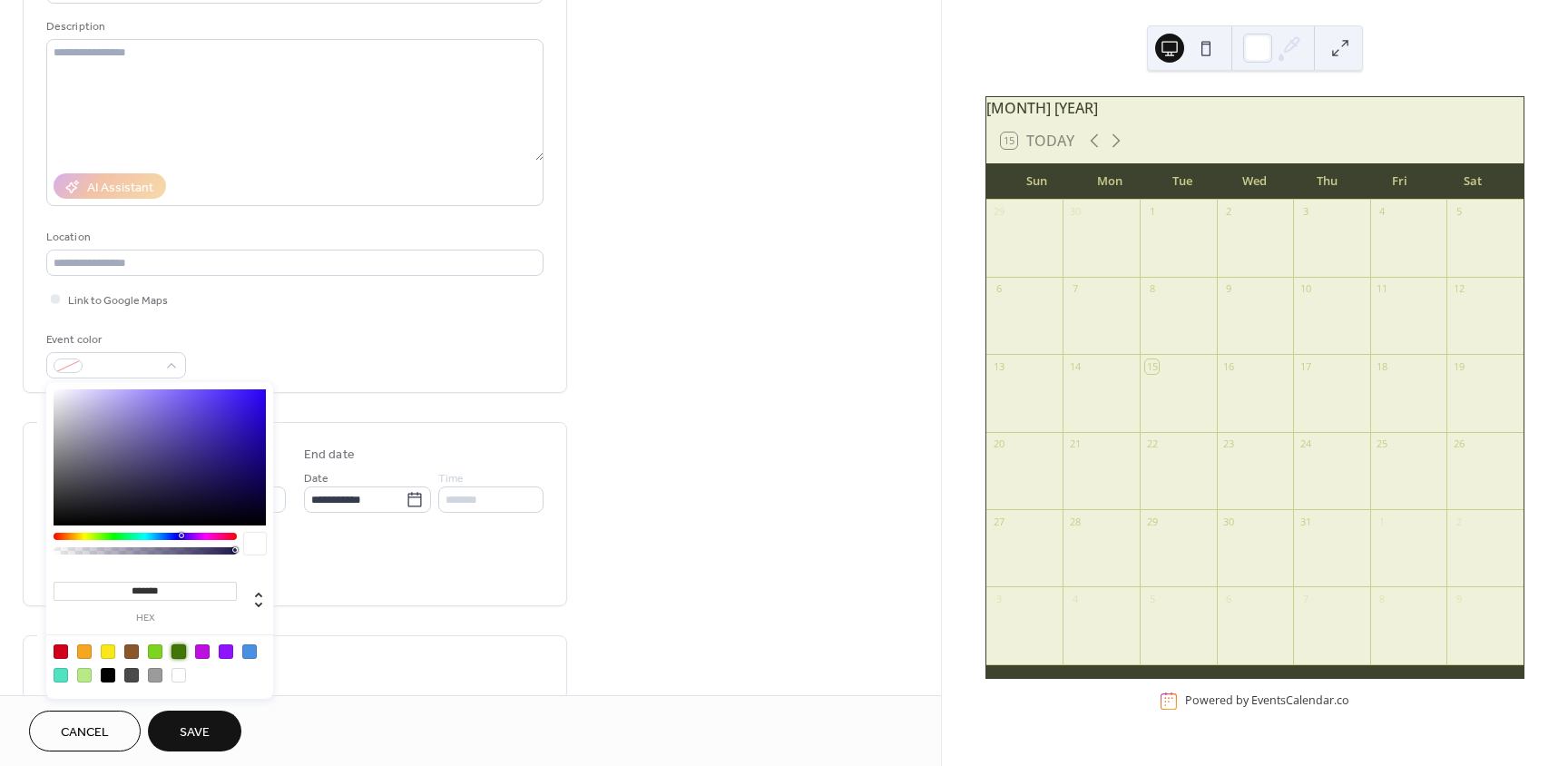click at bounding box center (179, 652) 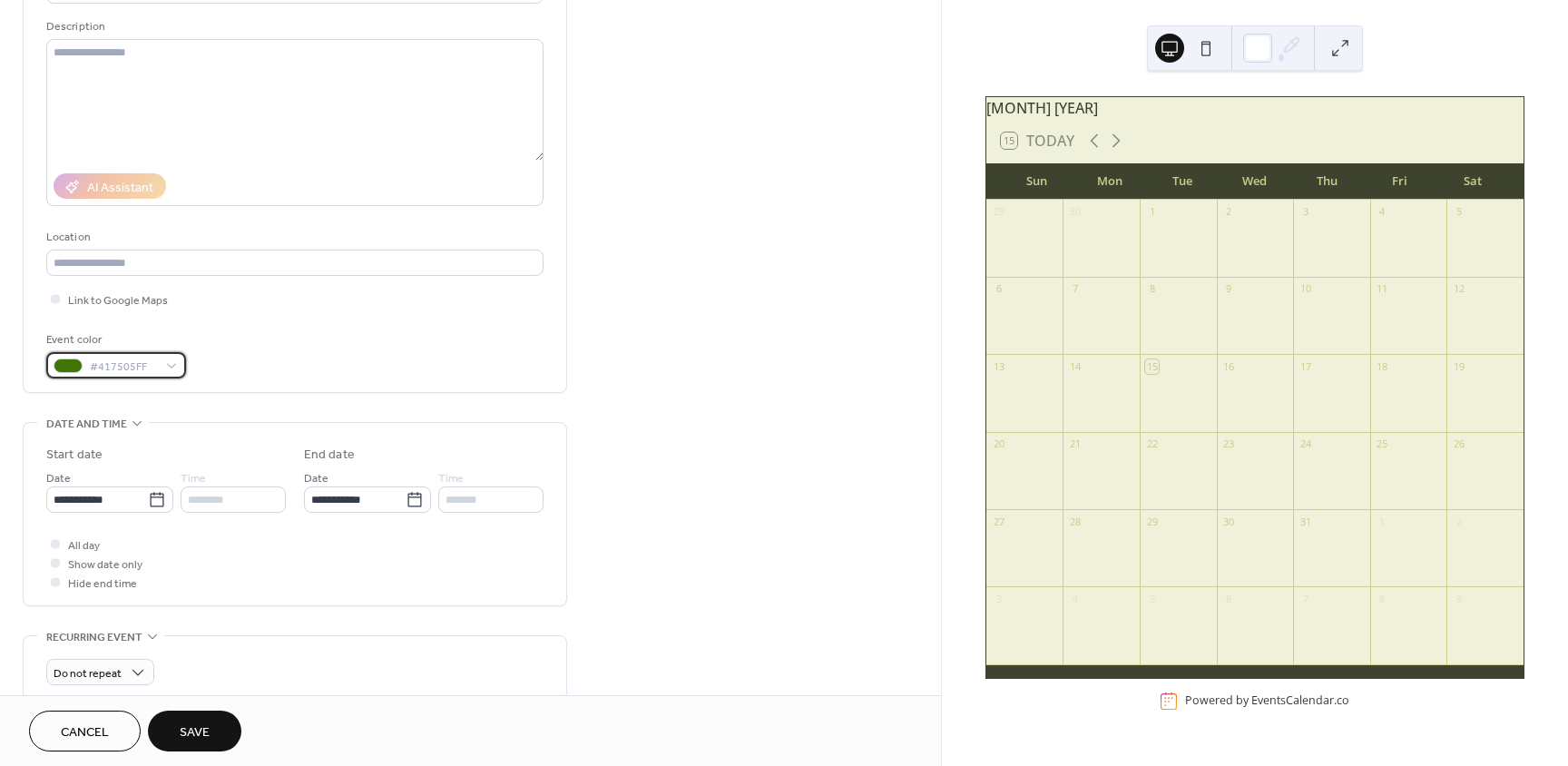 click on "#417505FF" at bounding box center (116, 365) 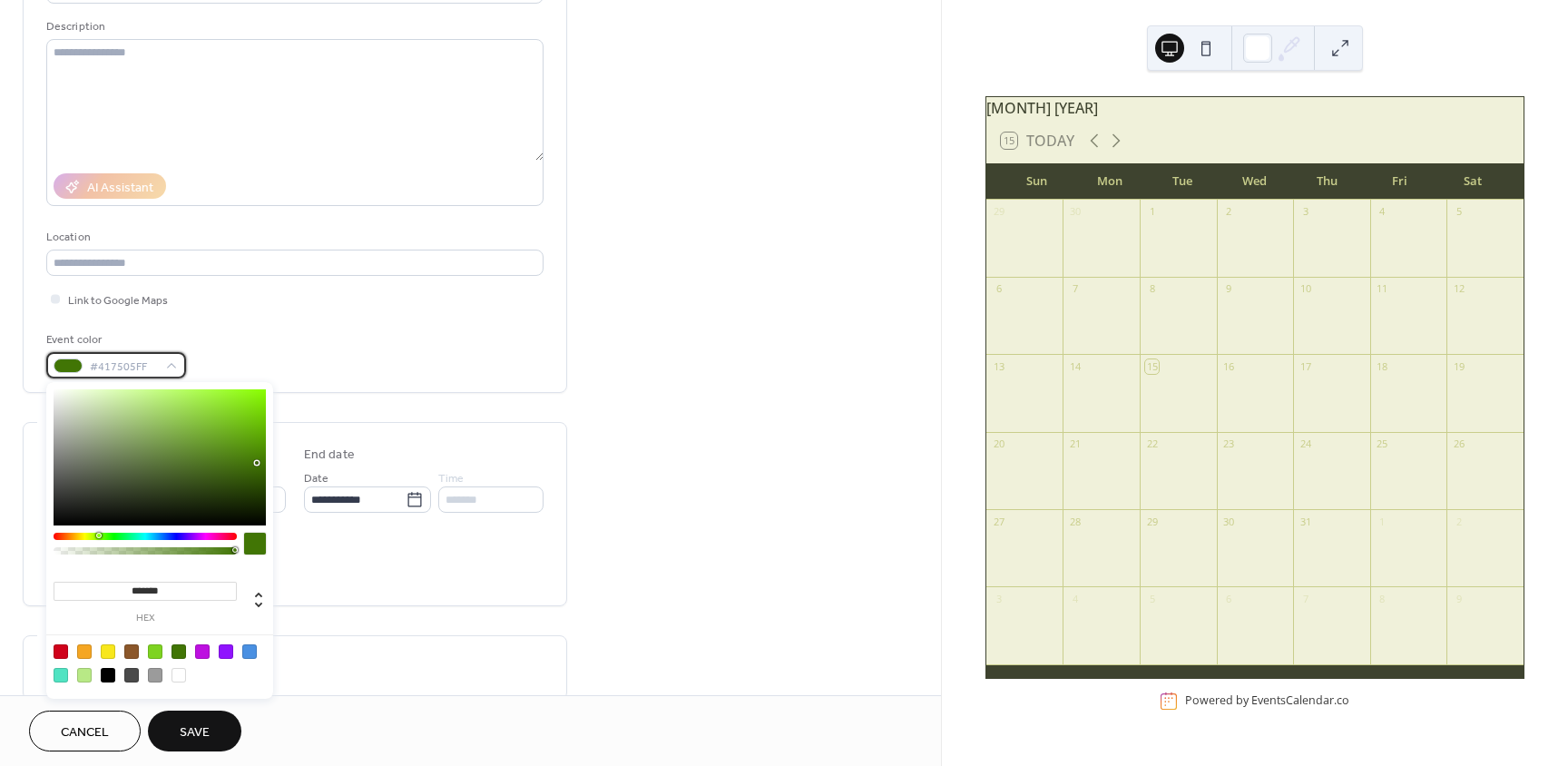 click on "#417505FF" at bounding box center (116, 365) 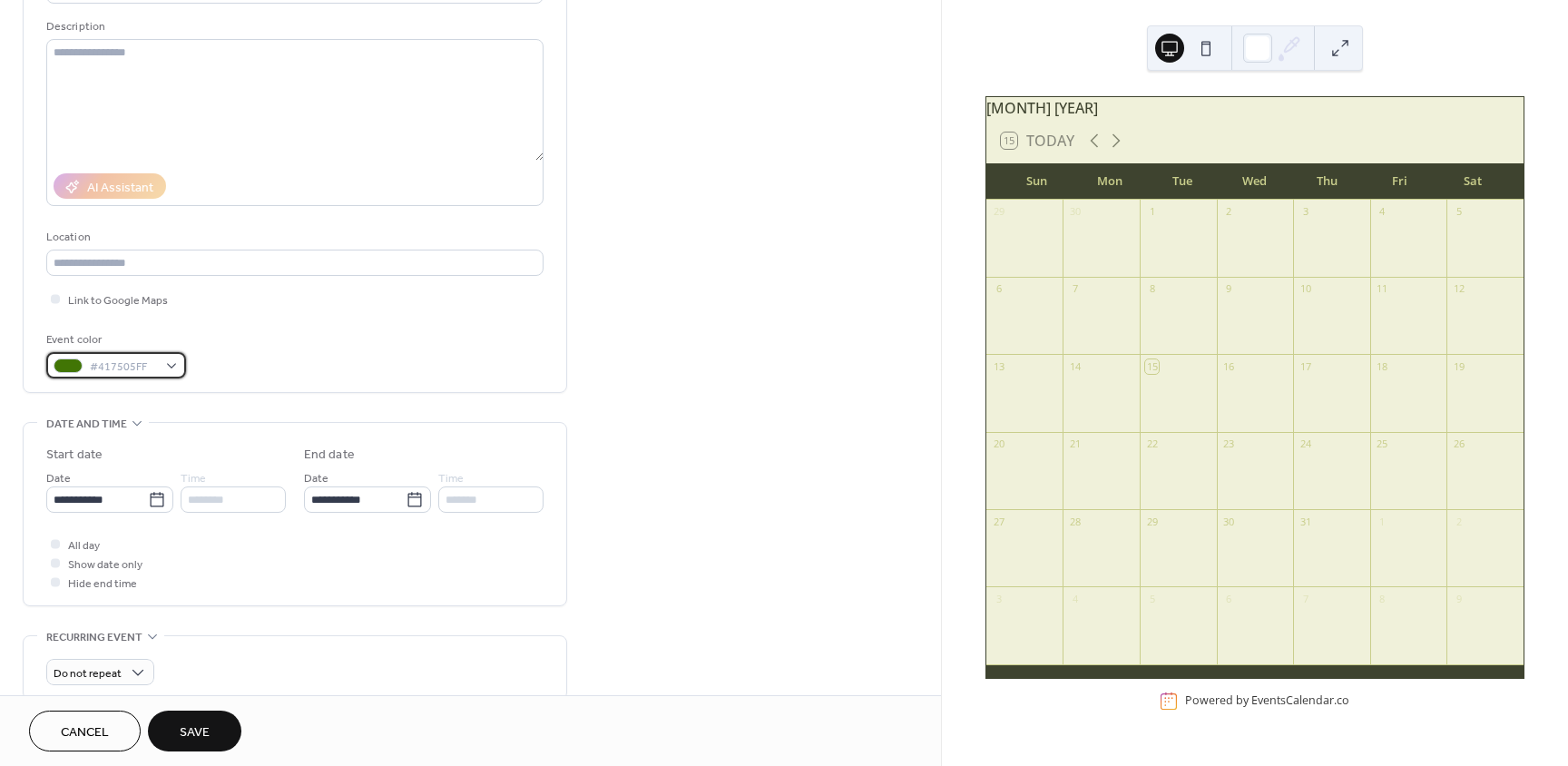click on "#417505FF" at bounding box center (116, 365) 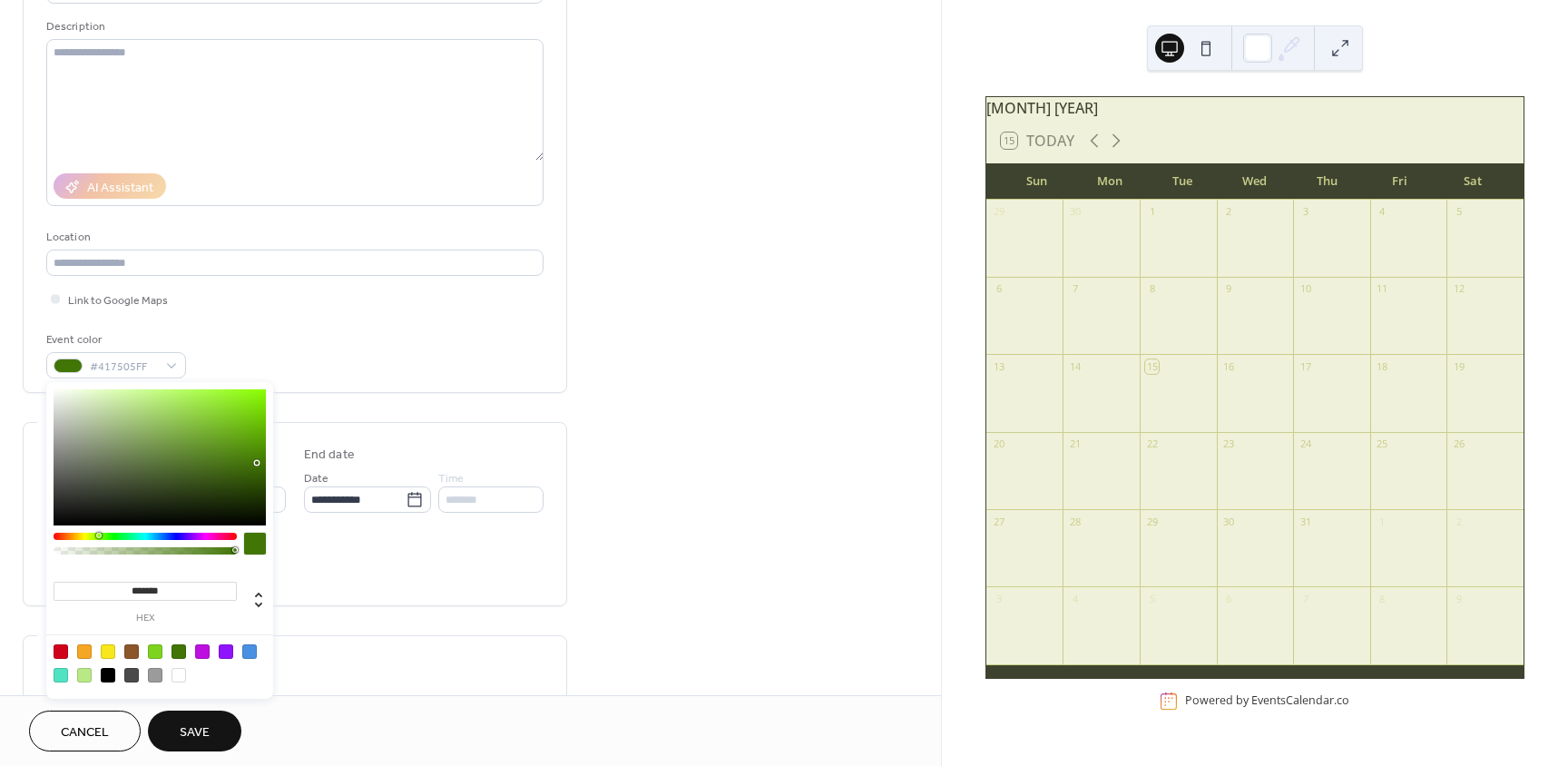 click at bounding box center [84, 652] 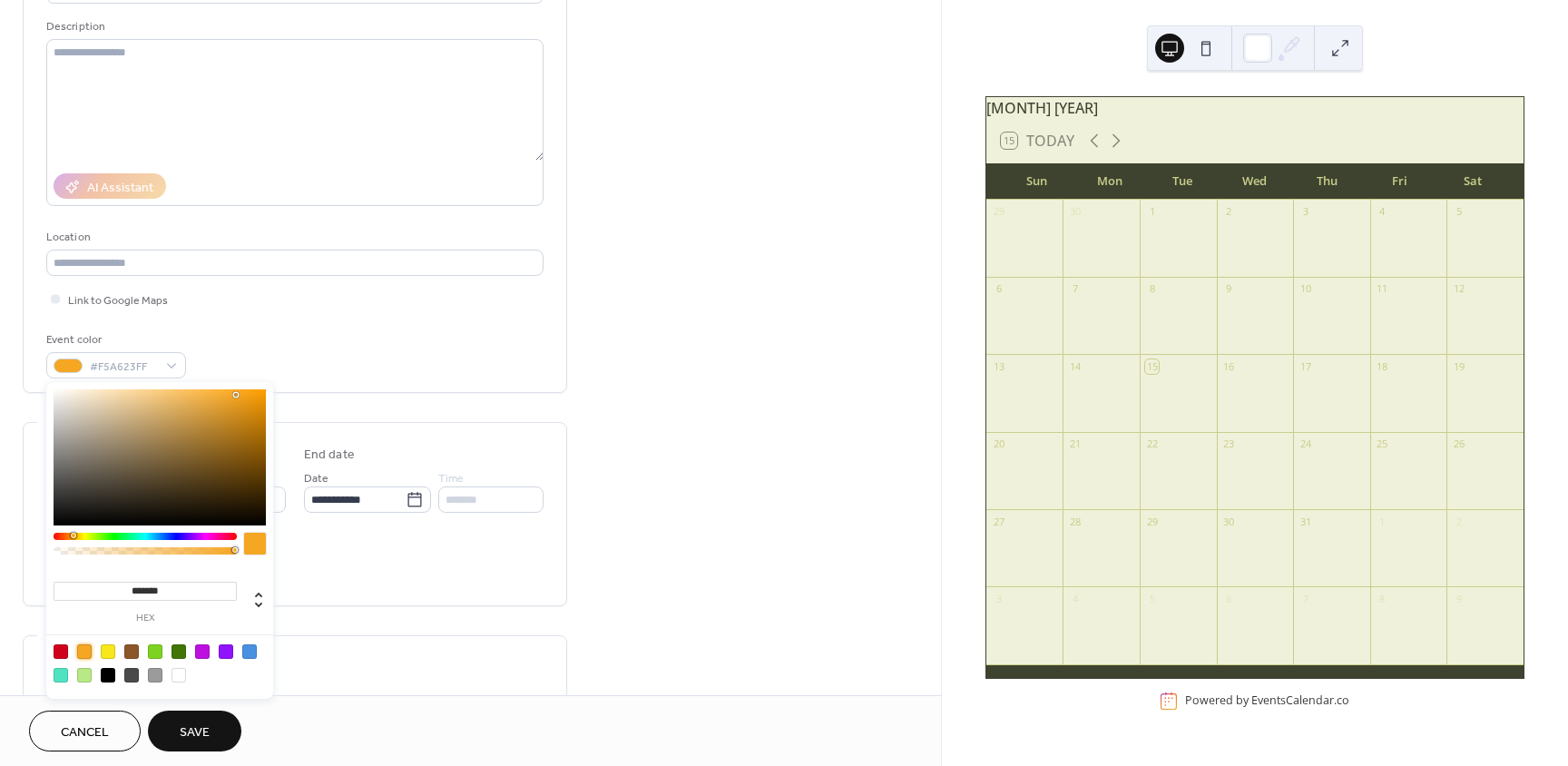 click at bounding box center [160, 457] 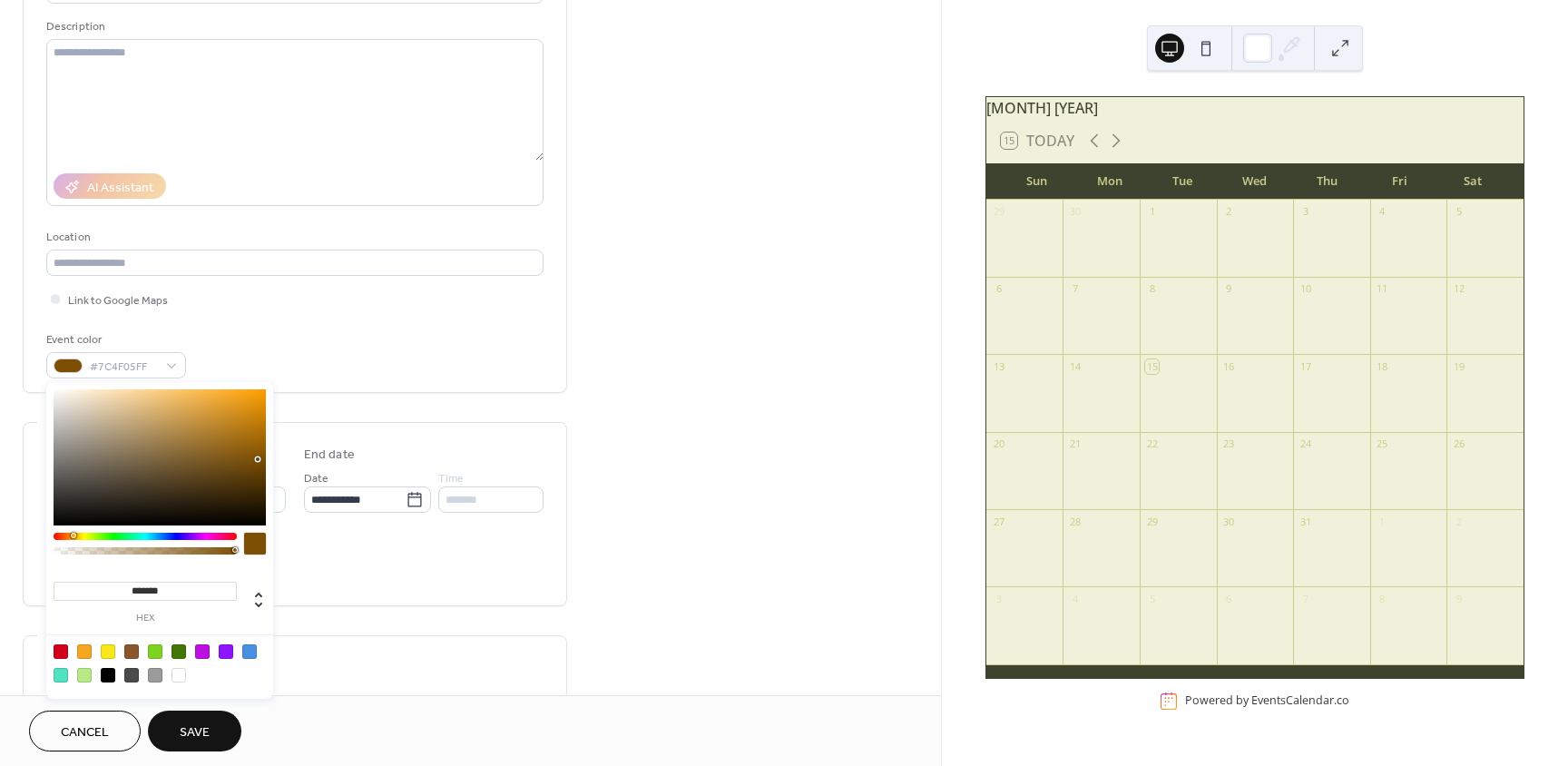 click at bounding box center (258, 459) 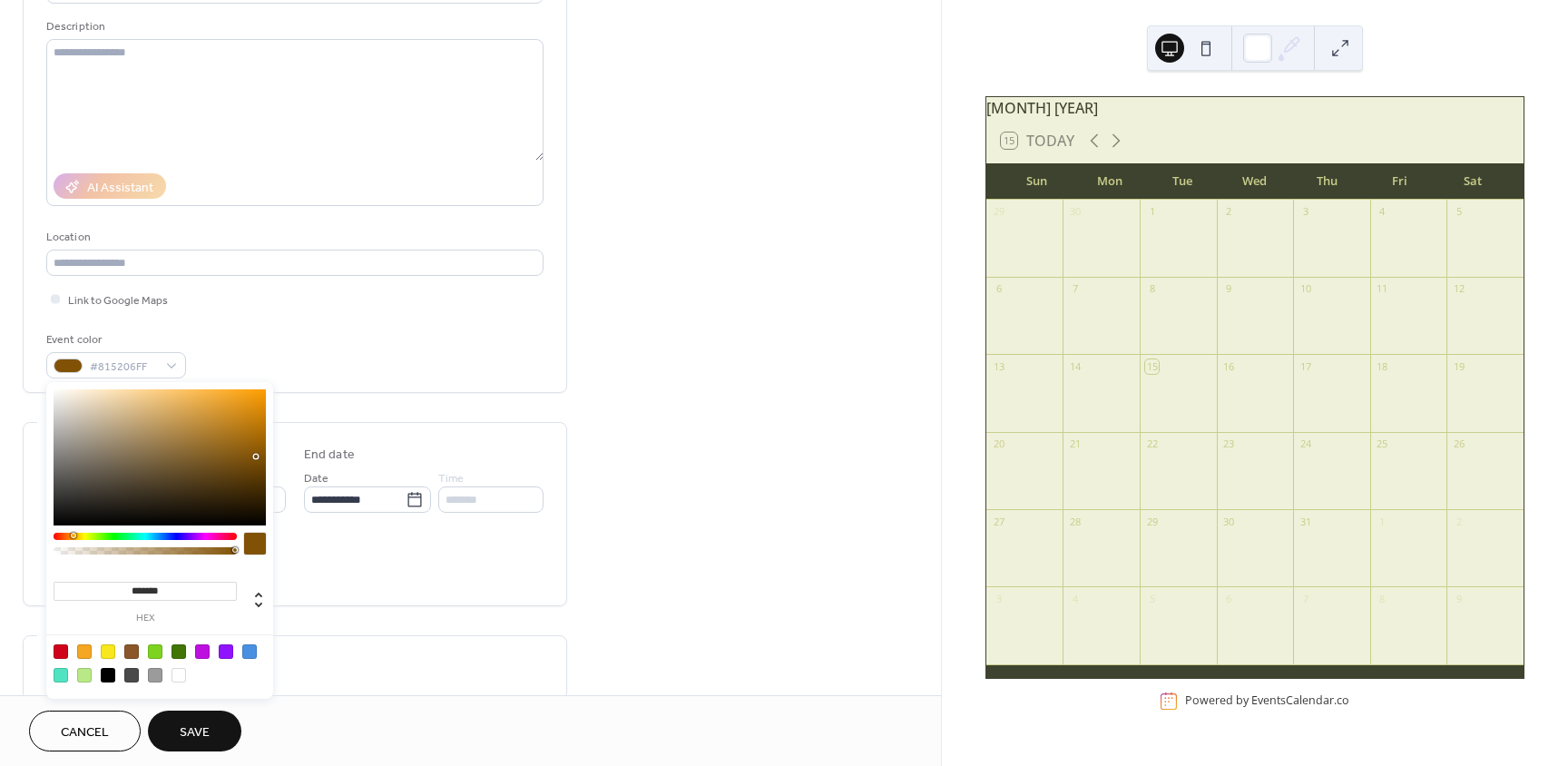 click at bounding box center (160, 457) 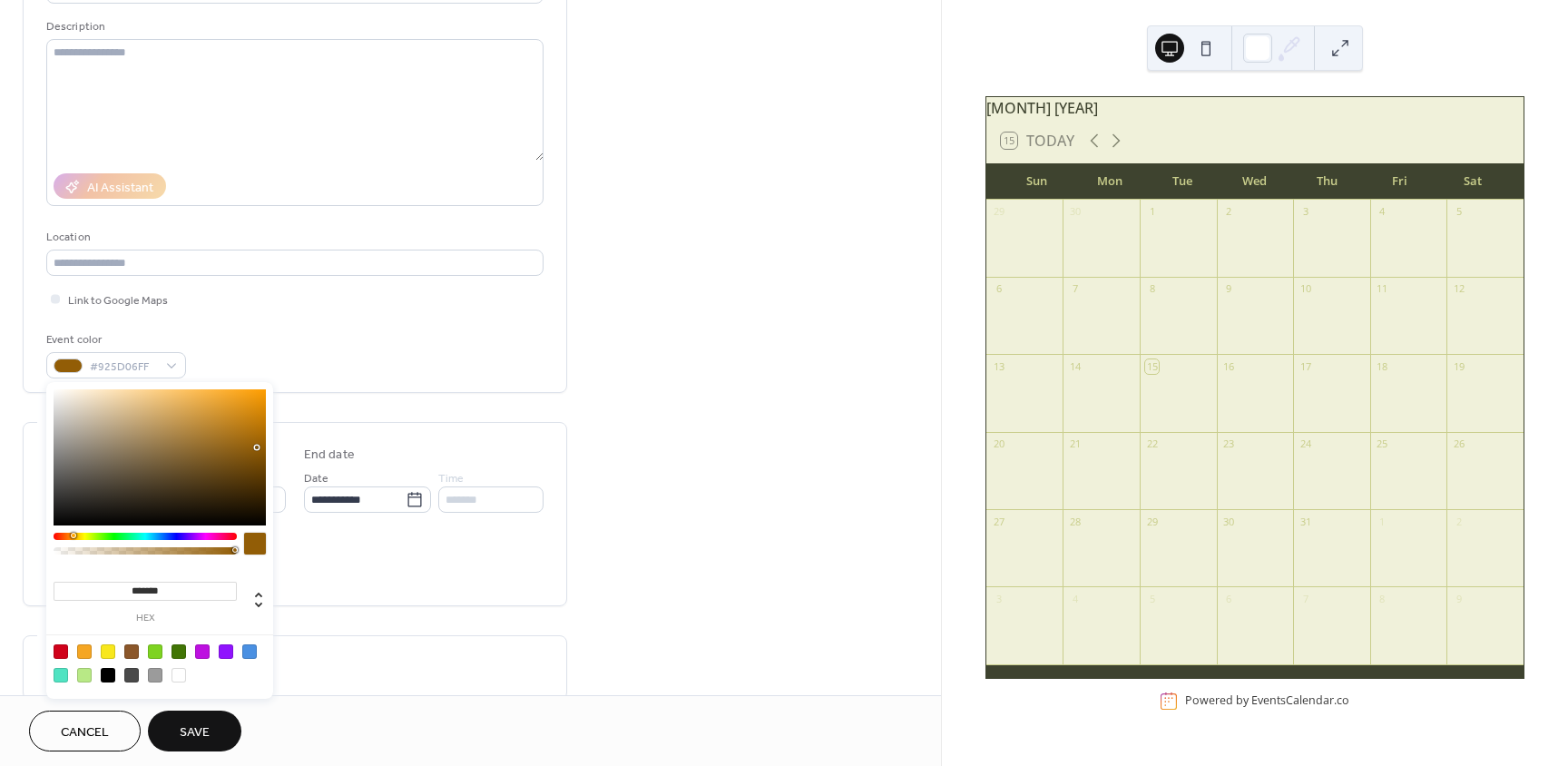 click at bounding box center [160, 457] 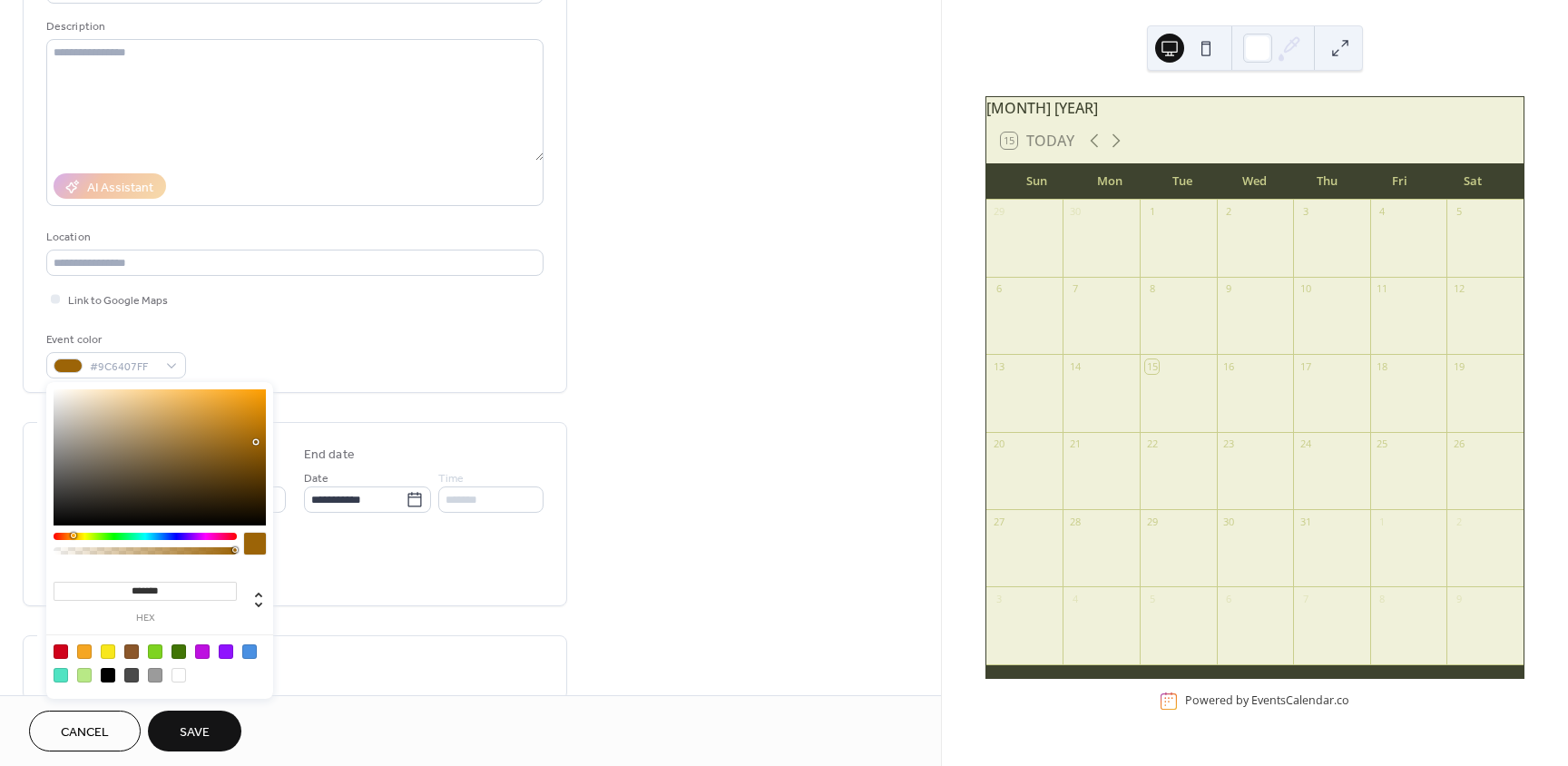 click on "Save" at bounding box center (194, 732) 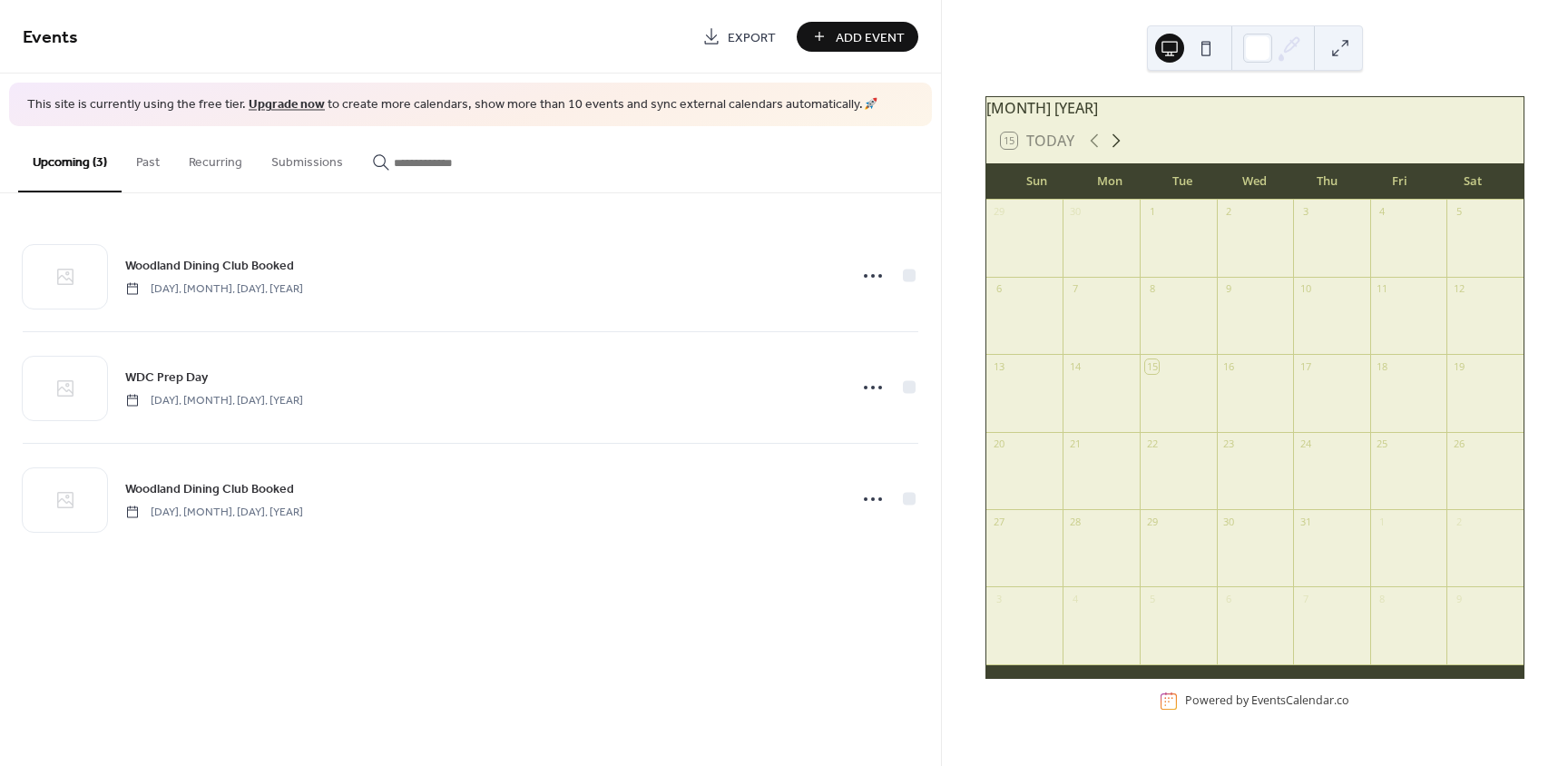 click 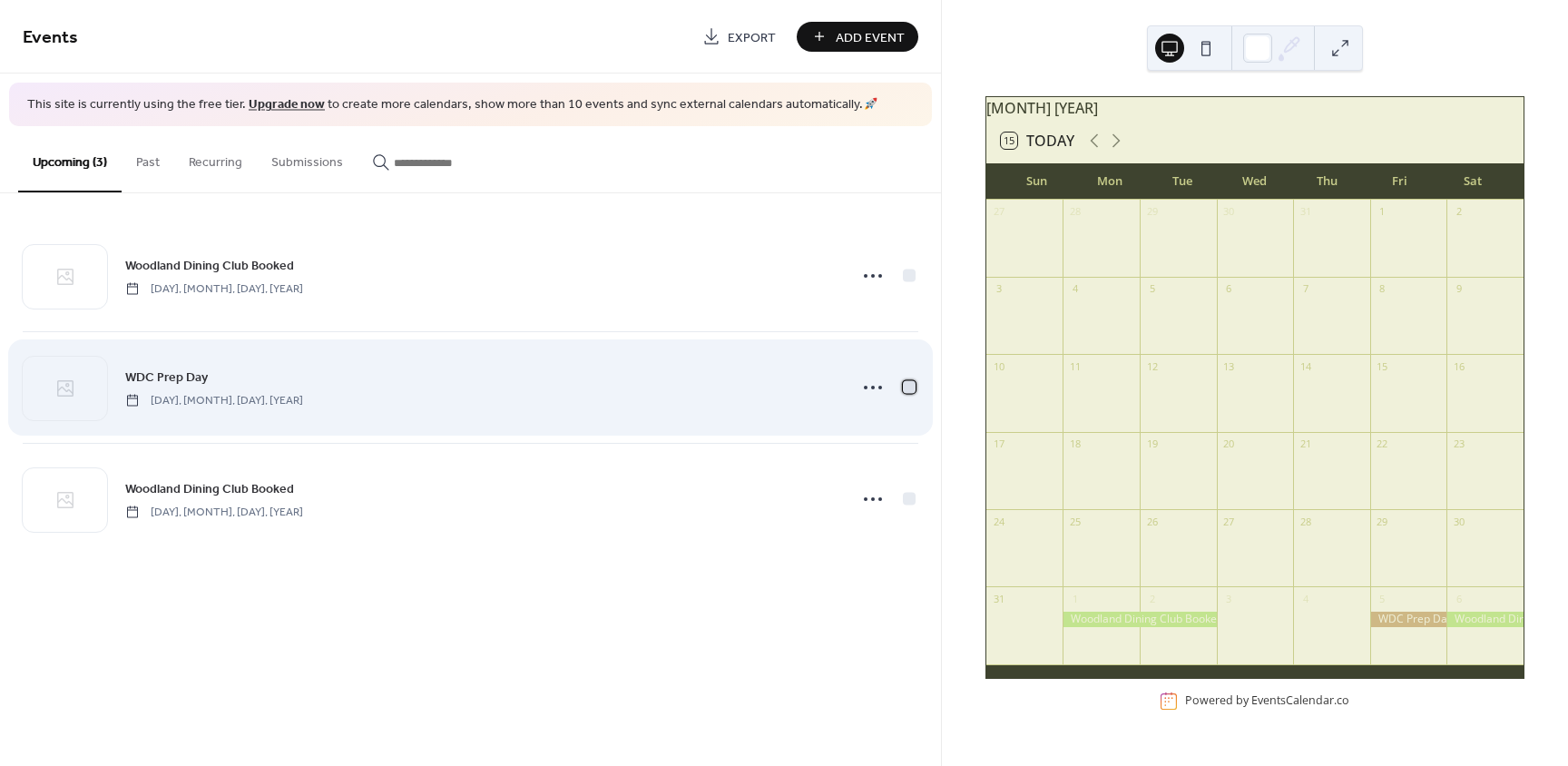 click at bounding box center [909, 387] 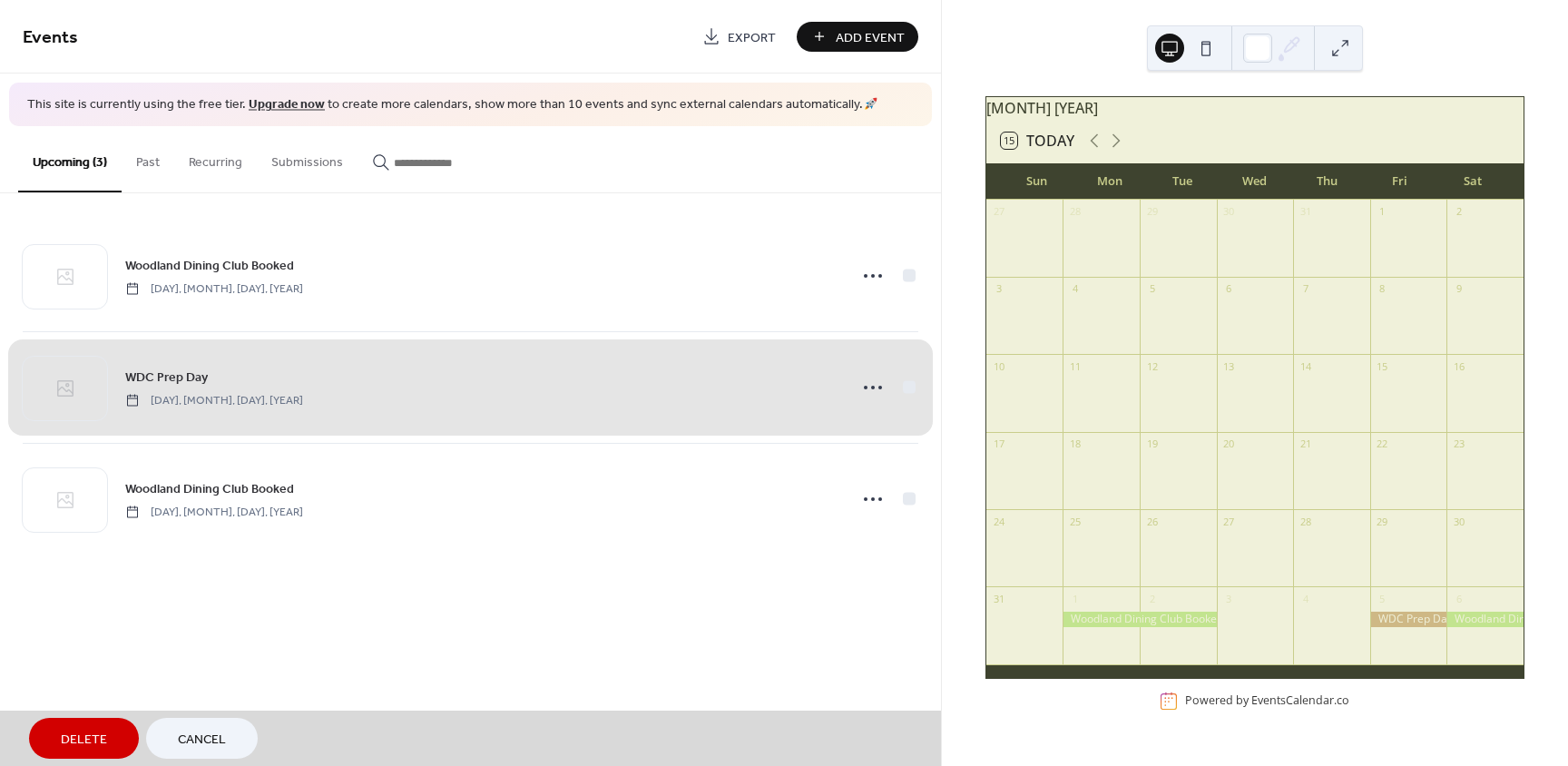 click on "Cancel" at bounding box center (201, 740) 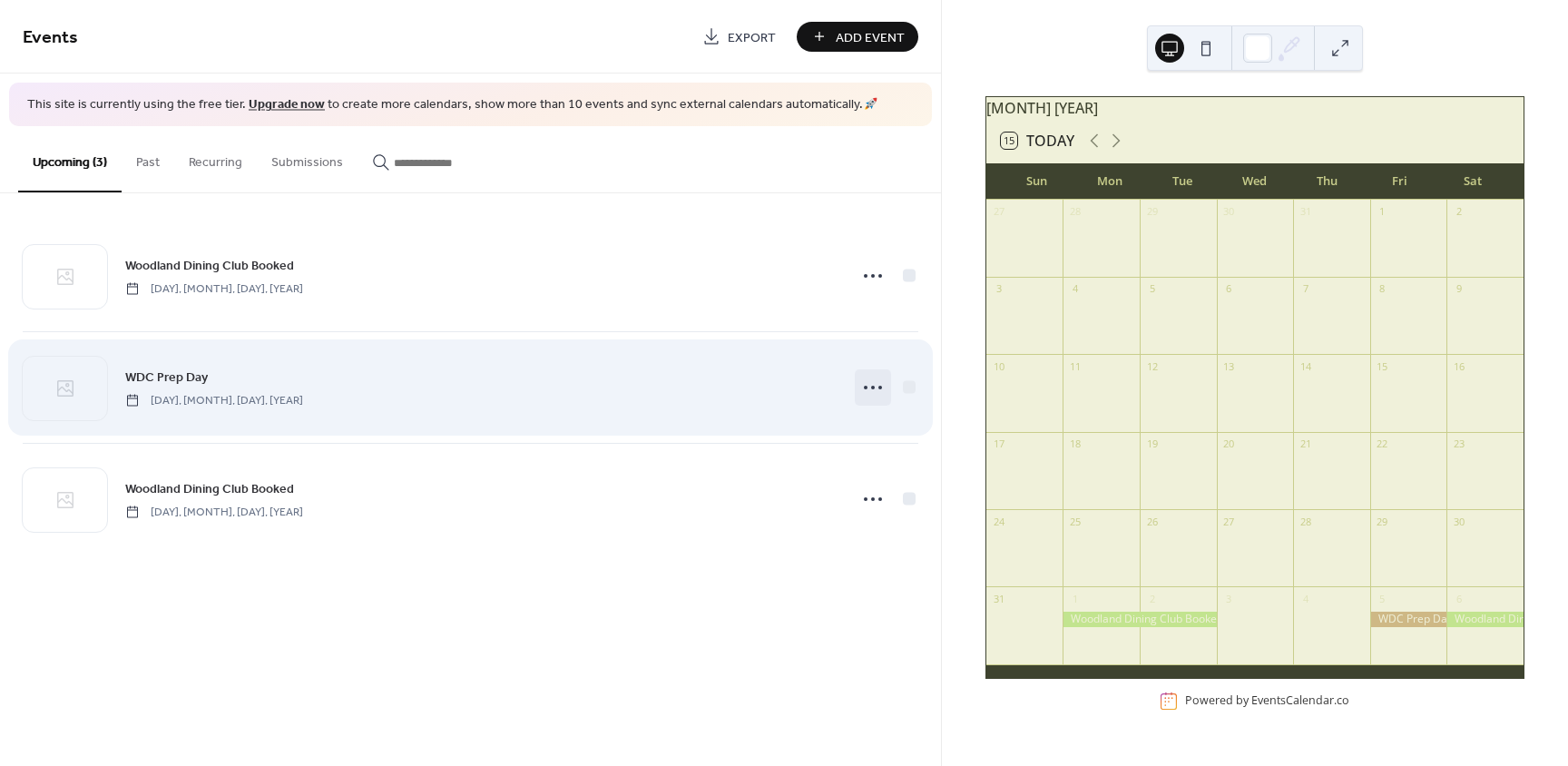 click 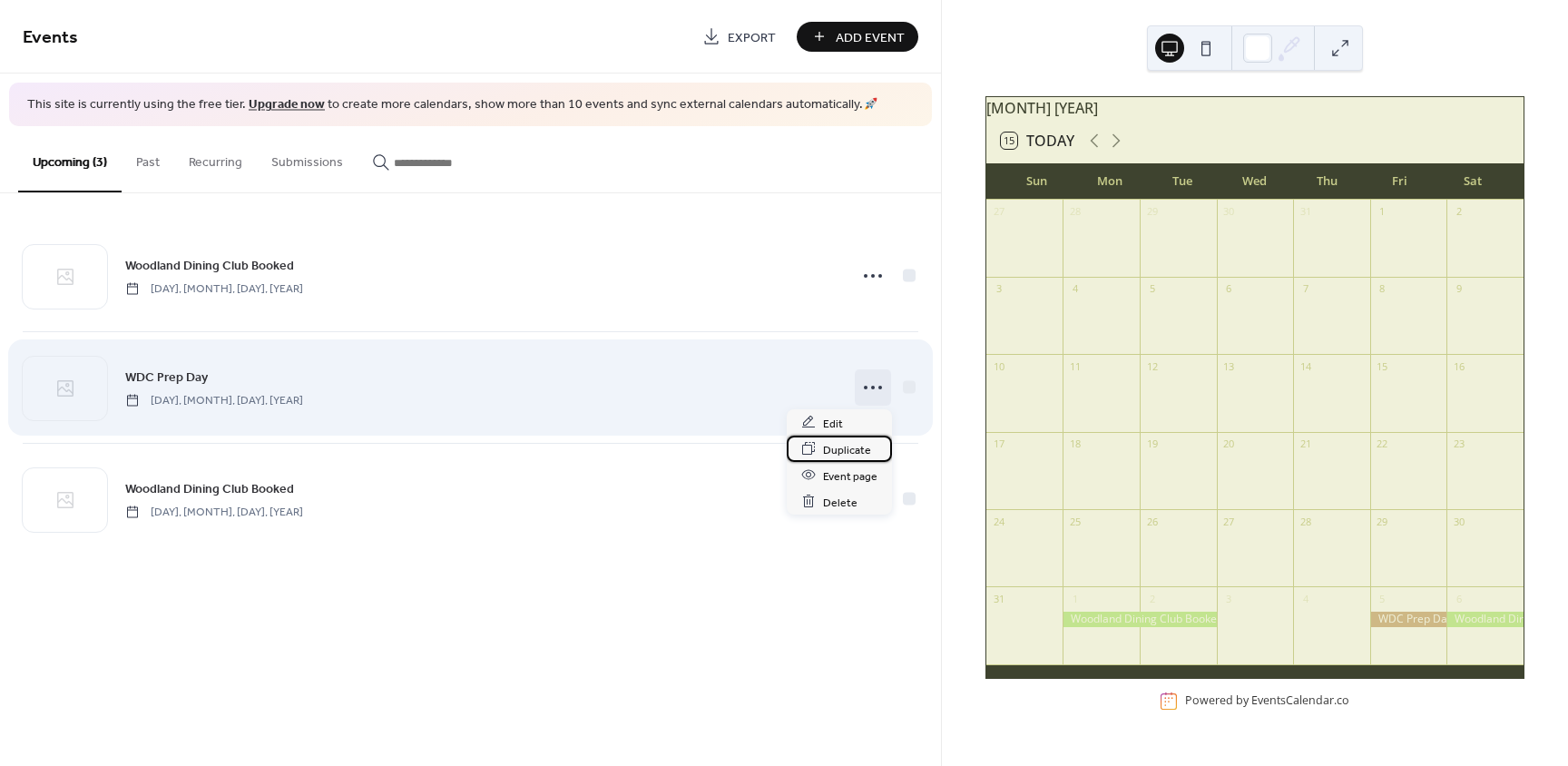 click on "Duplicate" at bounding box center [847, 449] 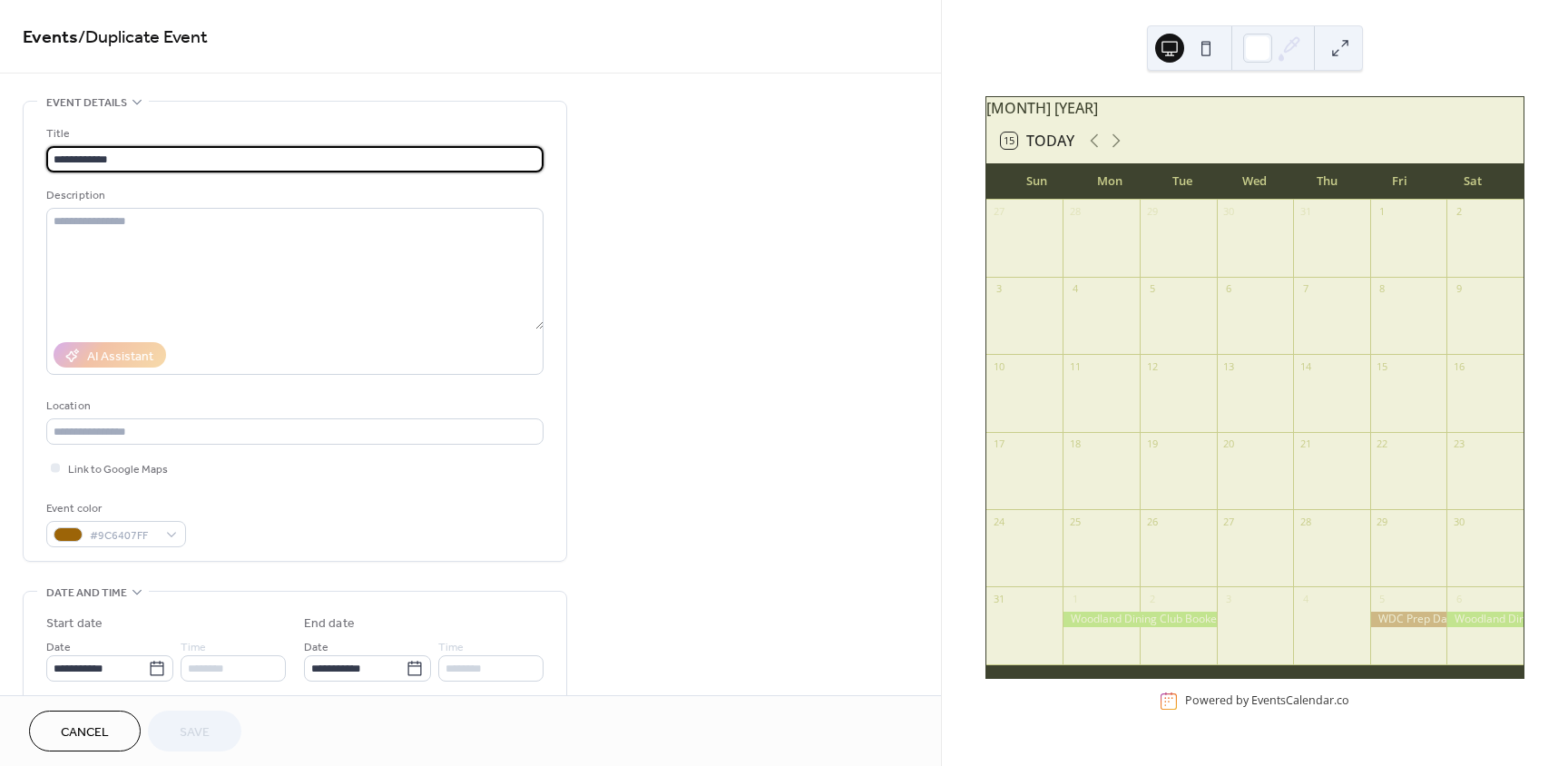 click on "**********" at bounding box center (295, 159) 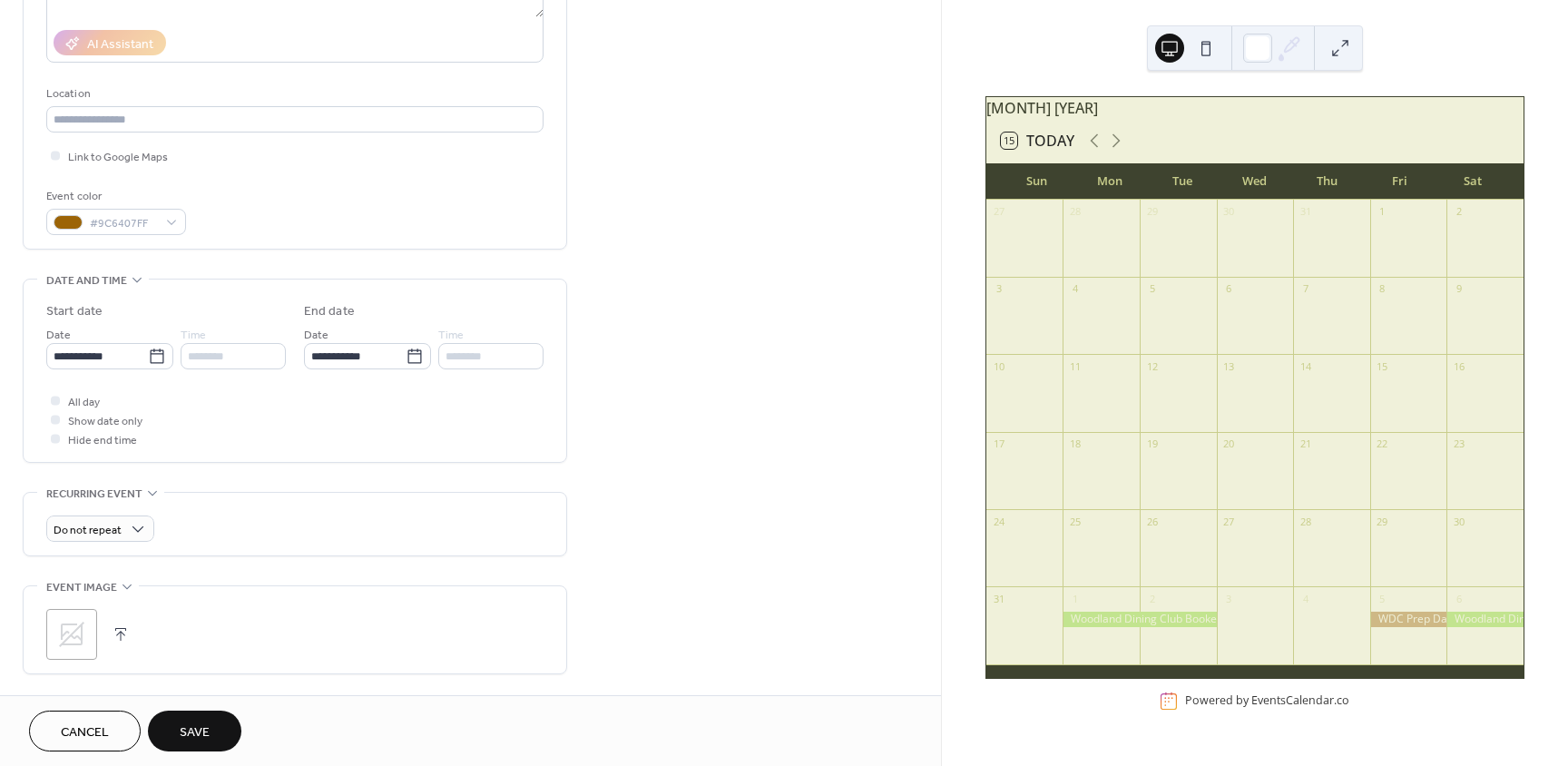 scroll, scrollTop: 314, scrollLeft: 0, axis: vertical 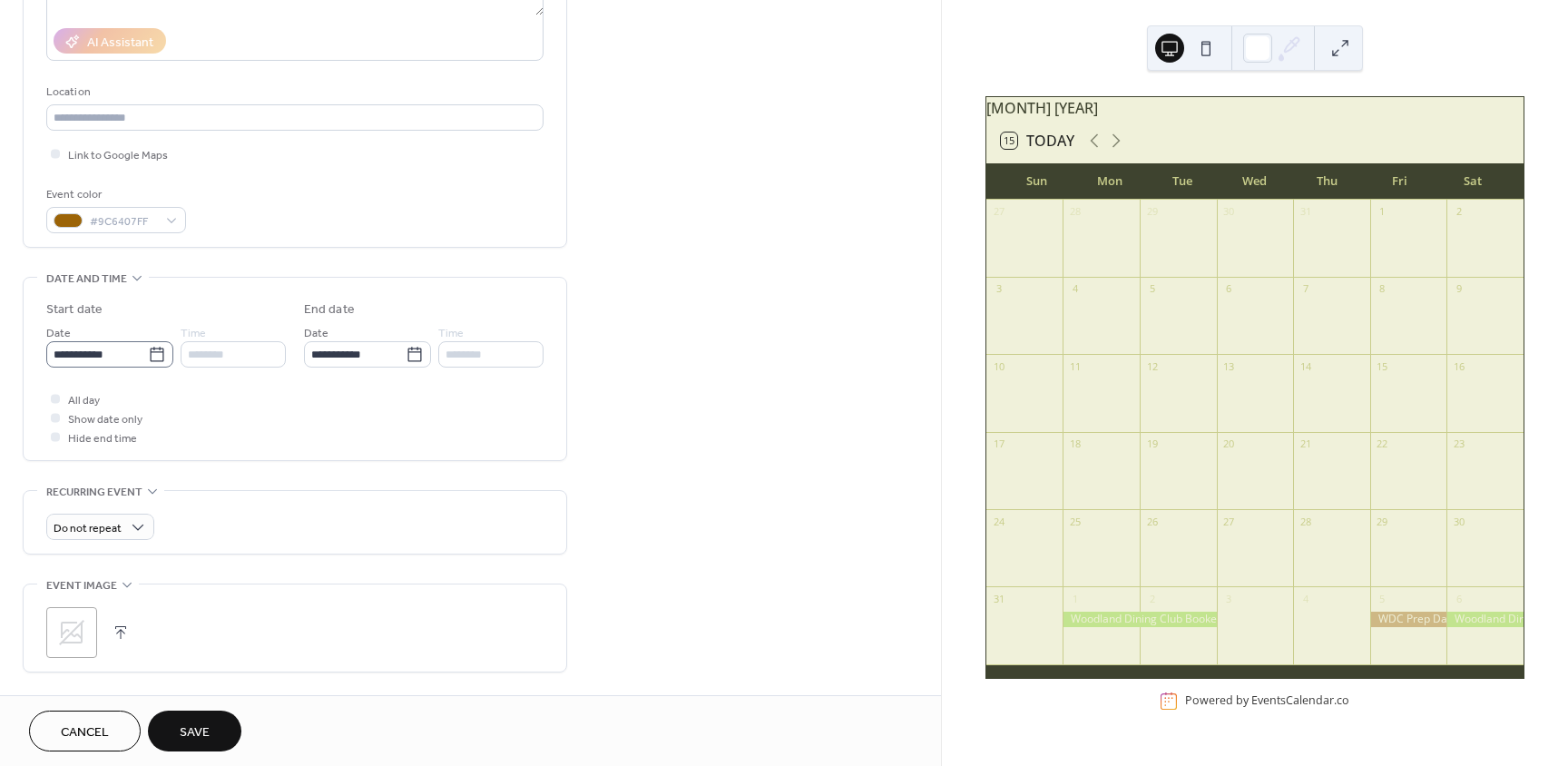 type on "**********" 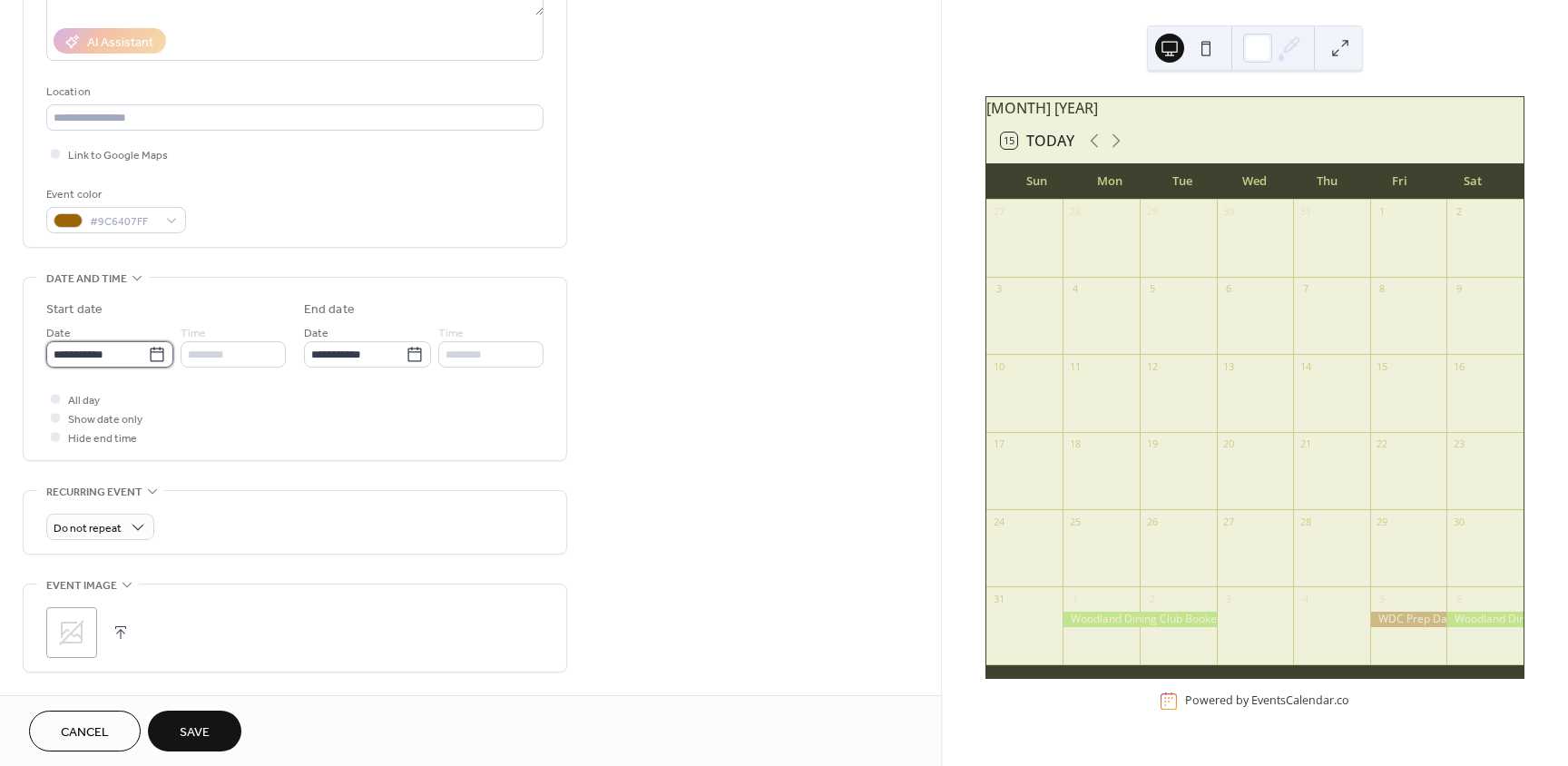click on "**********" at bounding box center (97, 354) 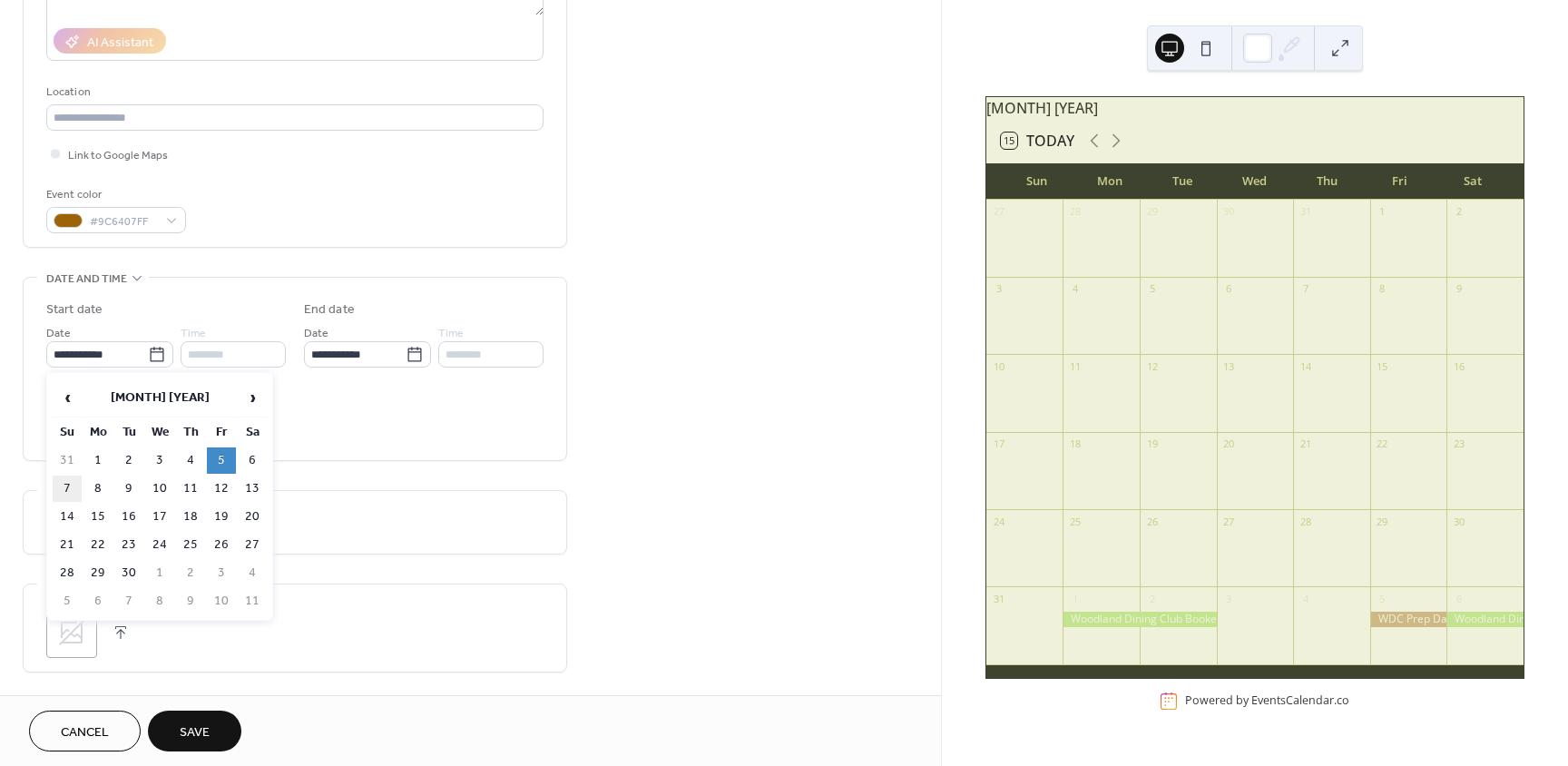 click on "7" at bounding box center [67, 488] 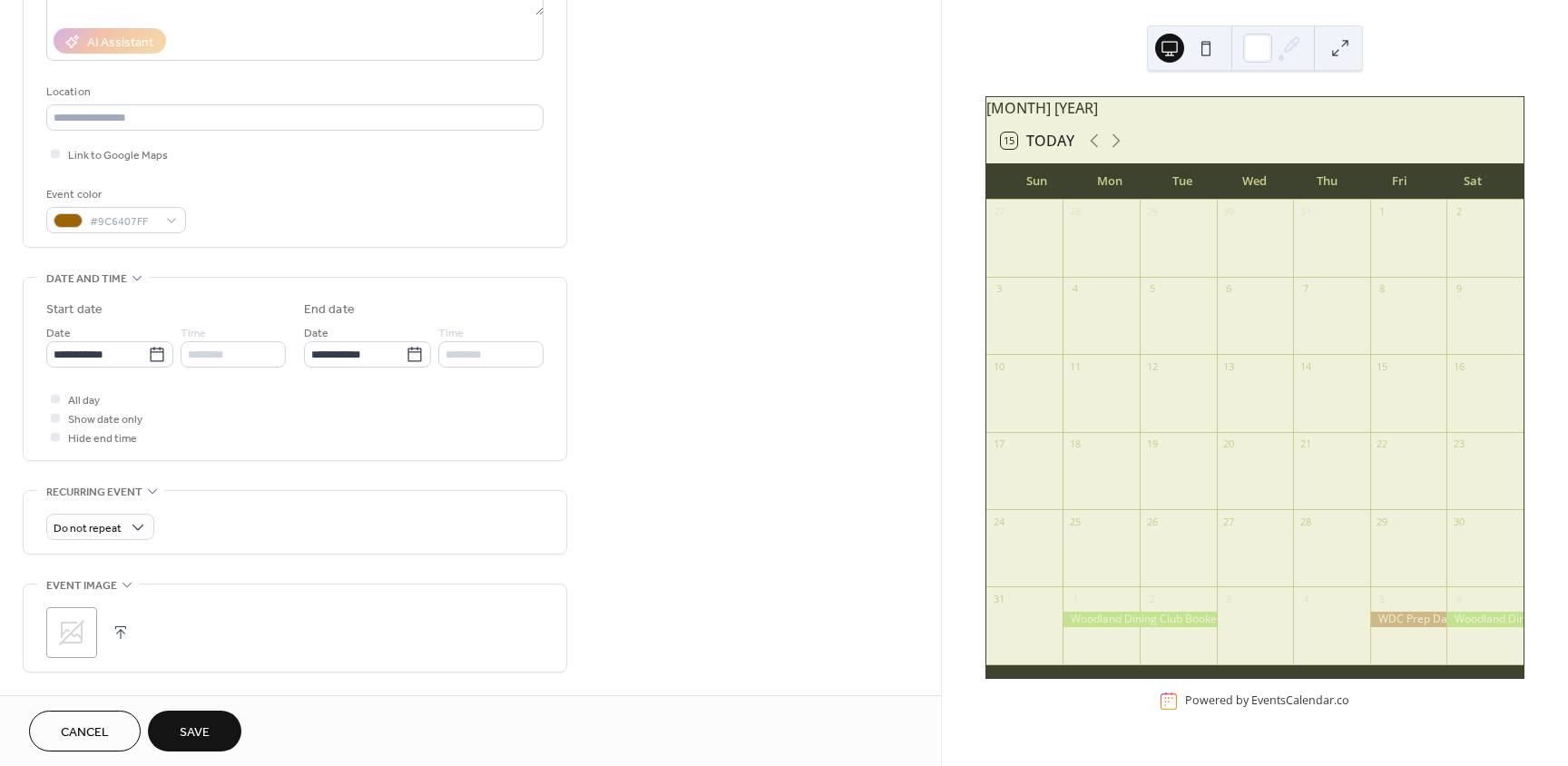 click on "Save" at bounding box center (194, 732) 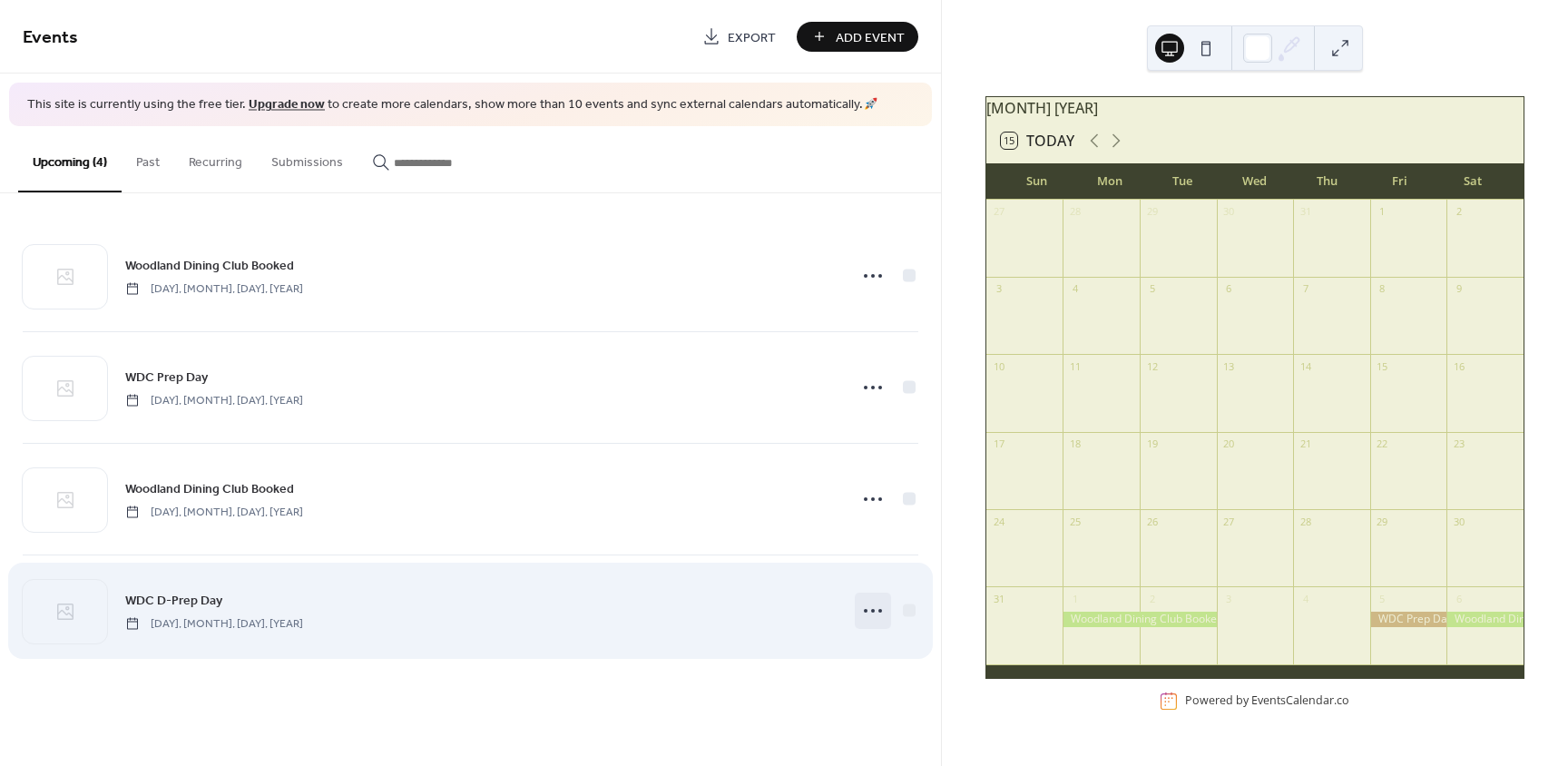 click 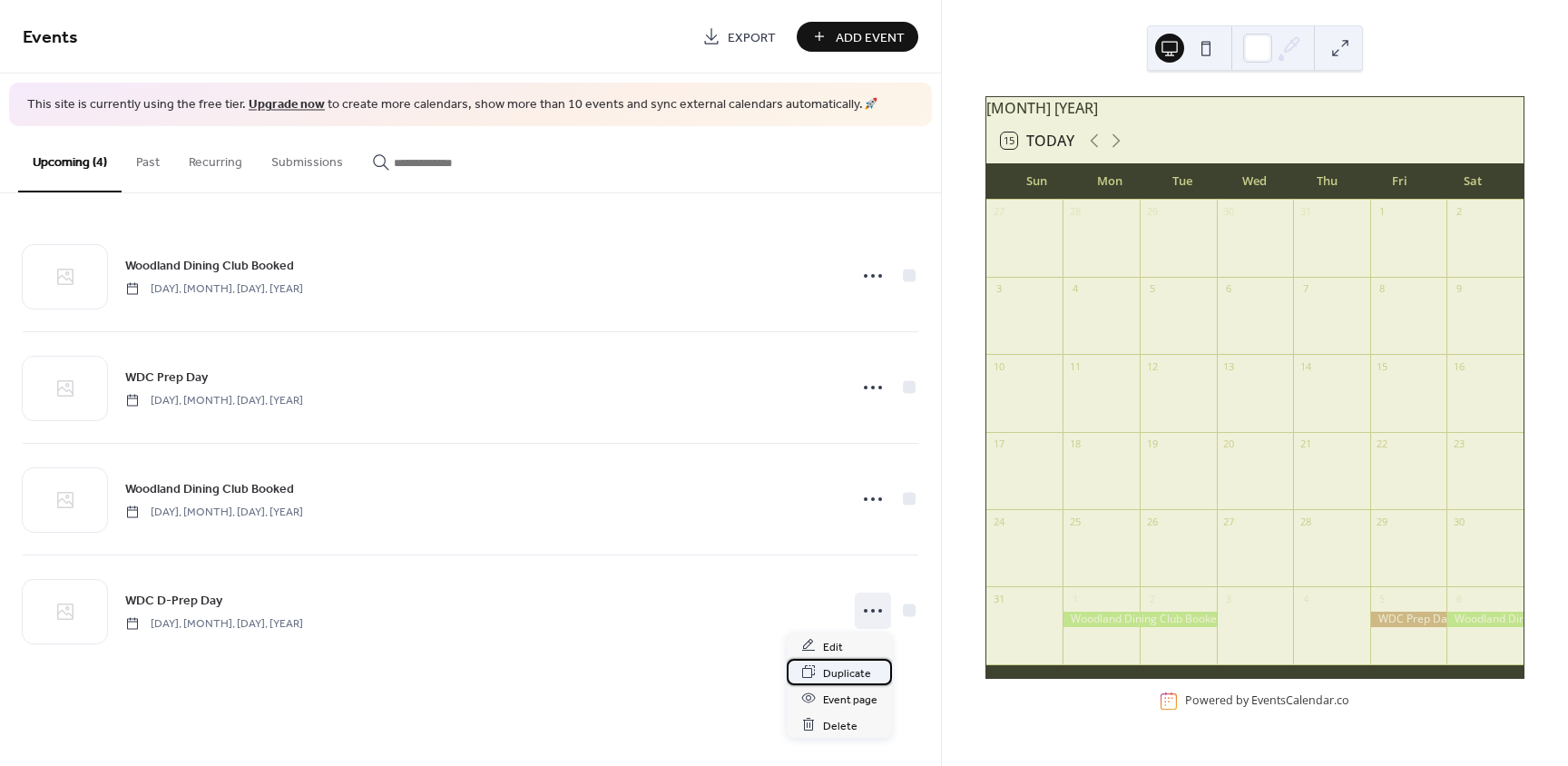click on "Duplicate" at bounding box center (847, 673) 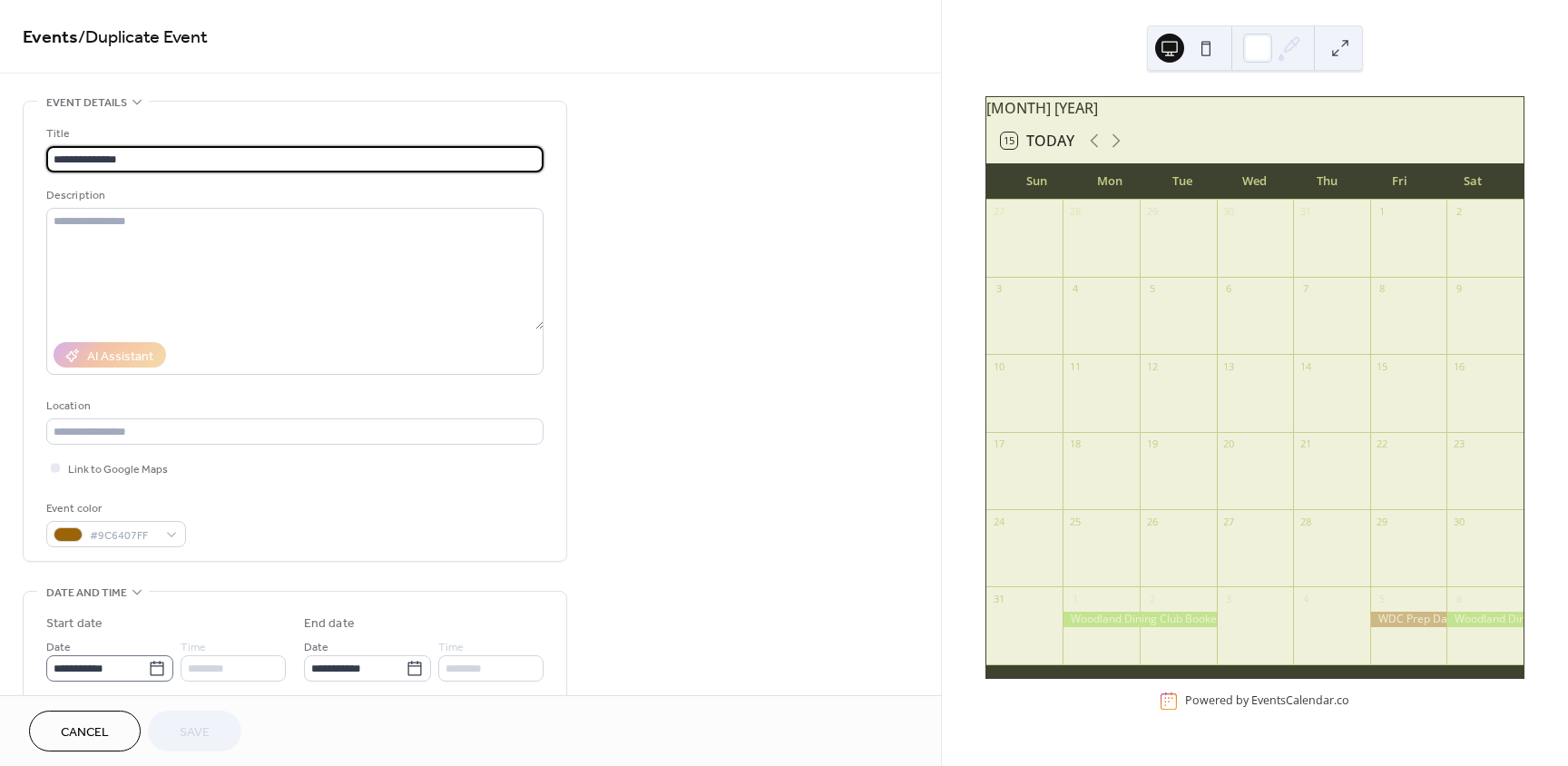click 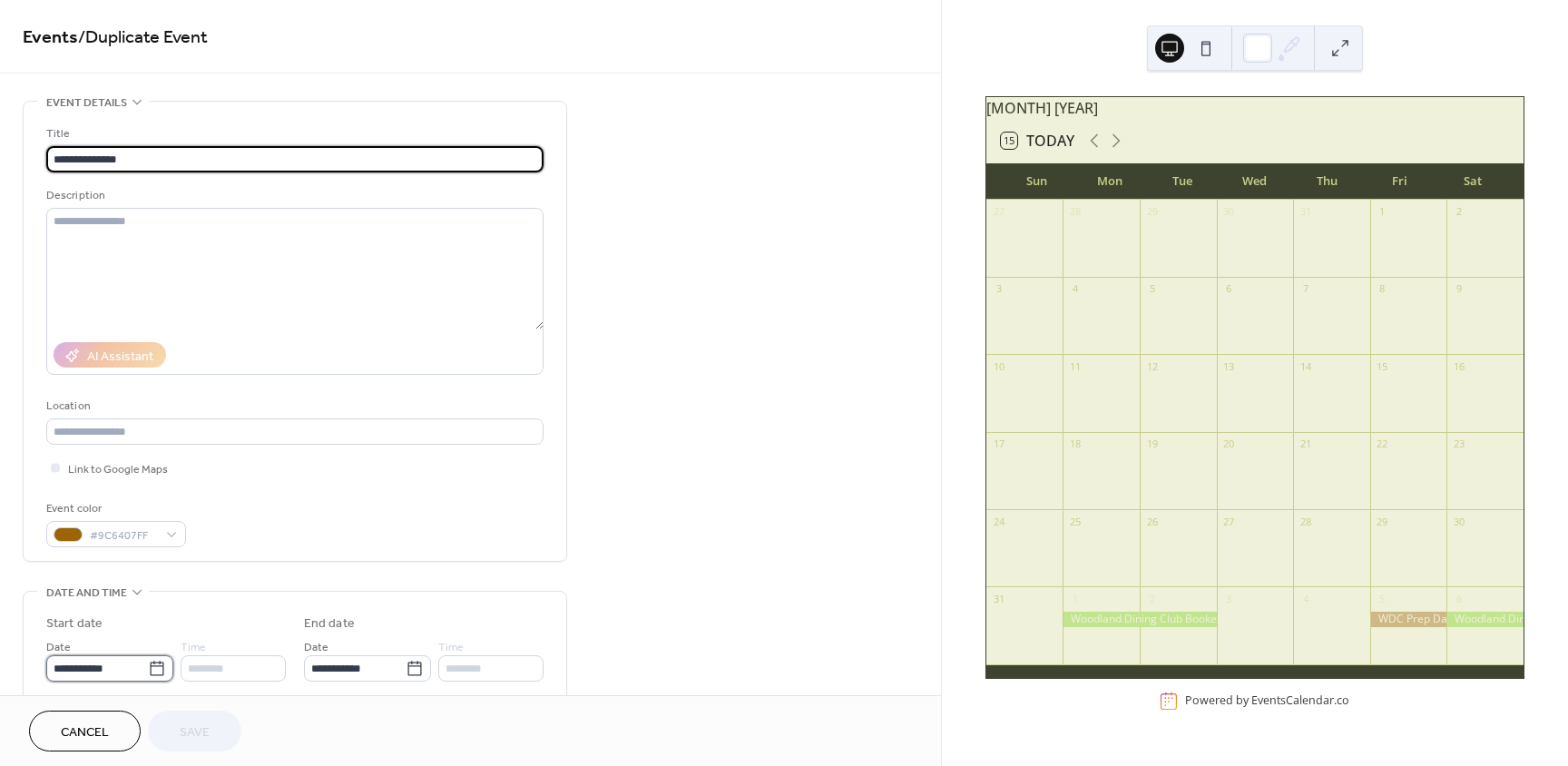 click on "**********" at bounding box center (97, 668) 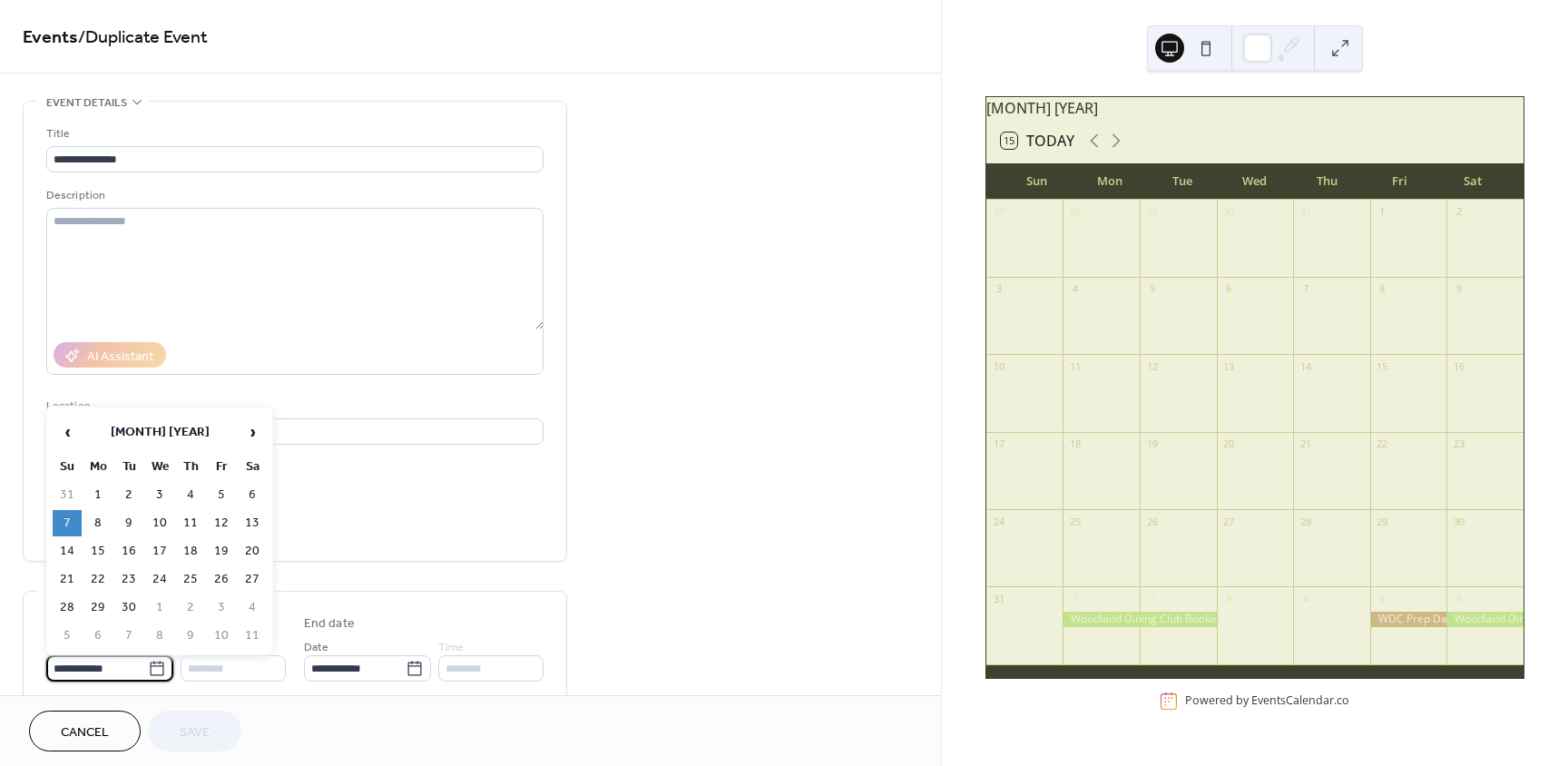 click on "8" at bounding box center (98, 523) 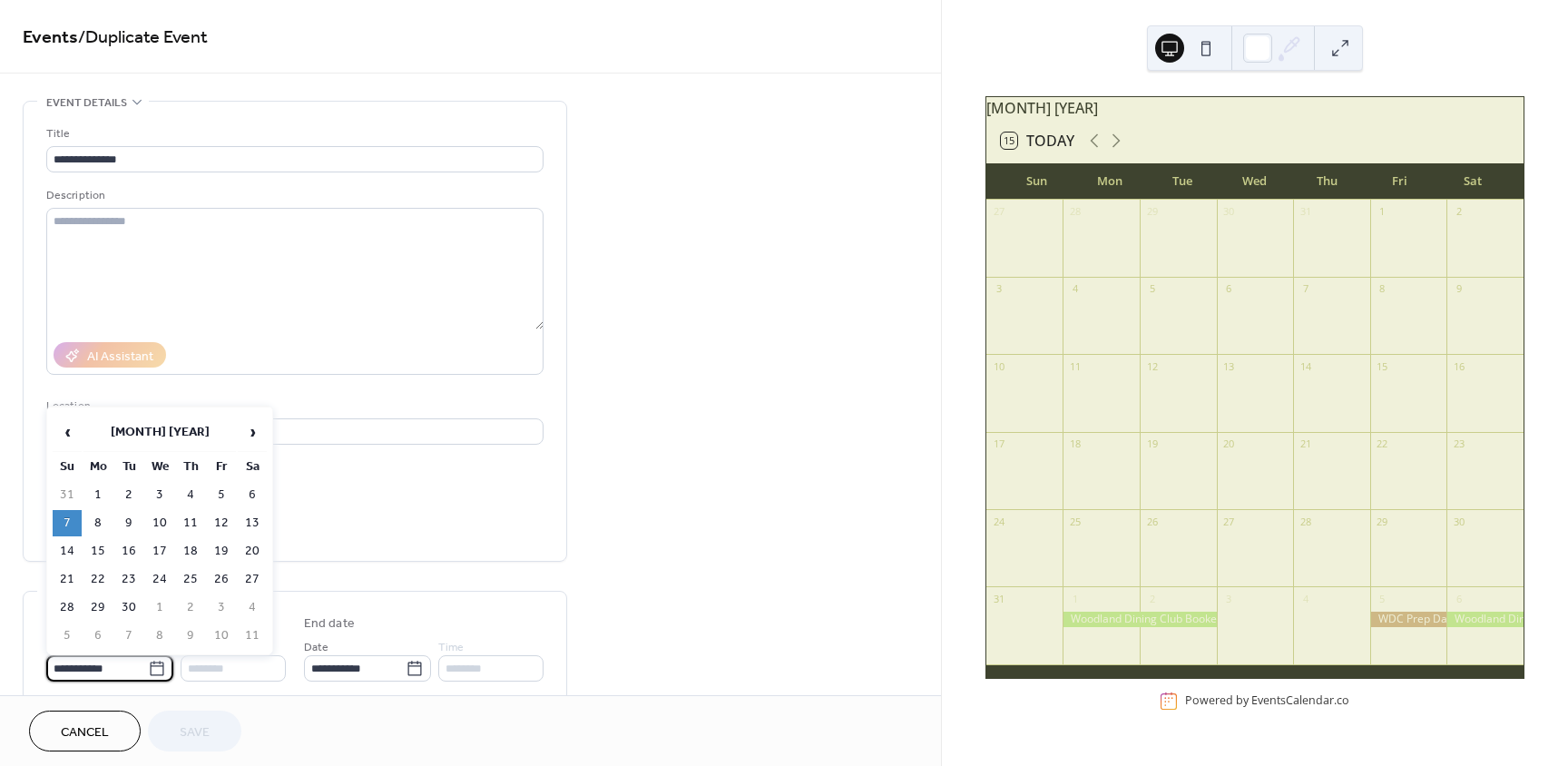type on "**********" 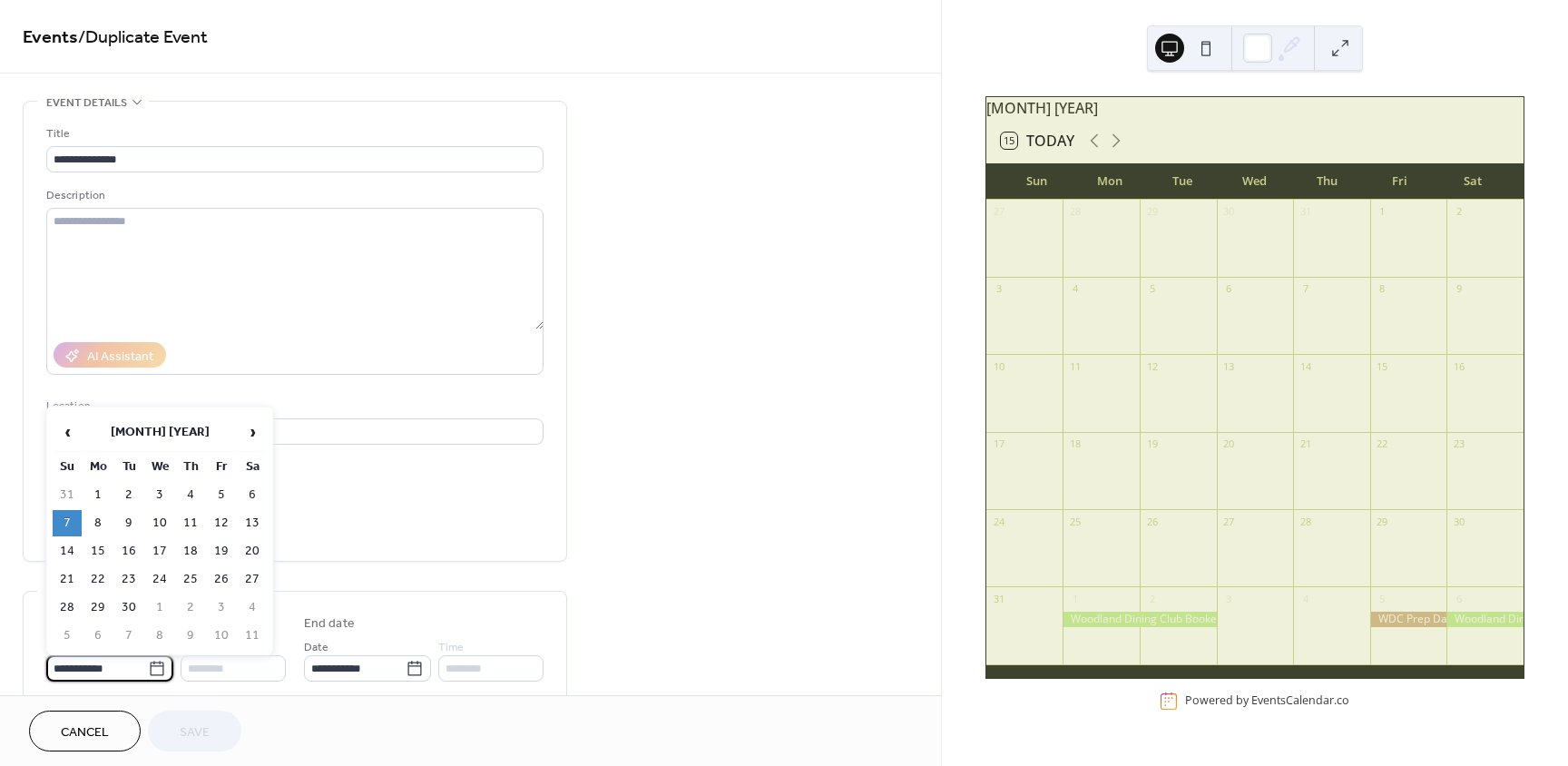 type on "**********" 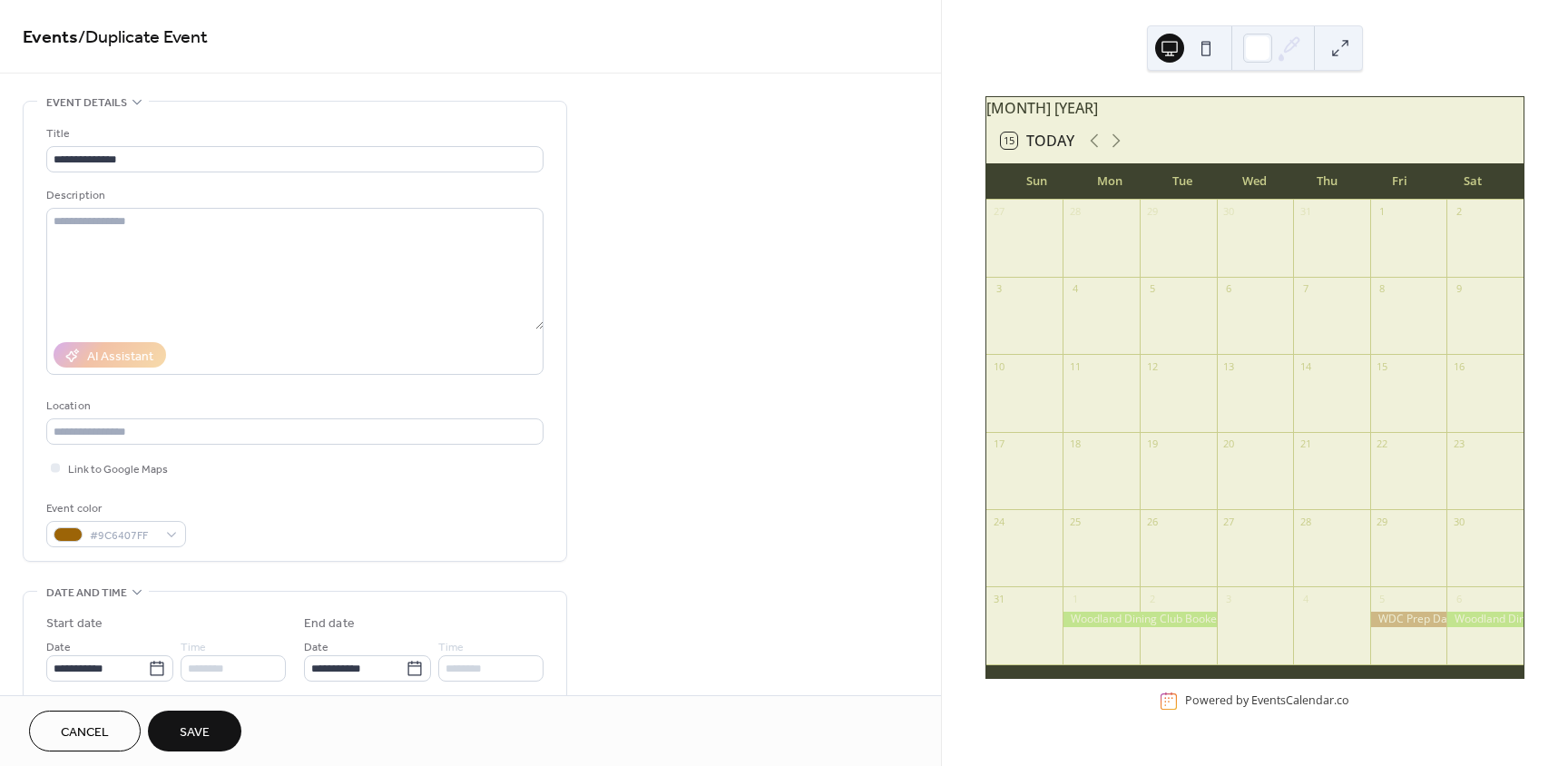click on "Save" at bounding box center [194, 731] 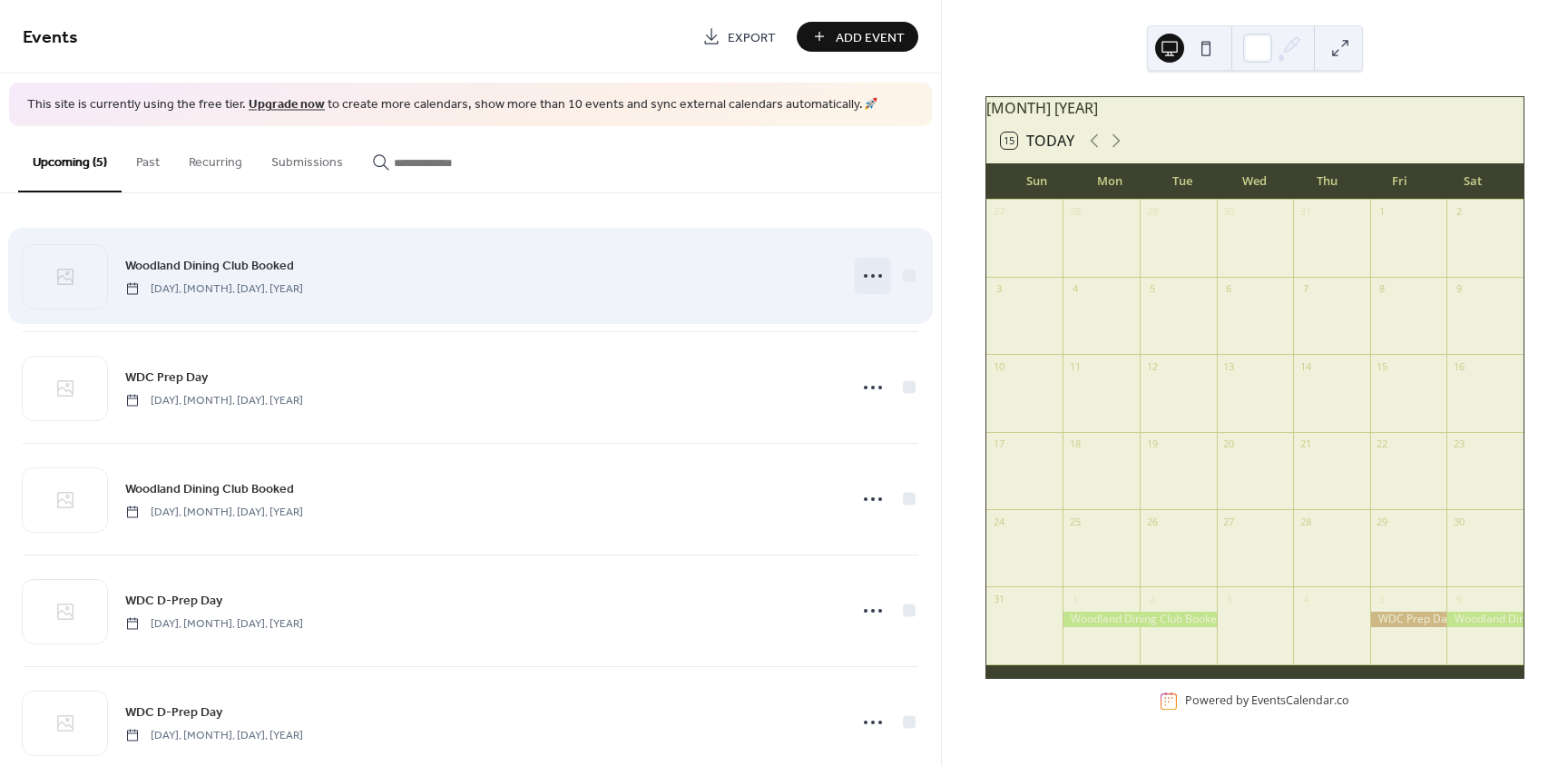click 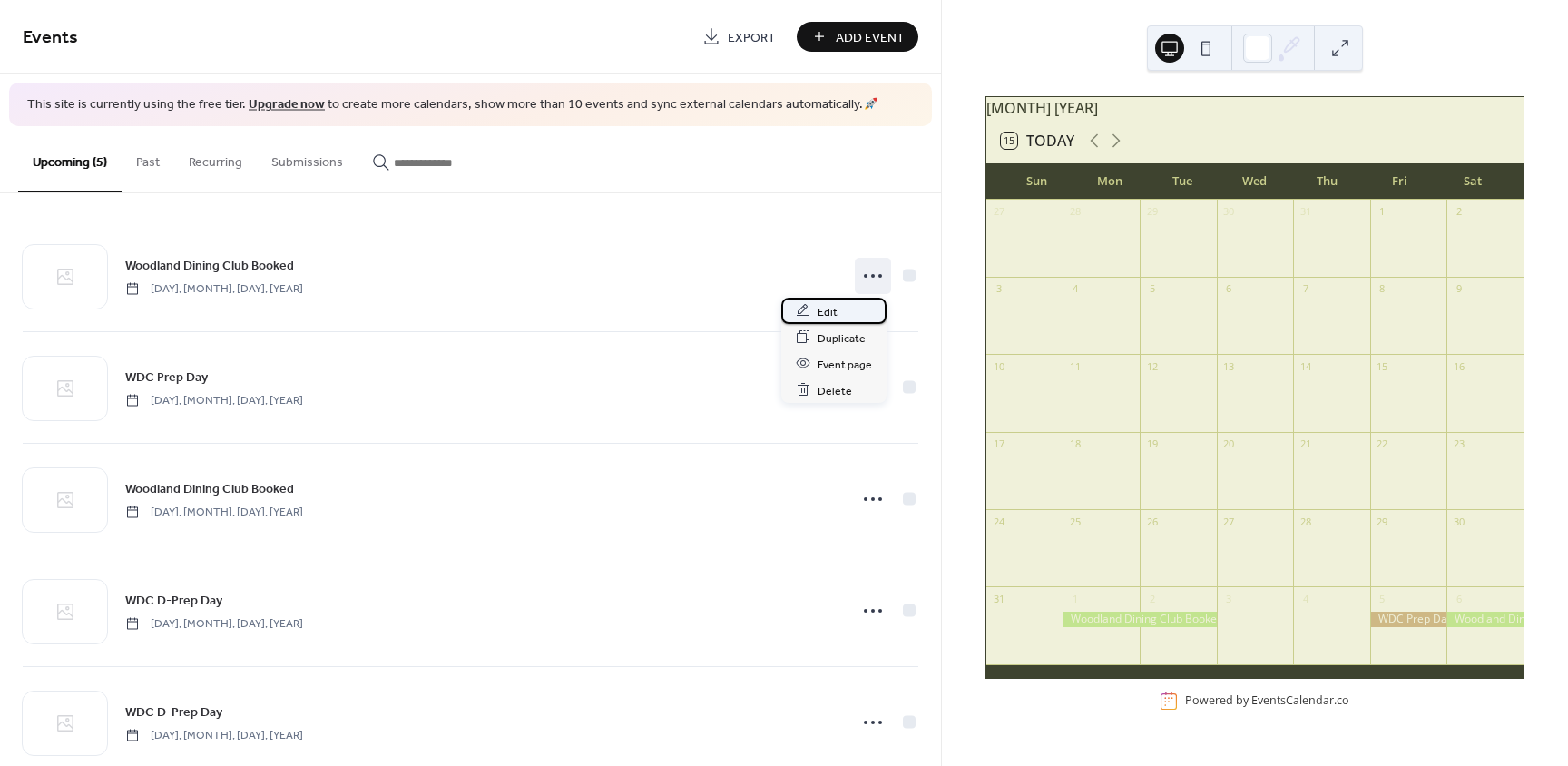 click on "Edit" at bounding box center [834, 310] 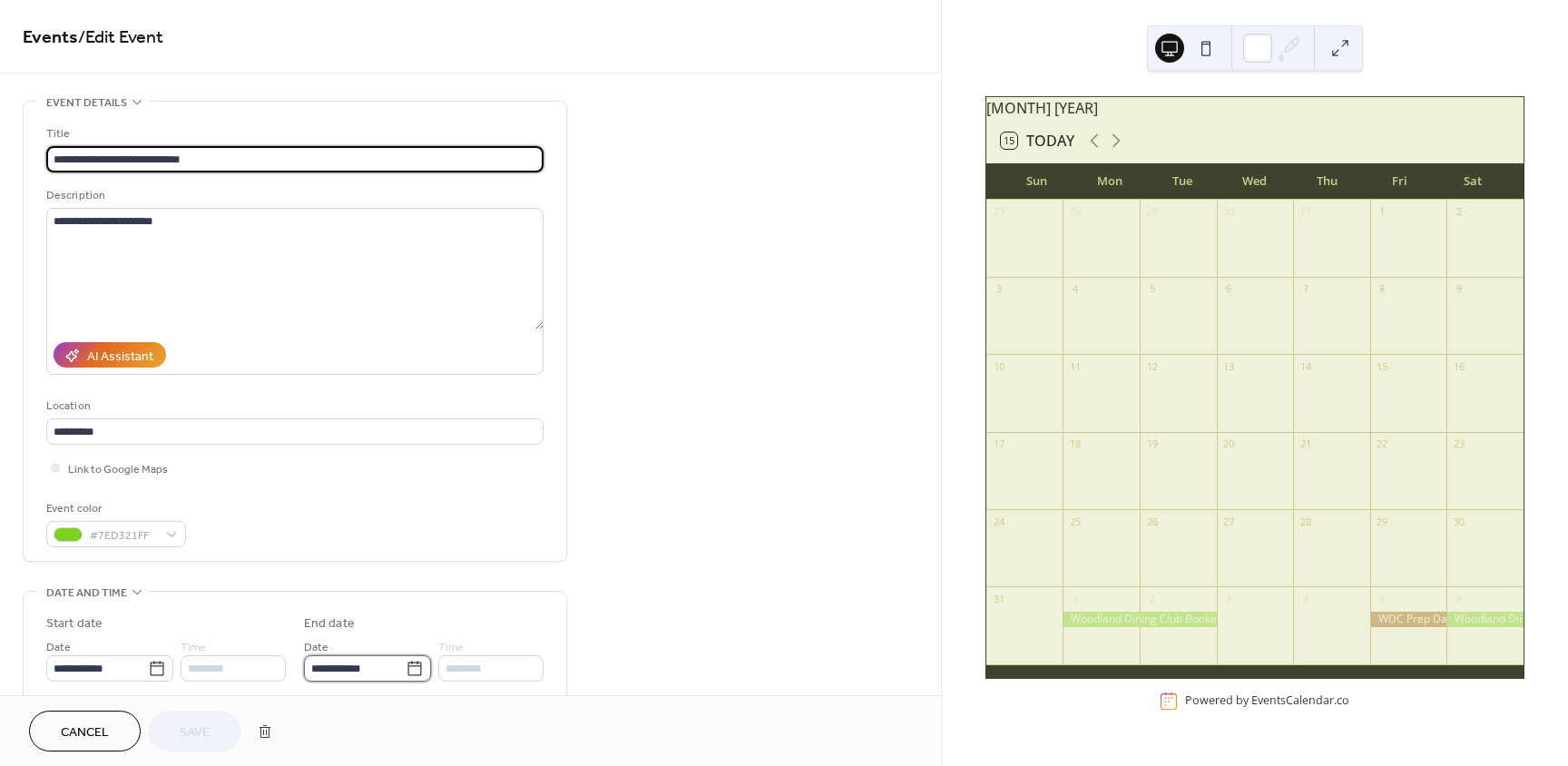 click on "**********" at bounding box center [355, 668] 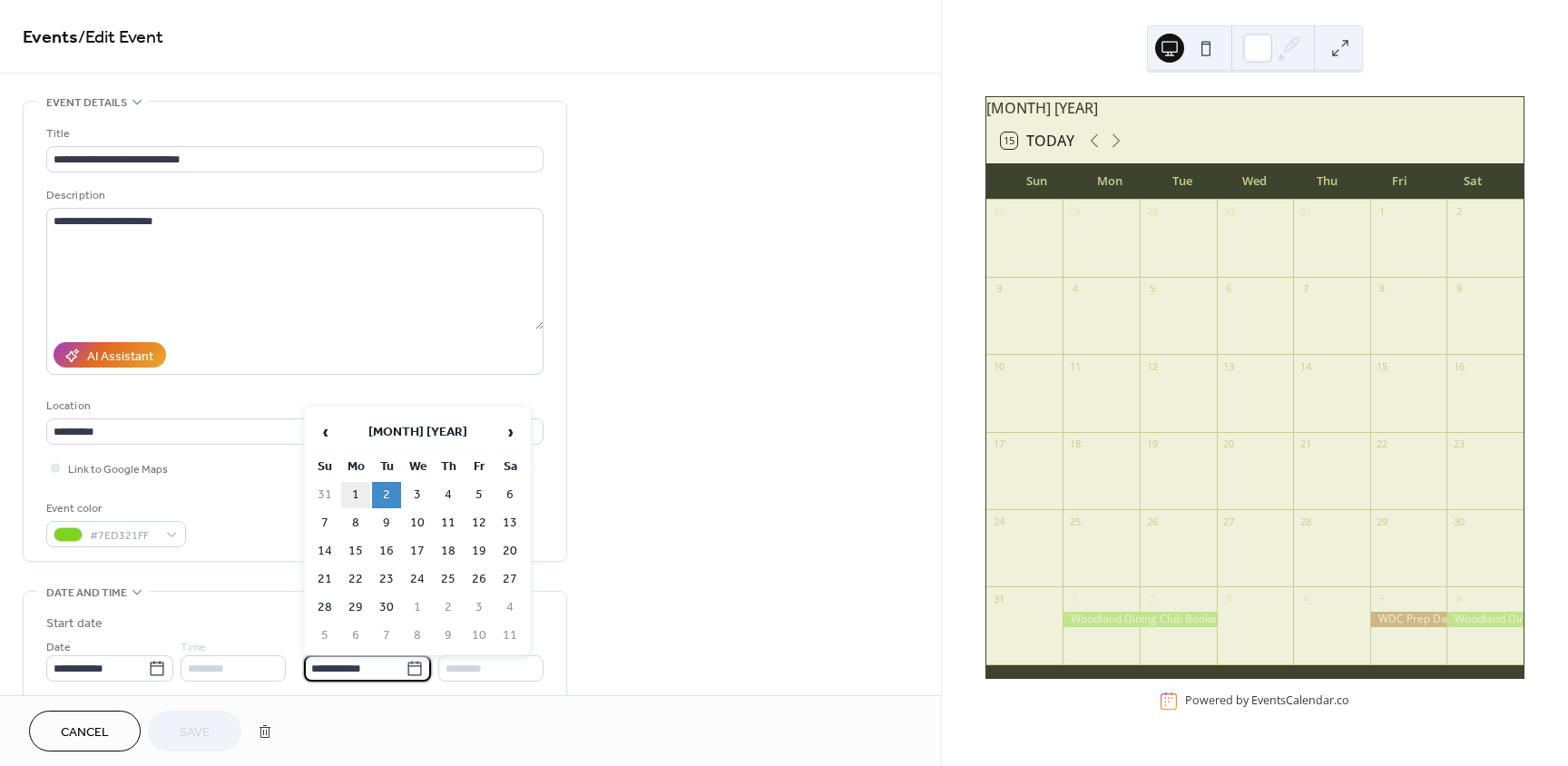 click on "1" at bounding box center [356, 495] 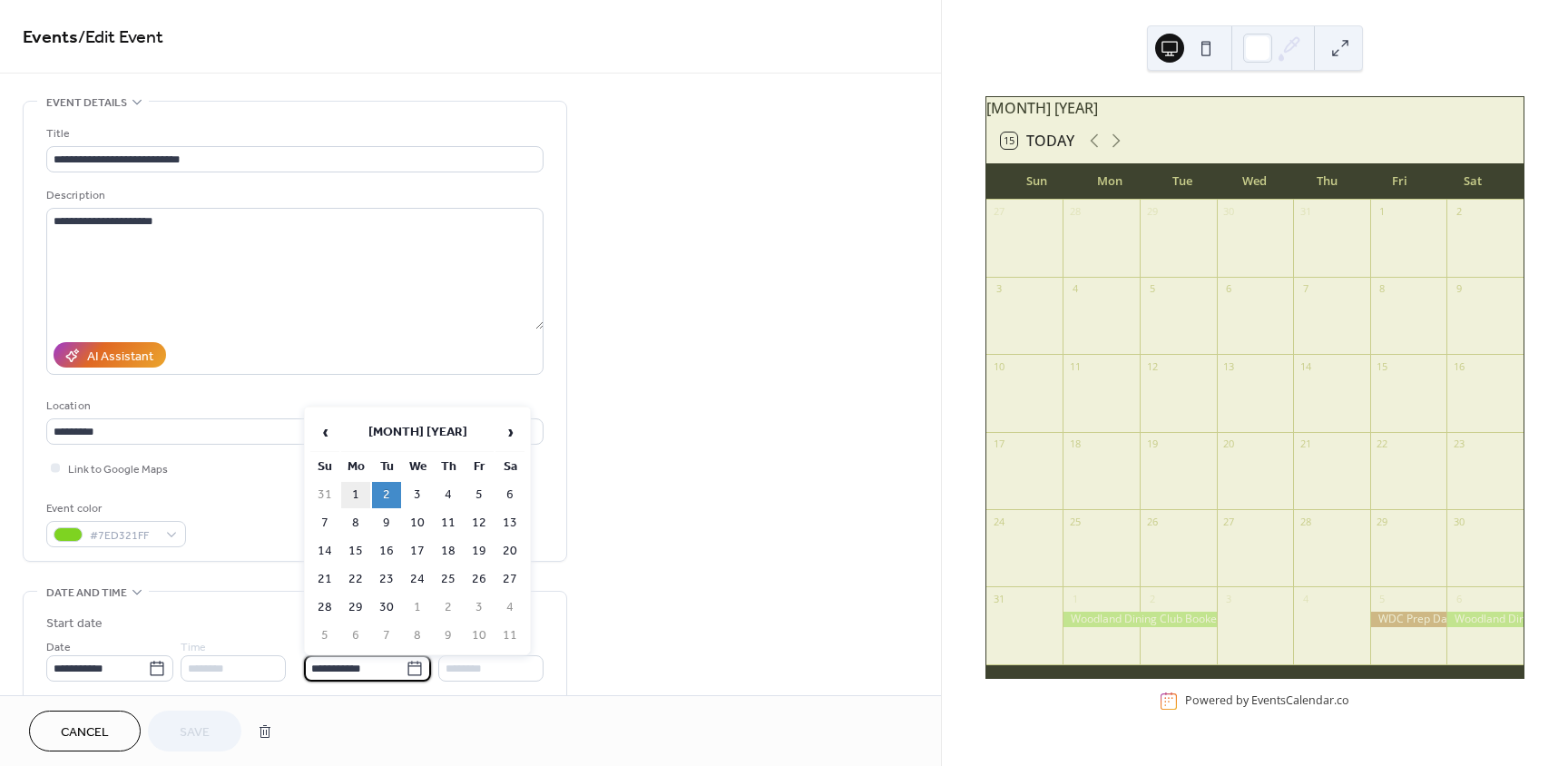 type on "**********" 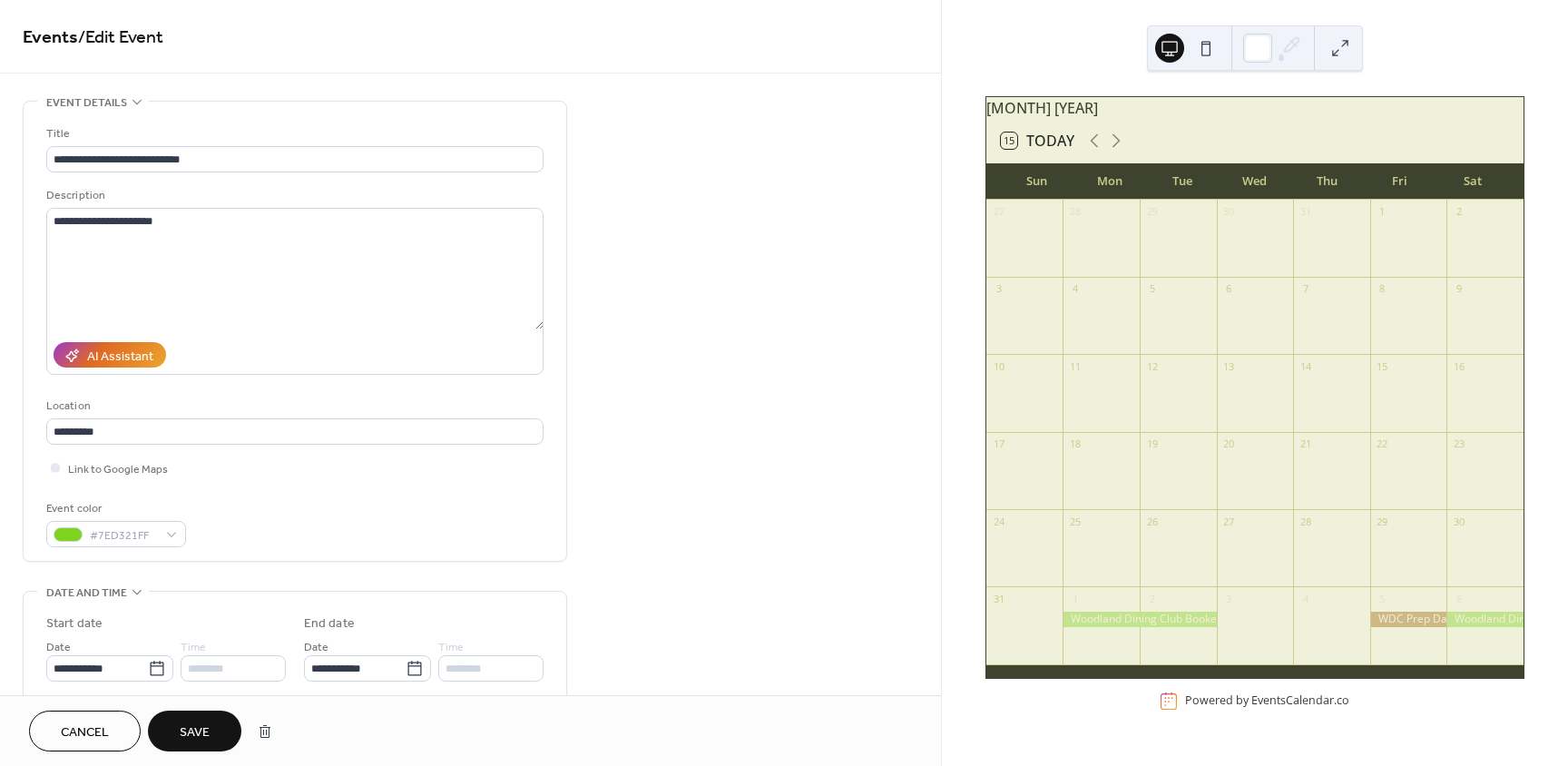 click on "Save" at bounding box center [194, 731] 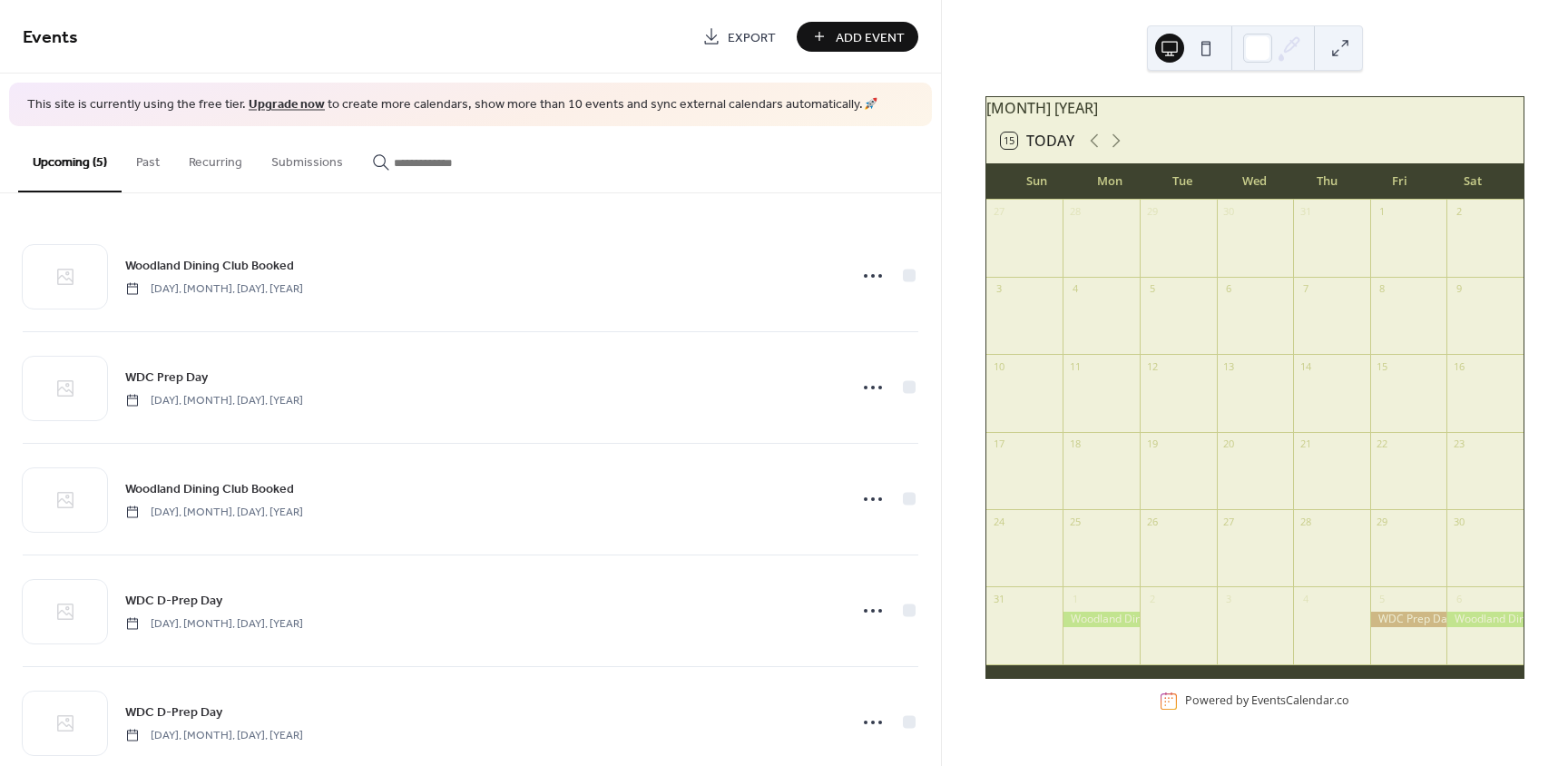 scroll, scrollTop: 39, scrollLeft: 0, axis: vertical 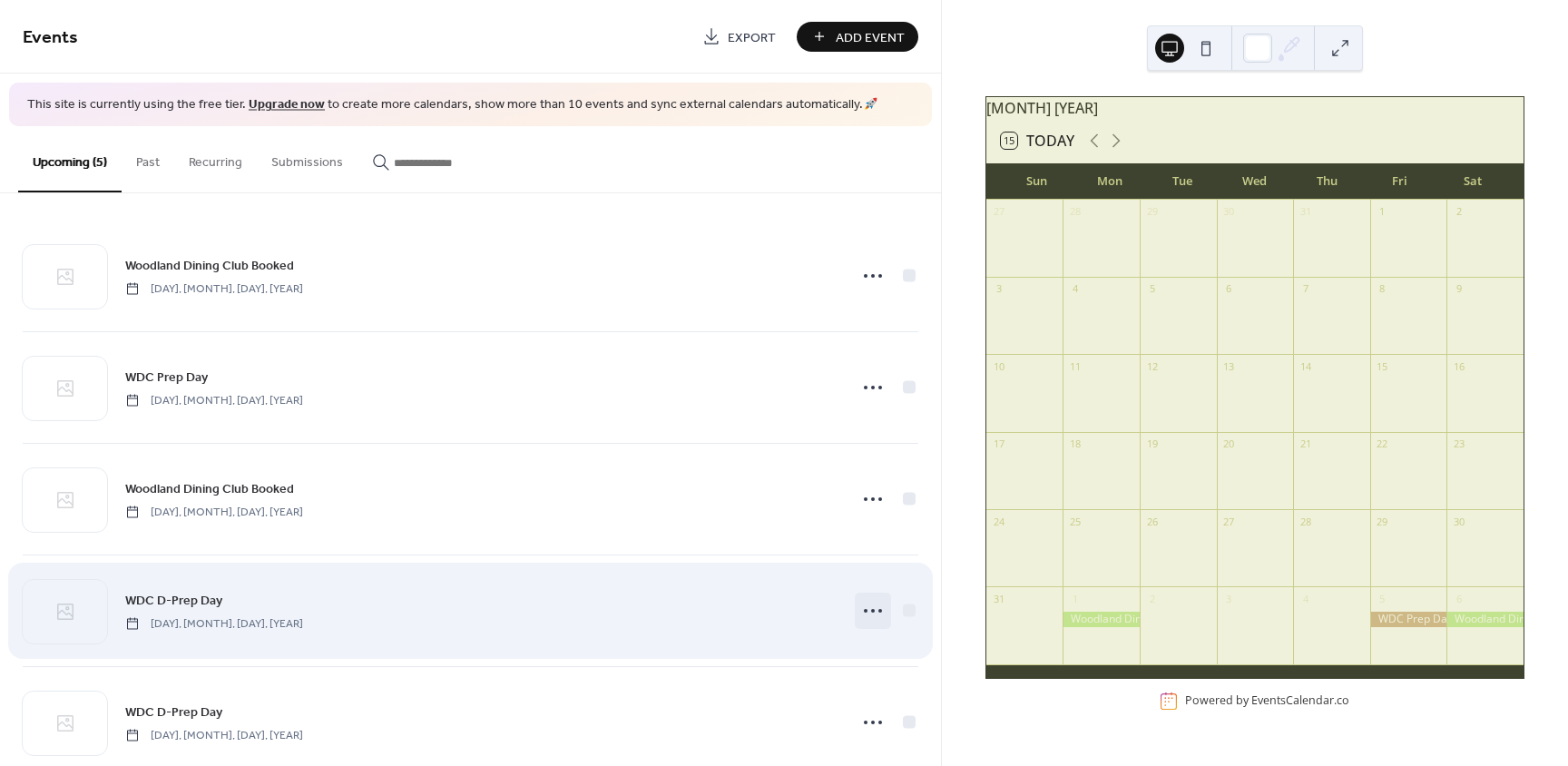 click 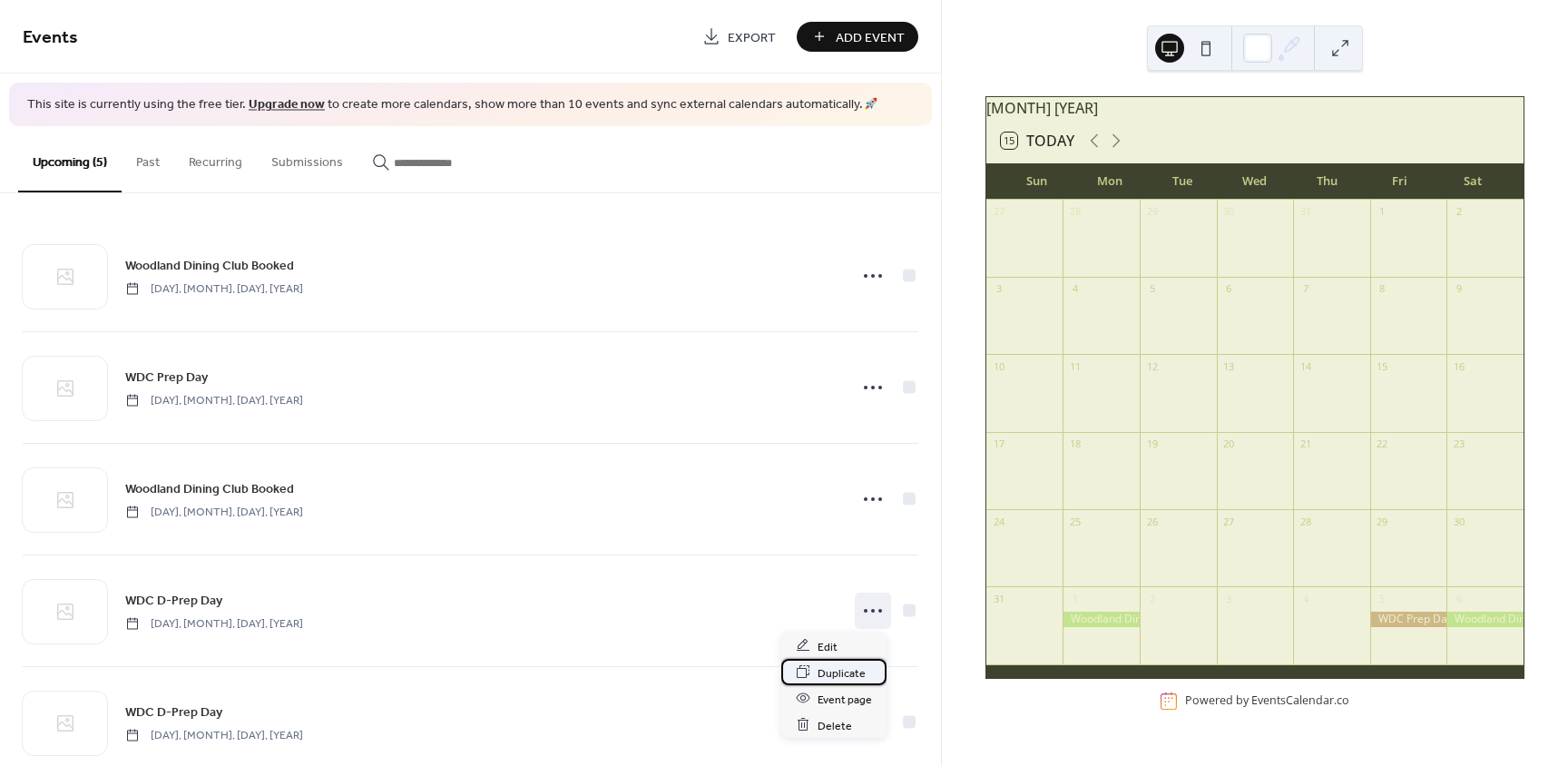 click on "Duplicate" at bounding box center [841, 673] 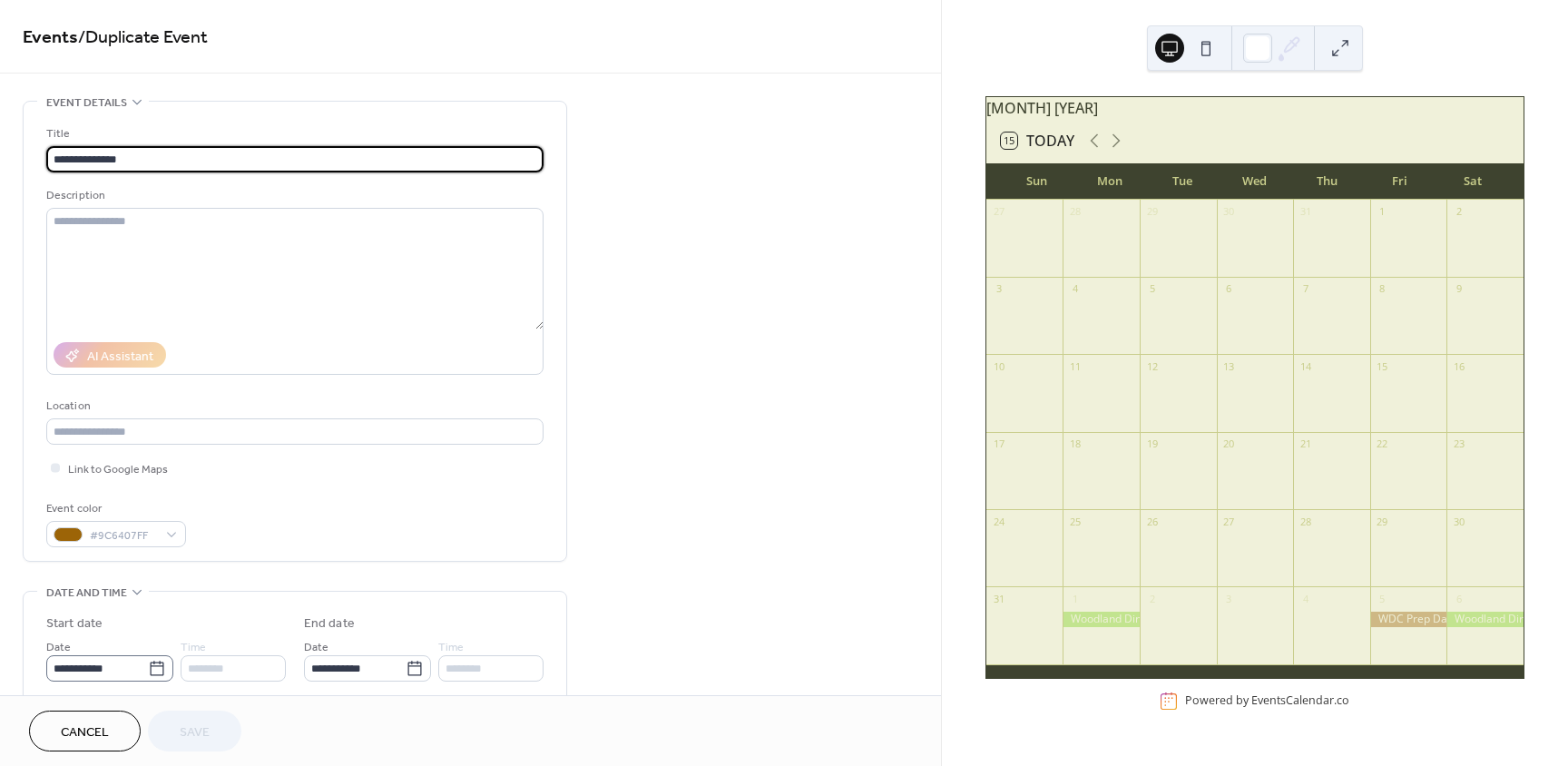 click 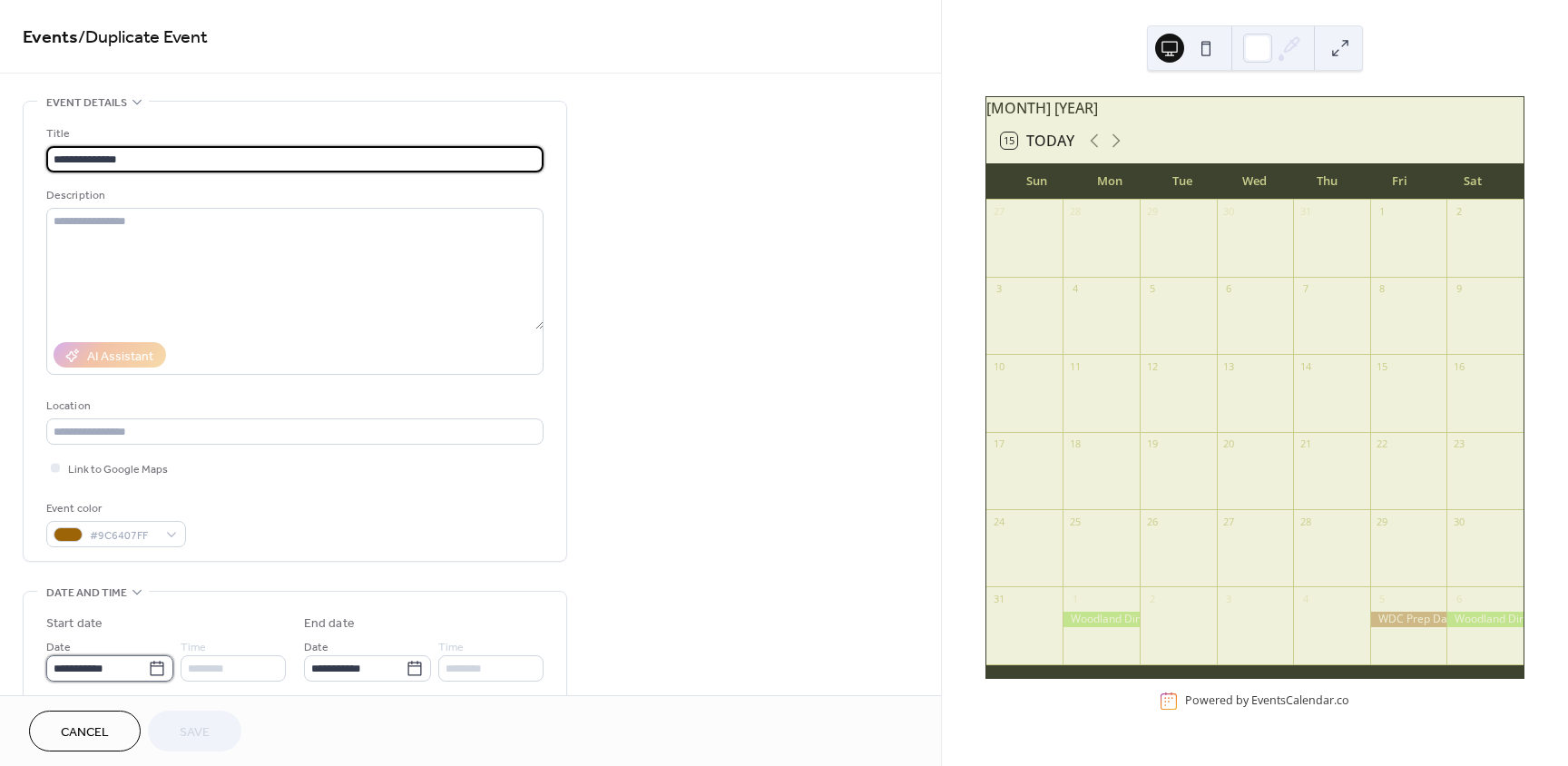 click on "**********" at bounding box center [97, 668] 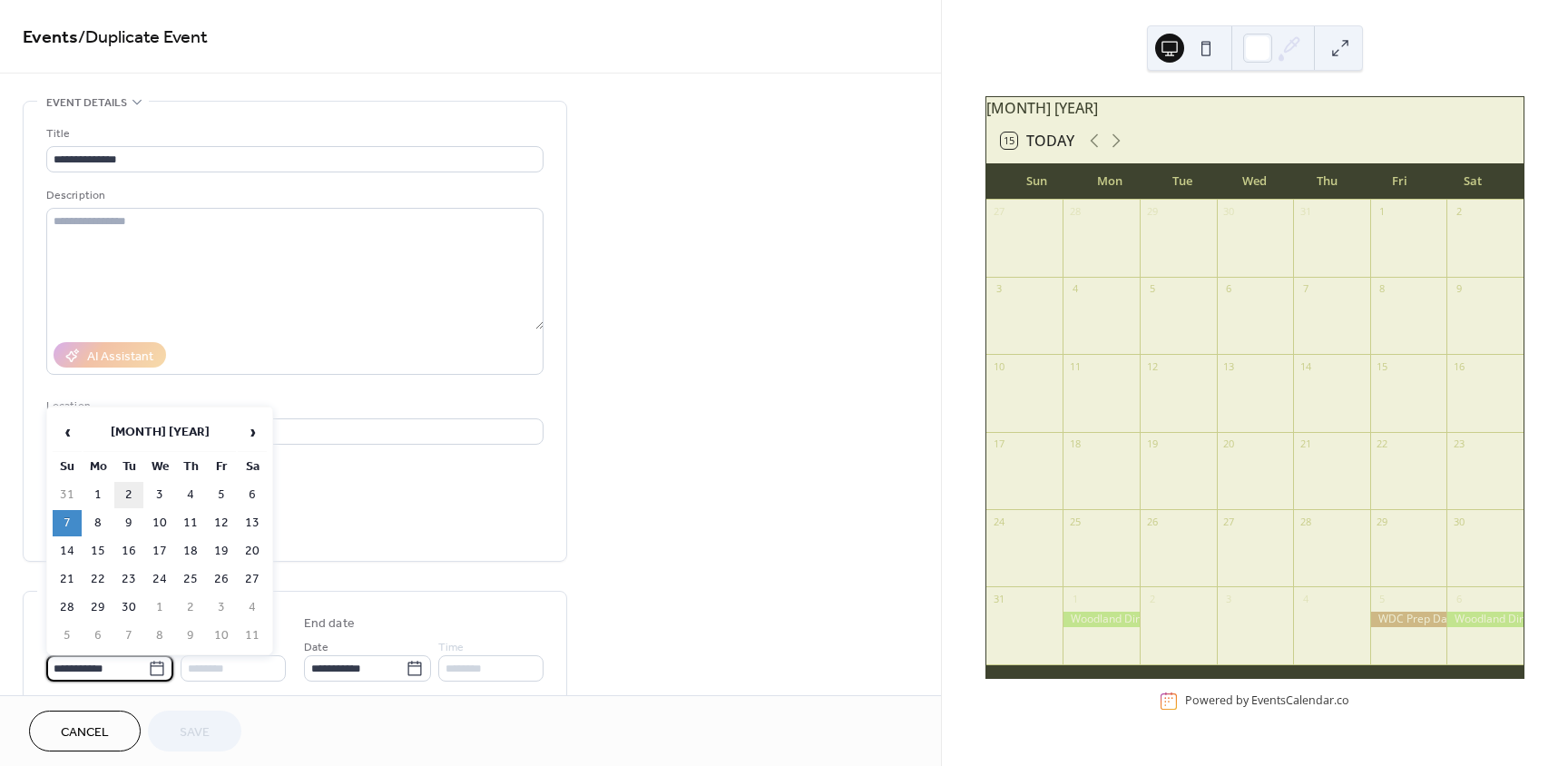 click on "2" at bounding box center (129, 495) 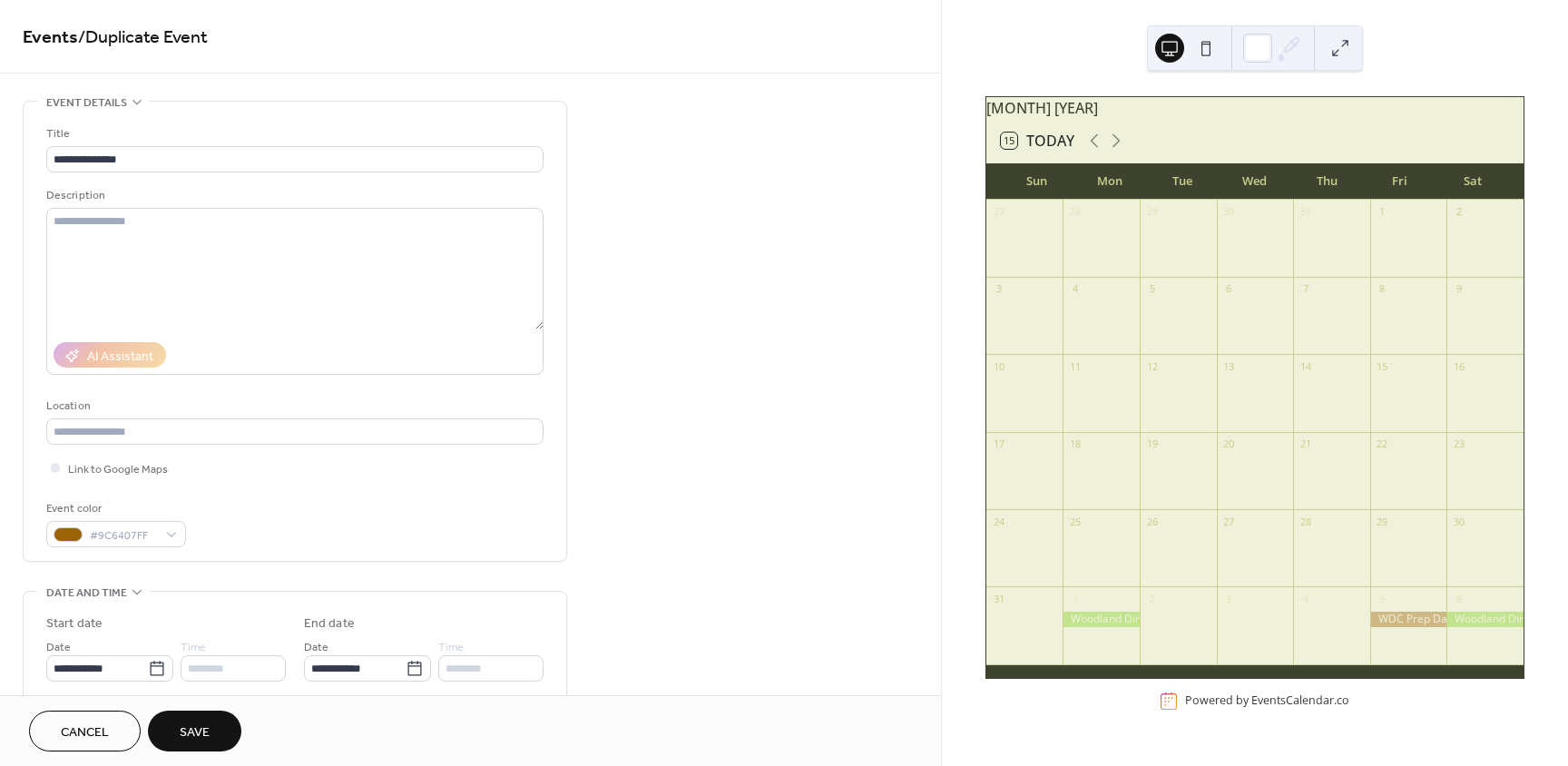 type on "**********" 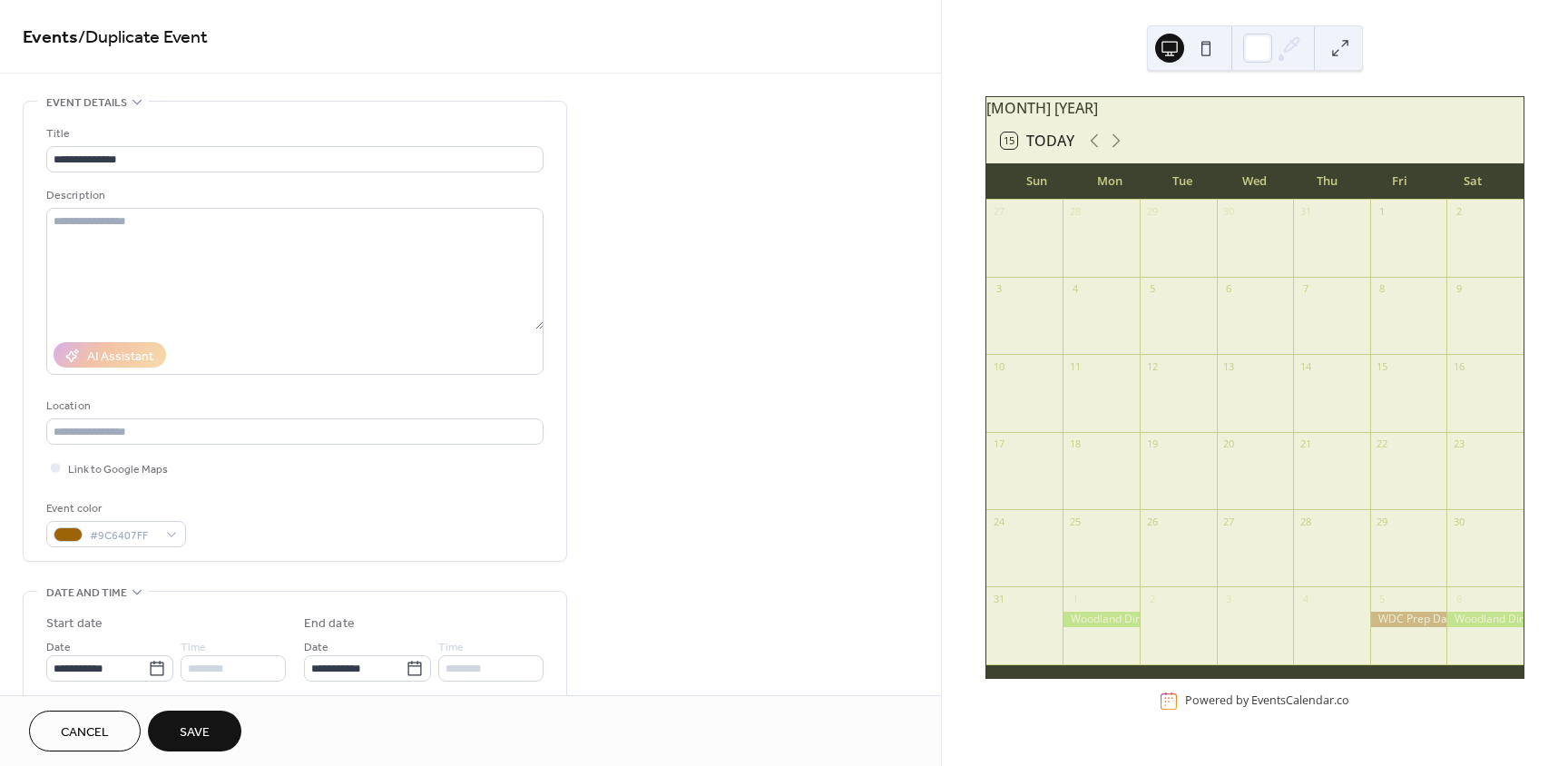 type on "**********" 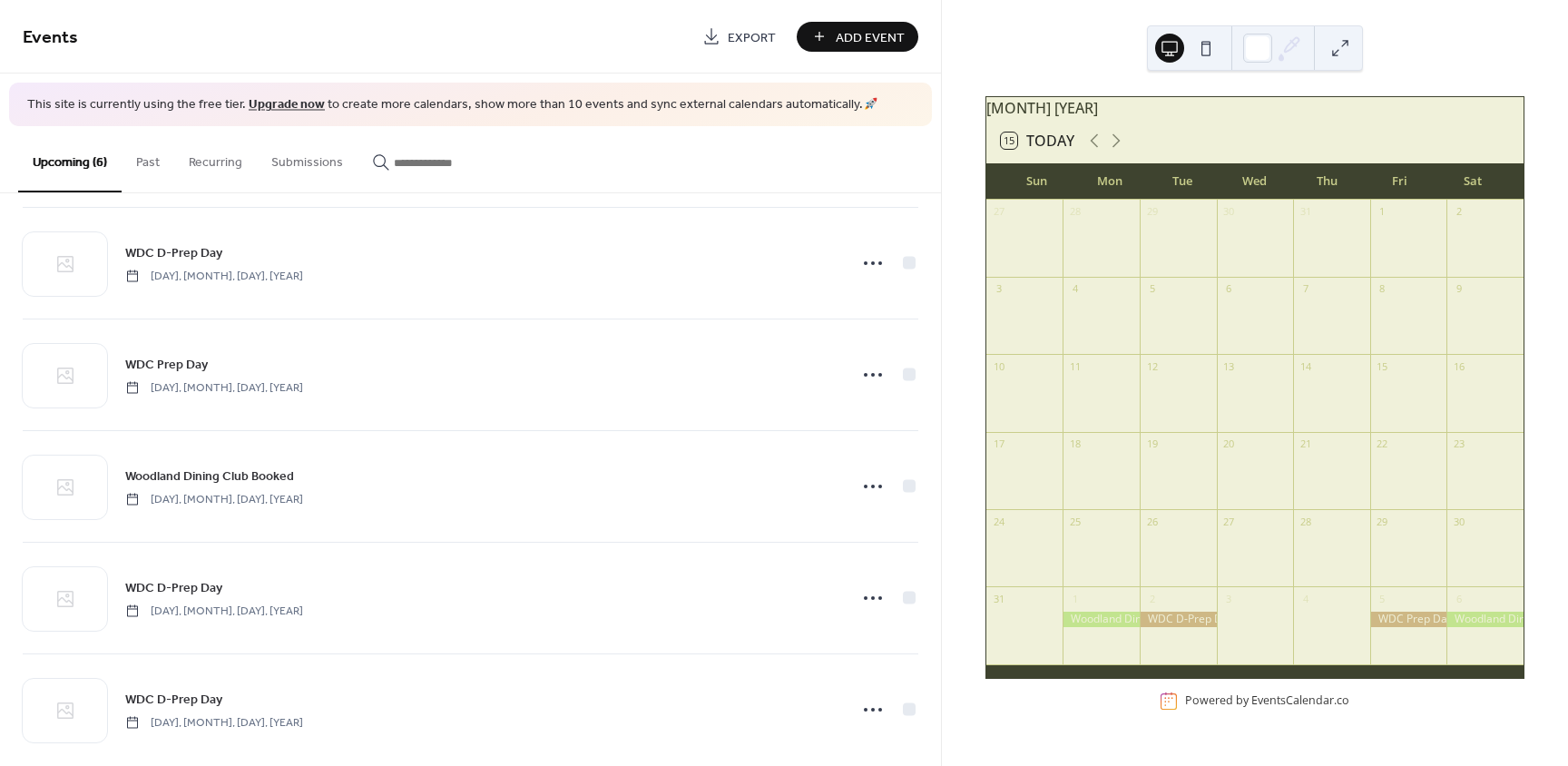 scroll, scrollTop: 151, scrollLeft: 0, axis: vertical 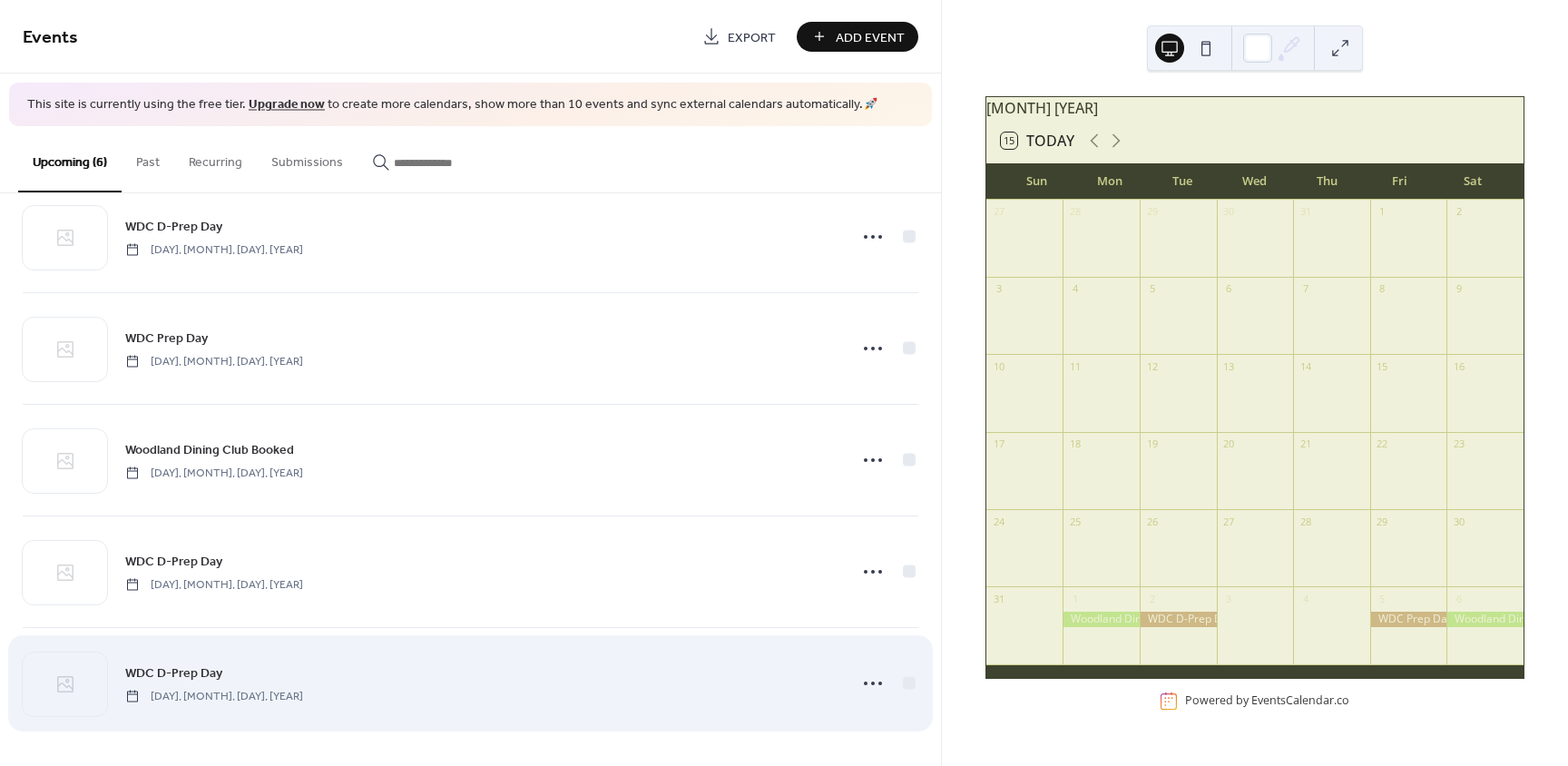 click 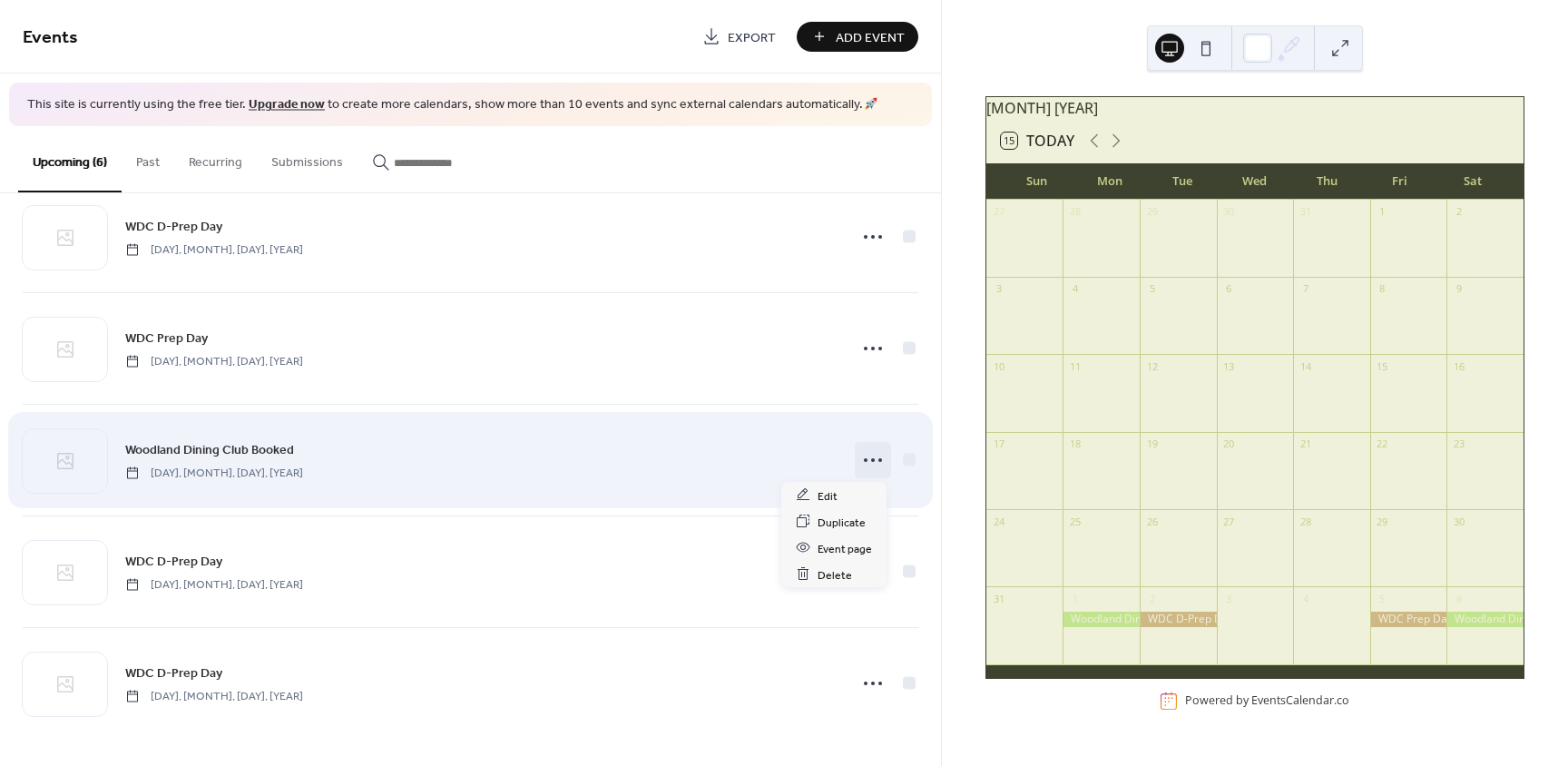 click 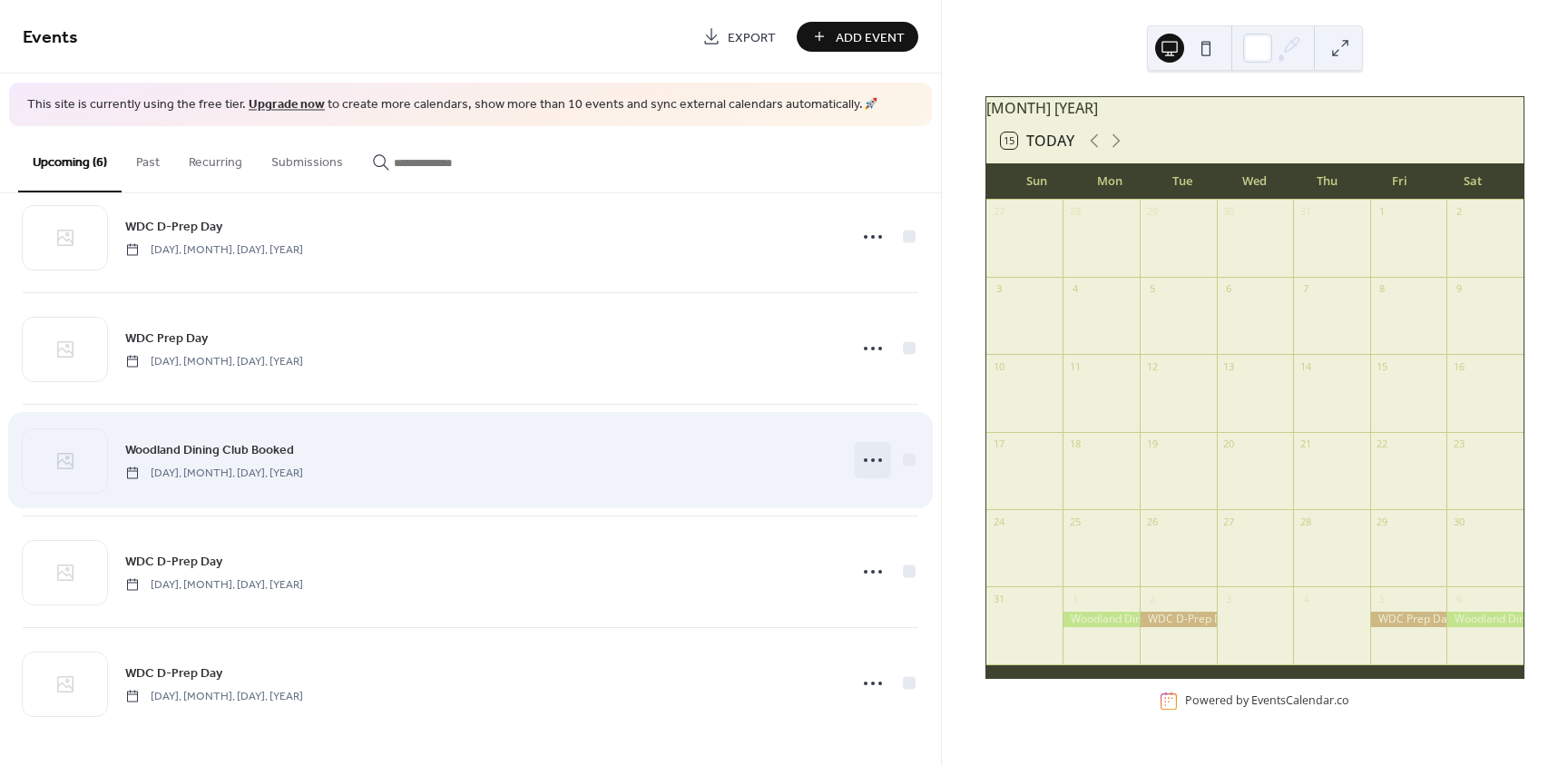 click on "WDC D-Prep Day [MONTH], [DAY], [YEAR]" at bounding box center (470, 572) 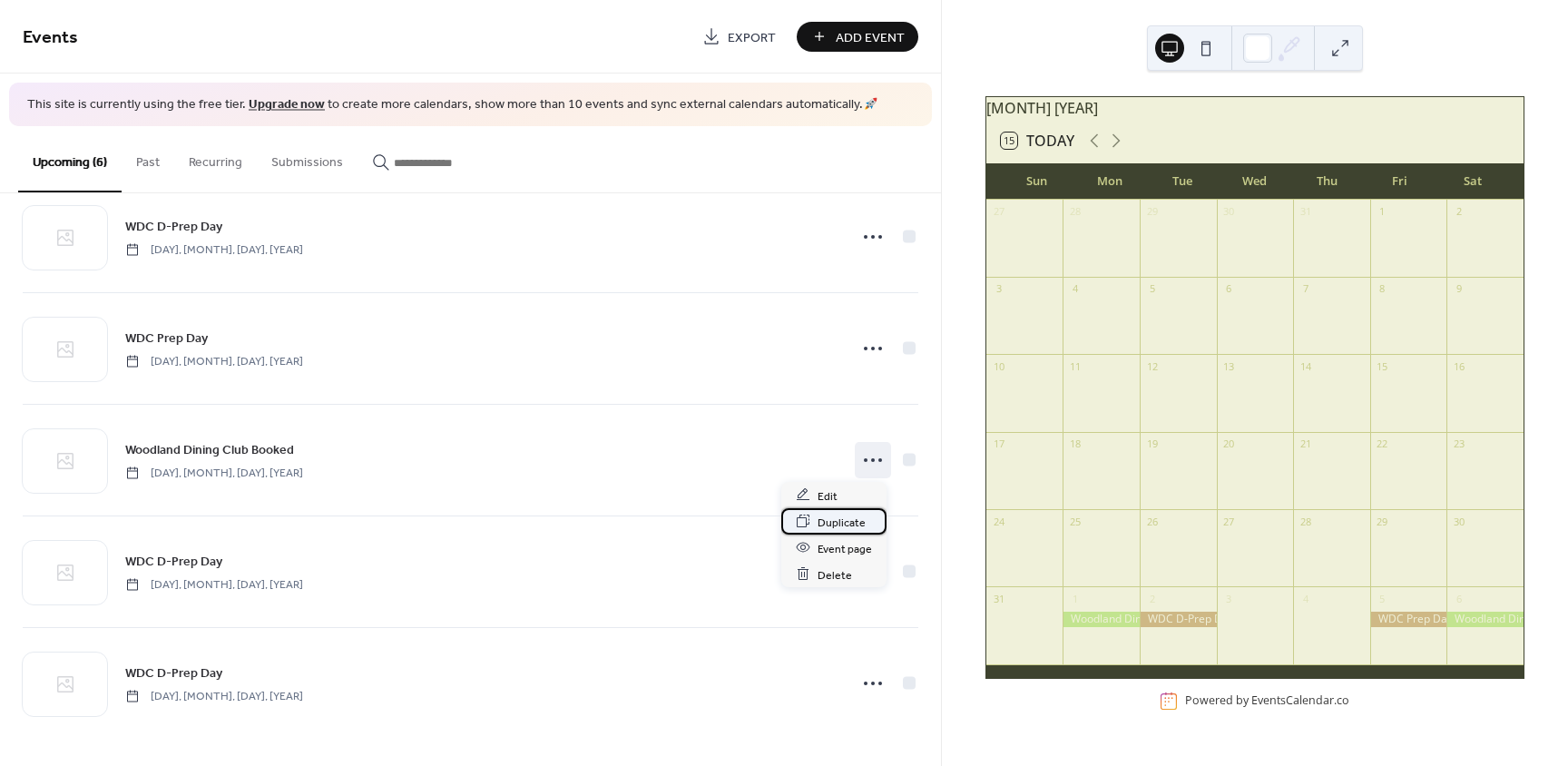click on "Duplicate" at bounding box center (841, 522) 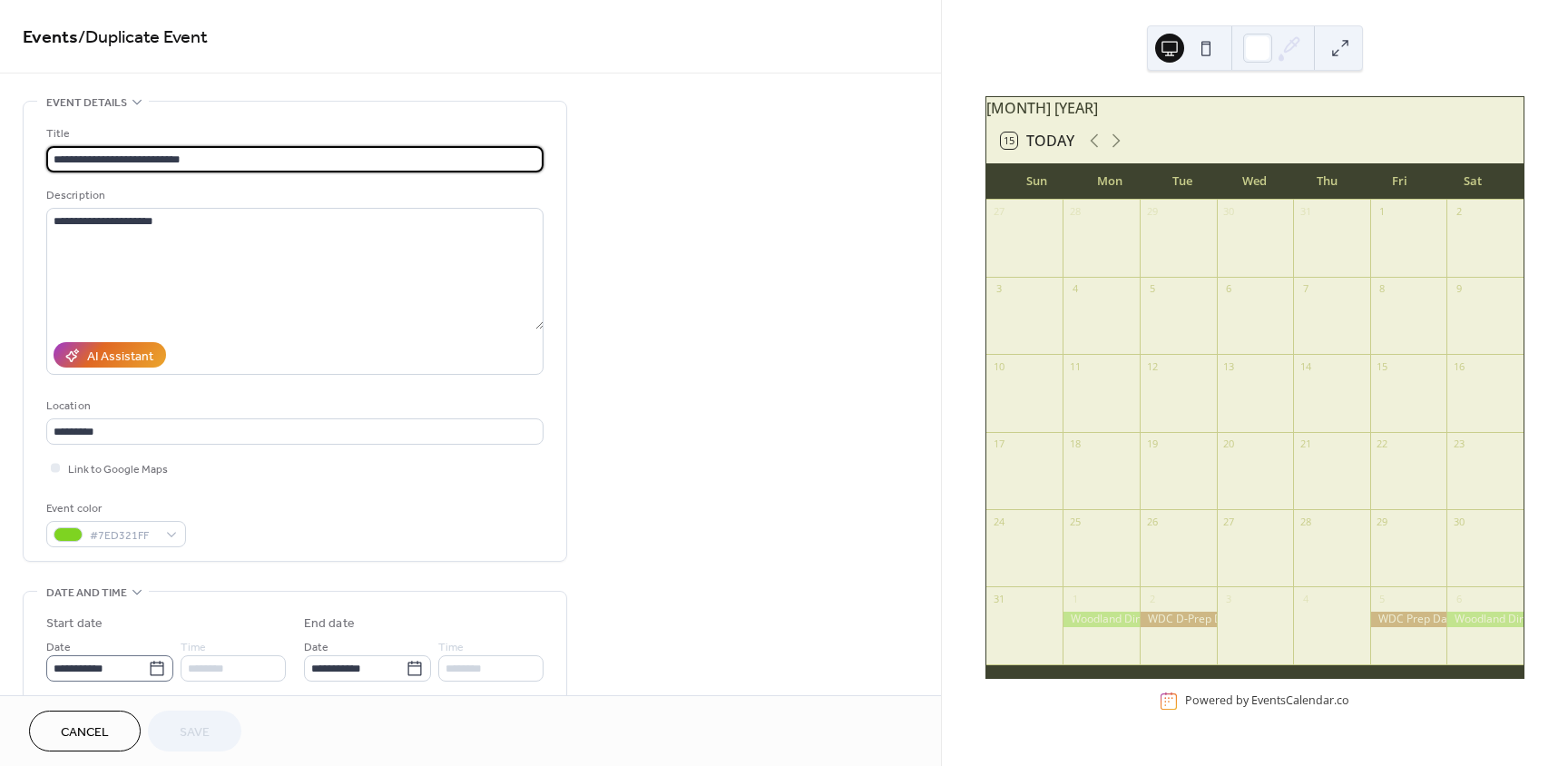 click 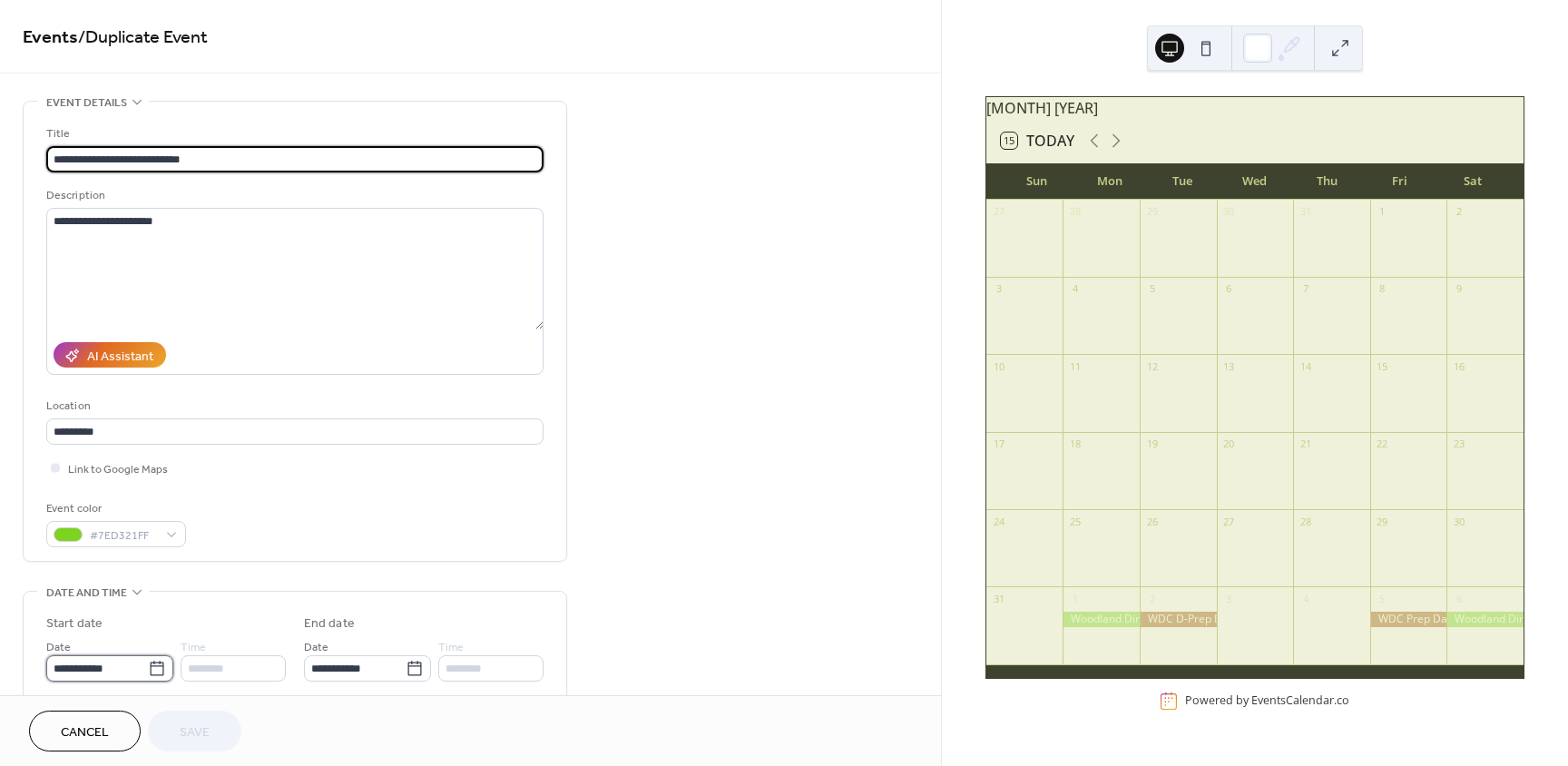 click on "**********" at bounding box center (97, 668) 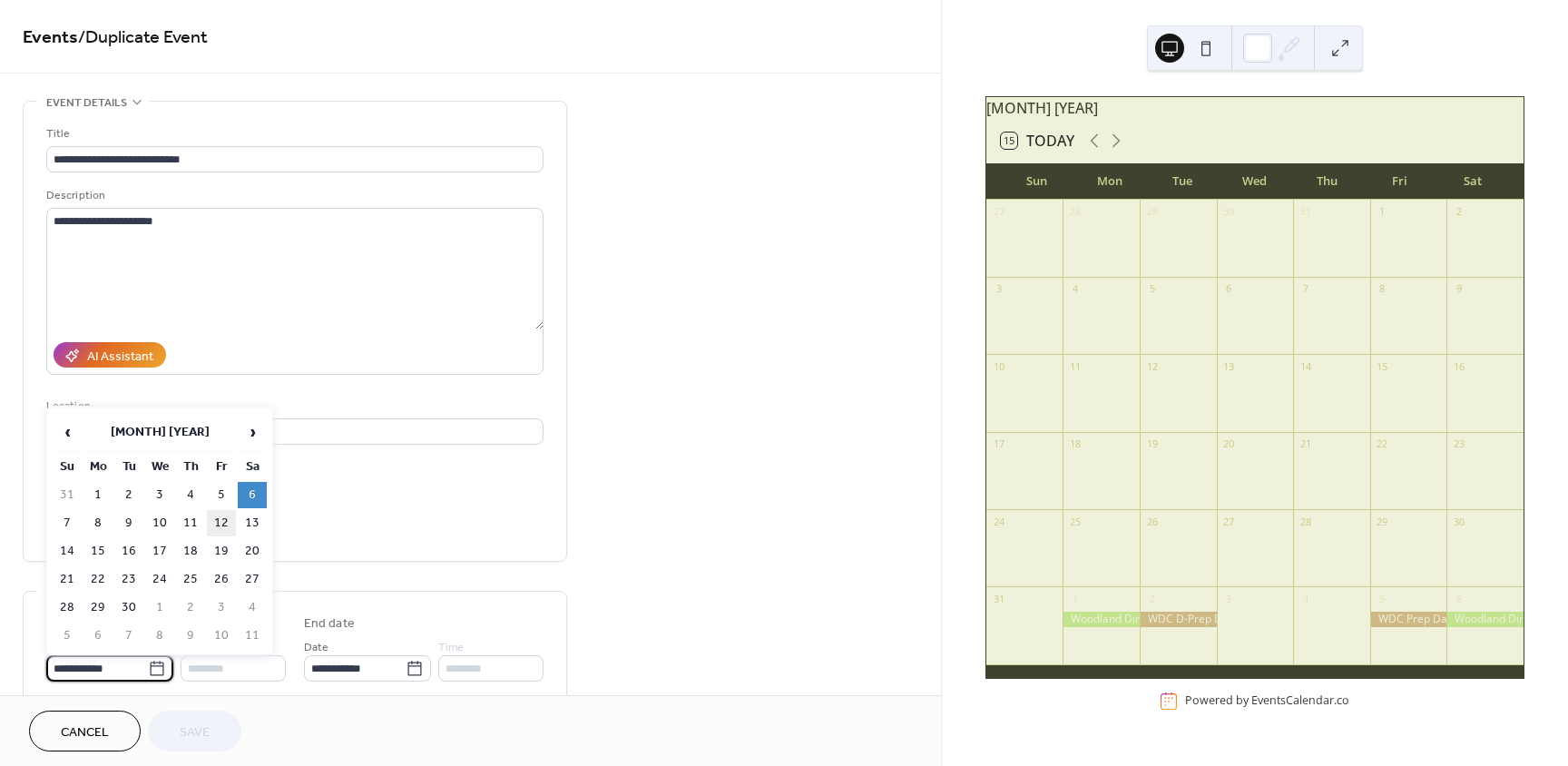 click on "12" at bounding box center (221, 523) 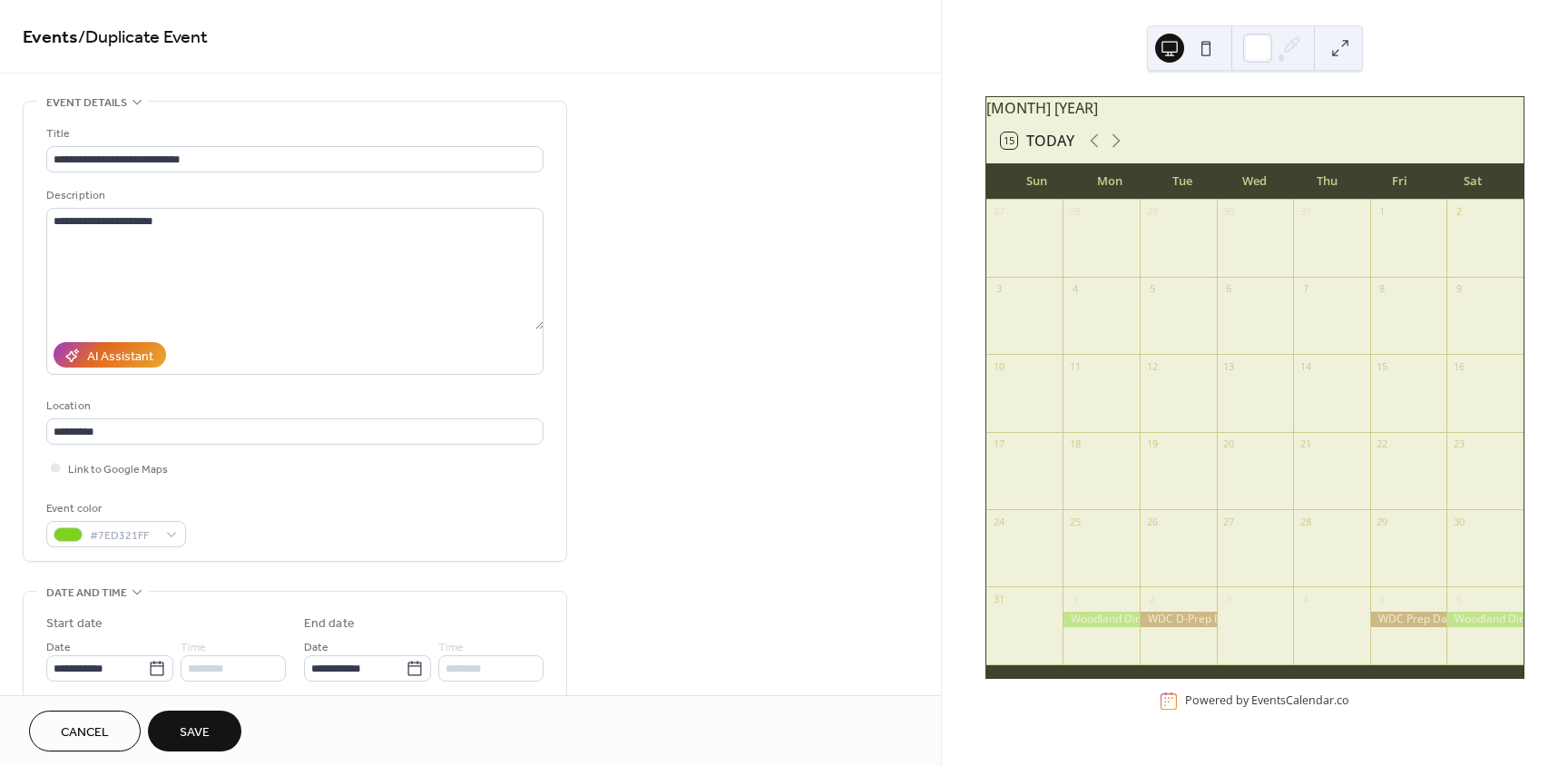 type on "**********" 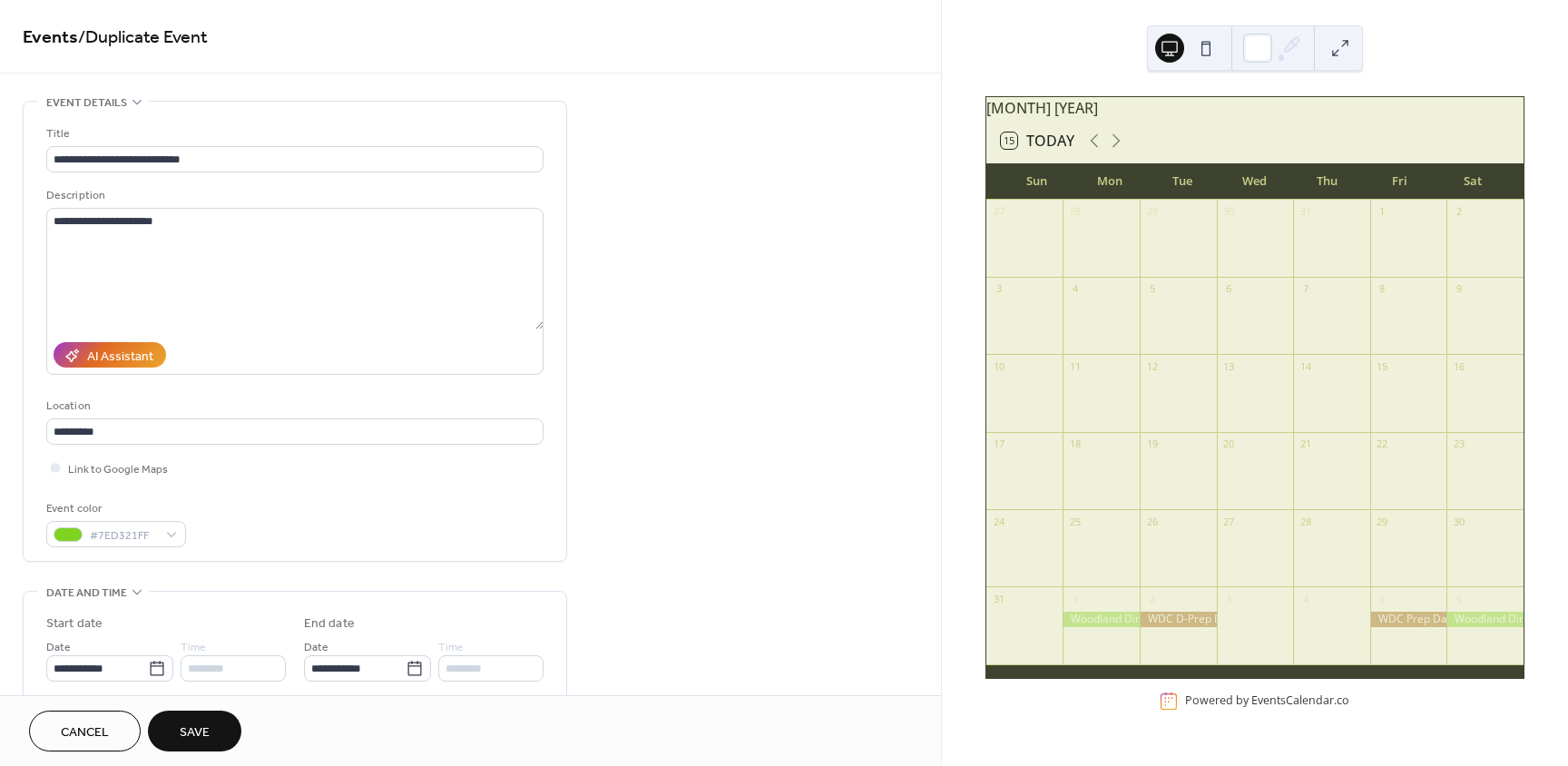 type on "**********" 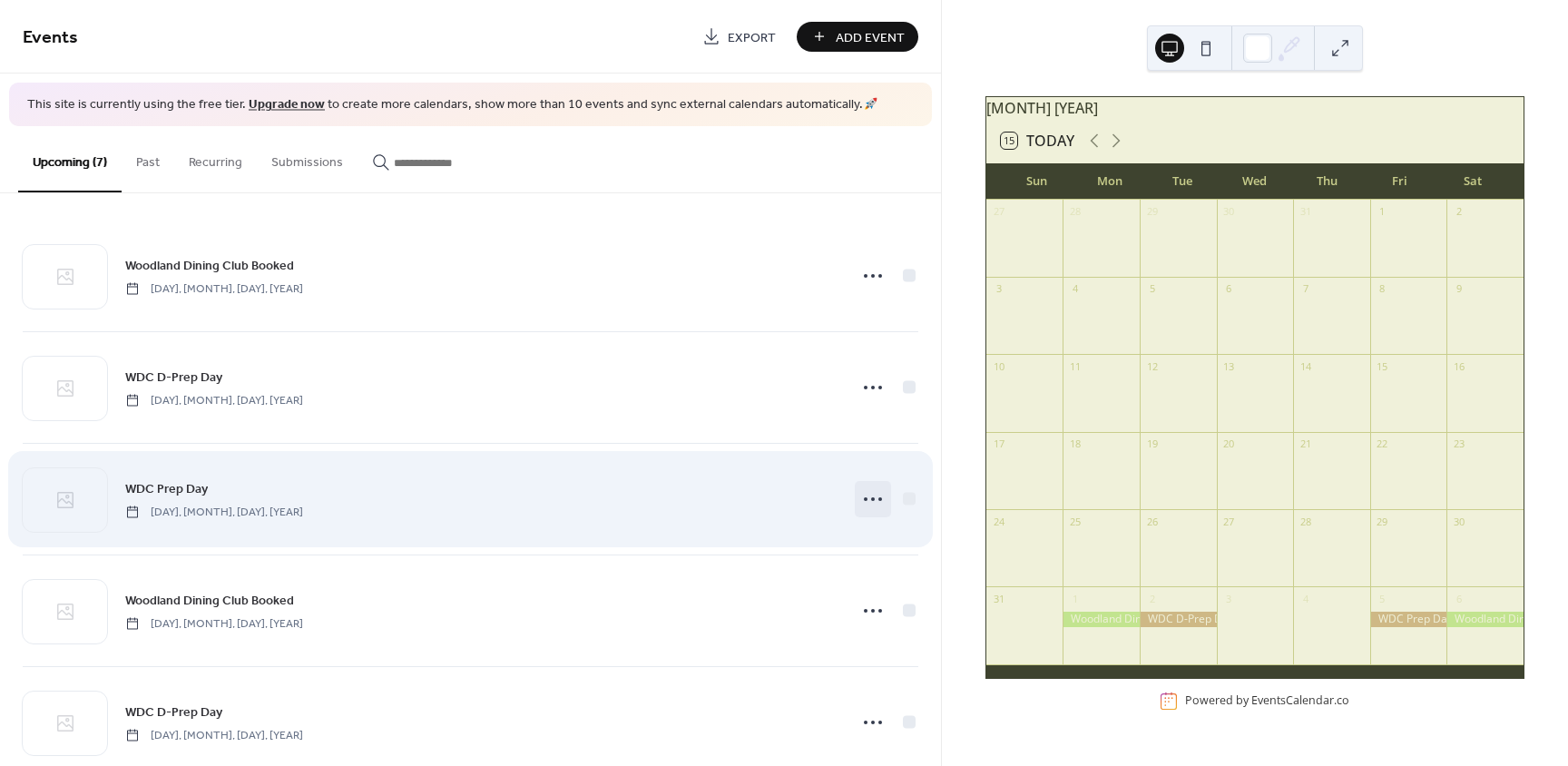 click 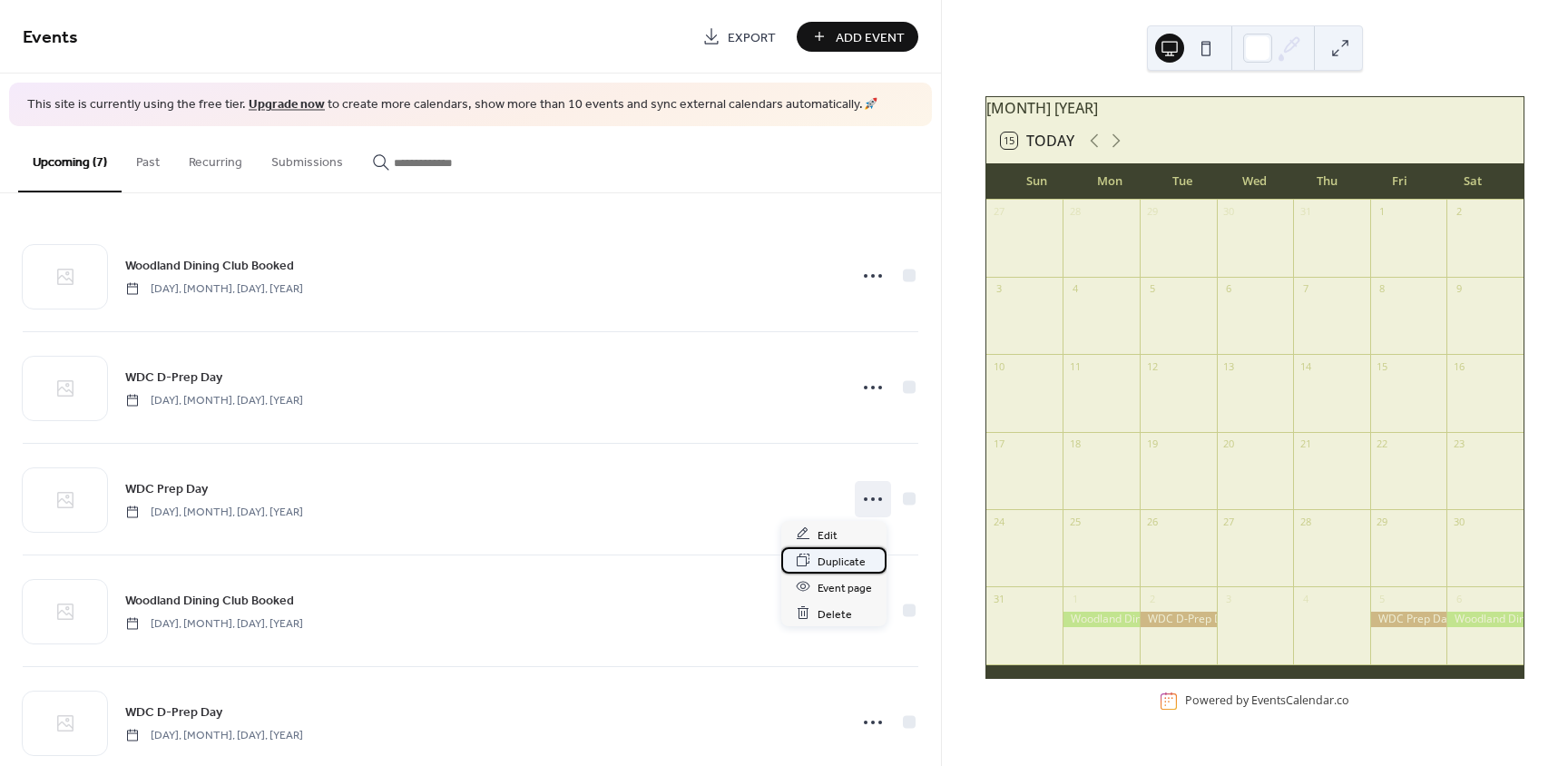 click on "Duplicate" at bounding box center [841, 561] 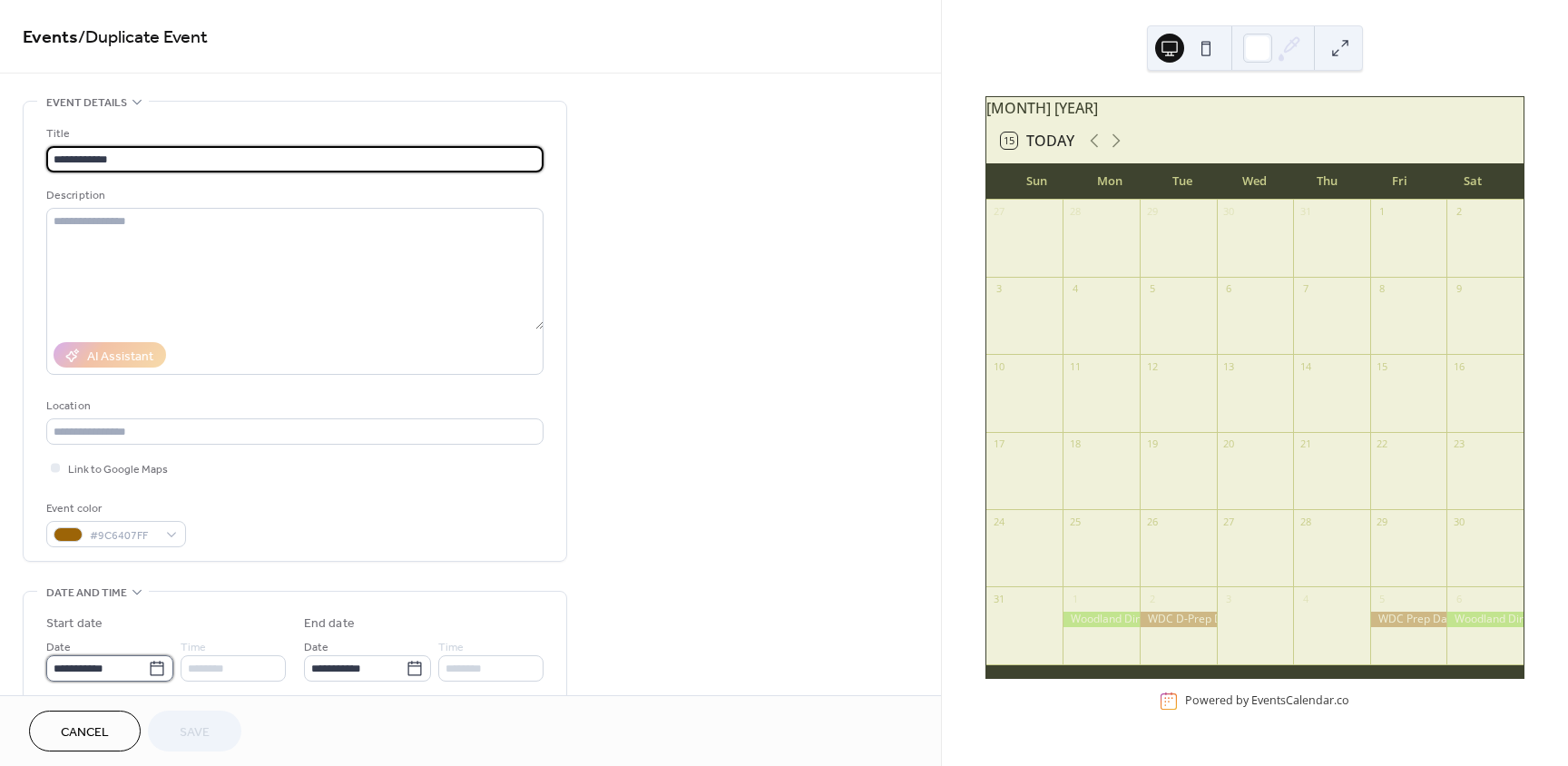 click on "**********" at bounding box center (97, 668) 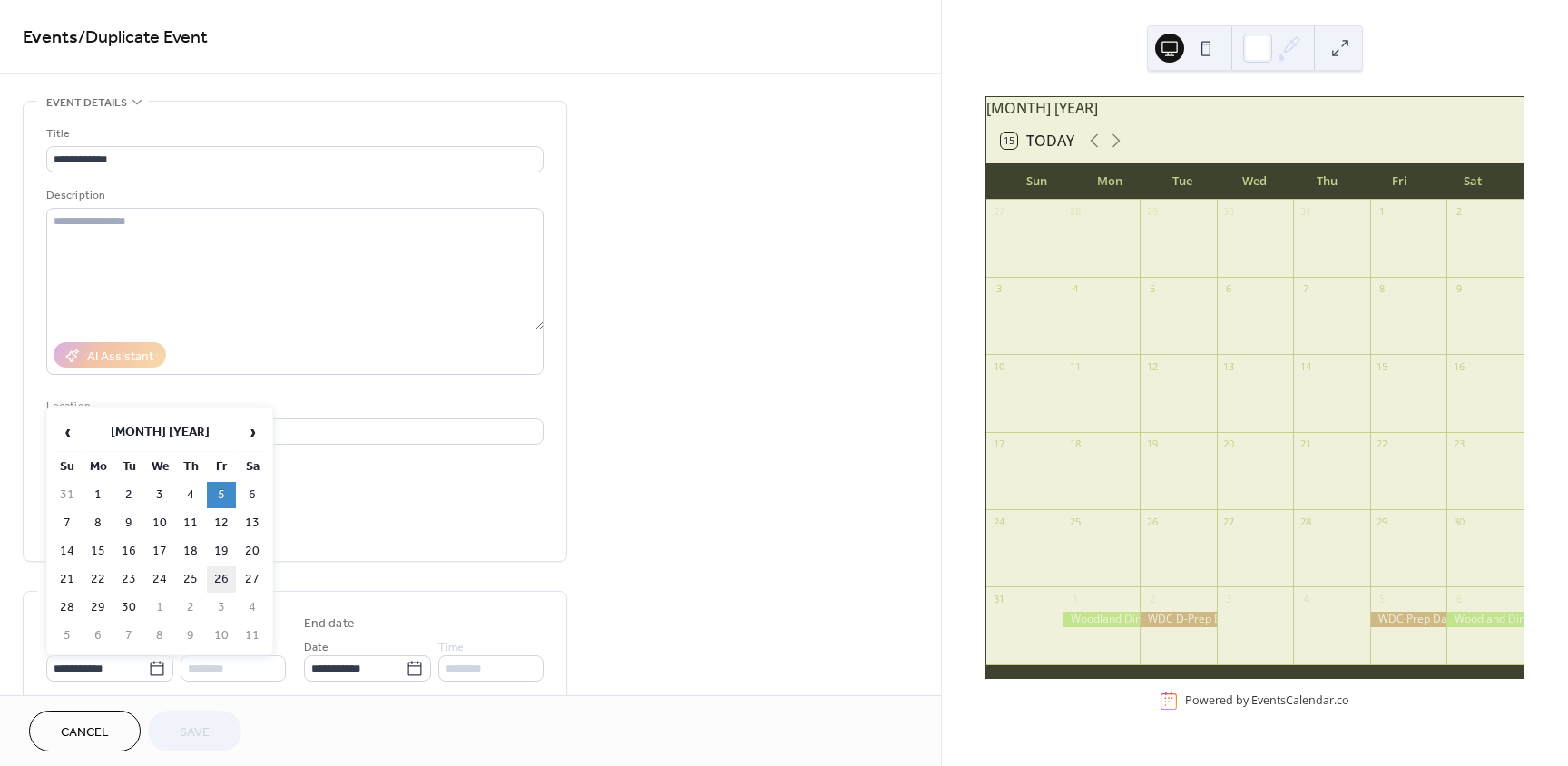 click on "26" at bounding box center [221, 579] 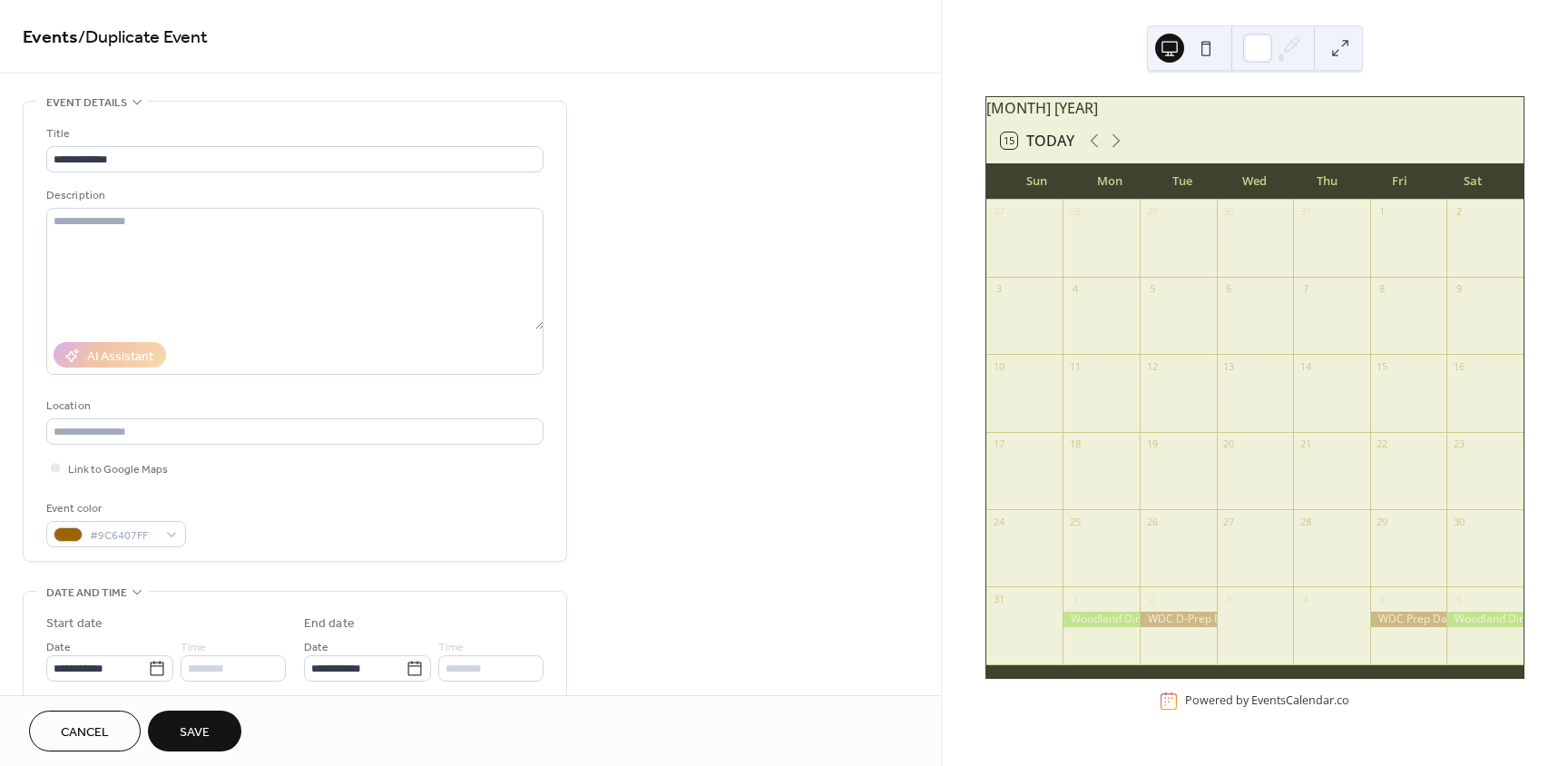 click on "Save" at bounding box center [194, 731] 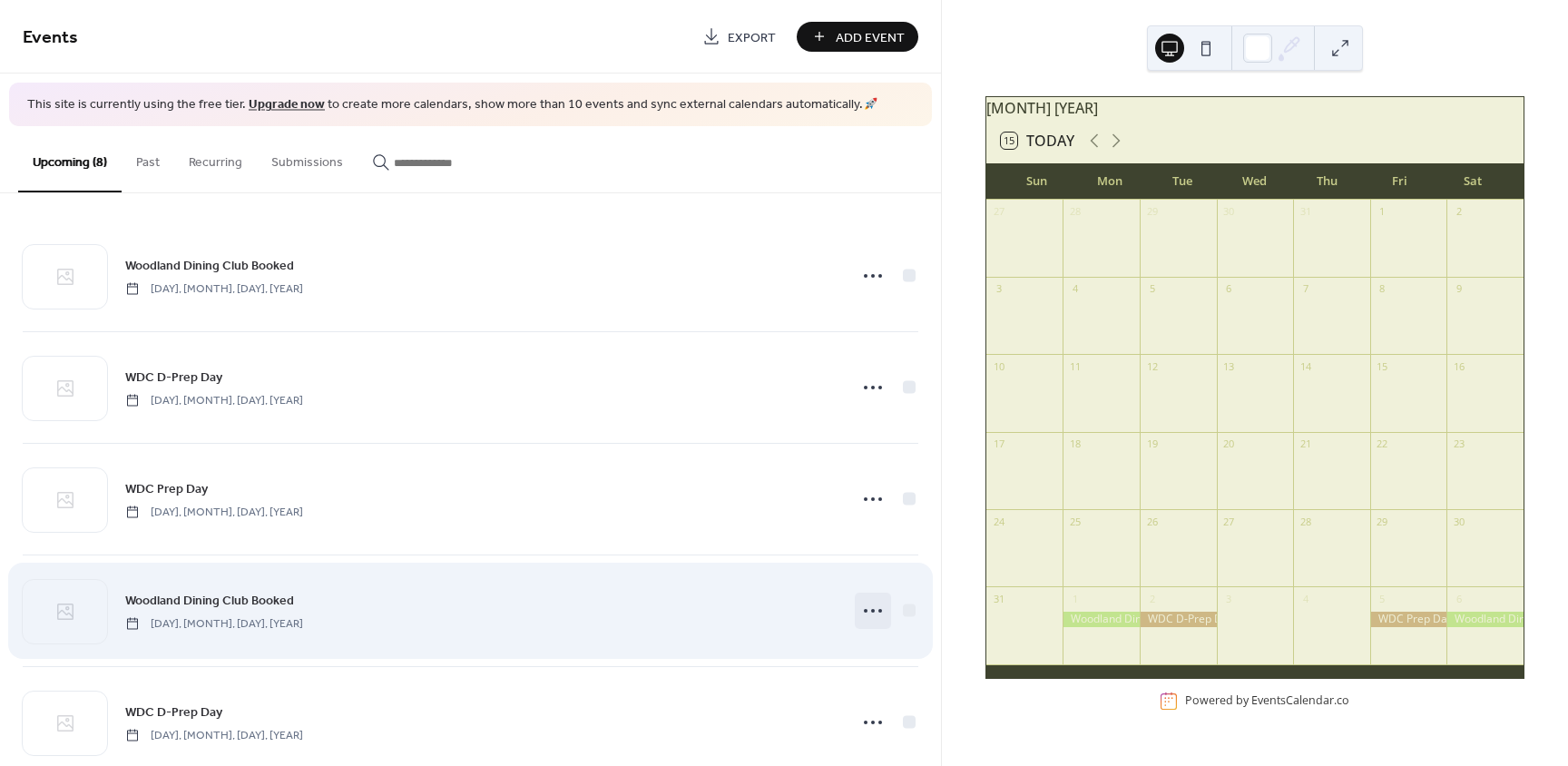 click 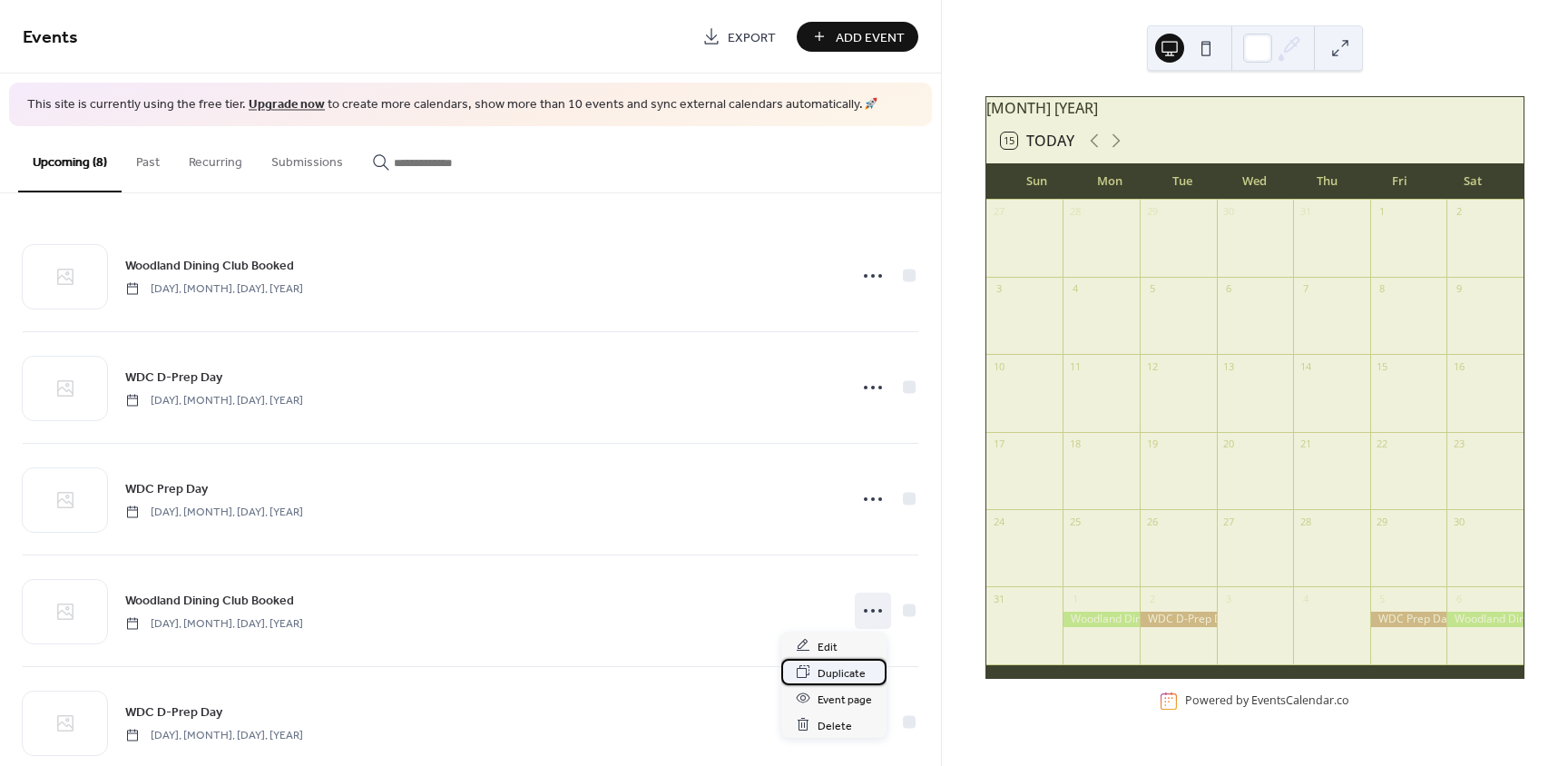 click on "Duplicate" at bounding box center (841, 673) 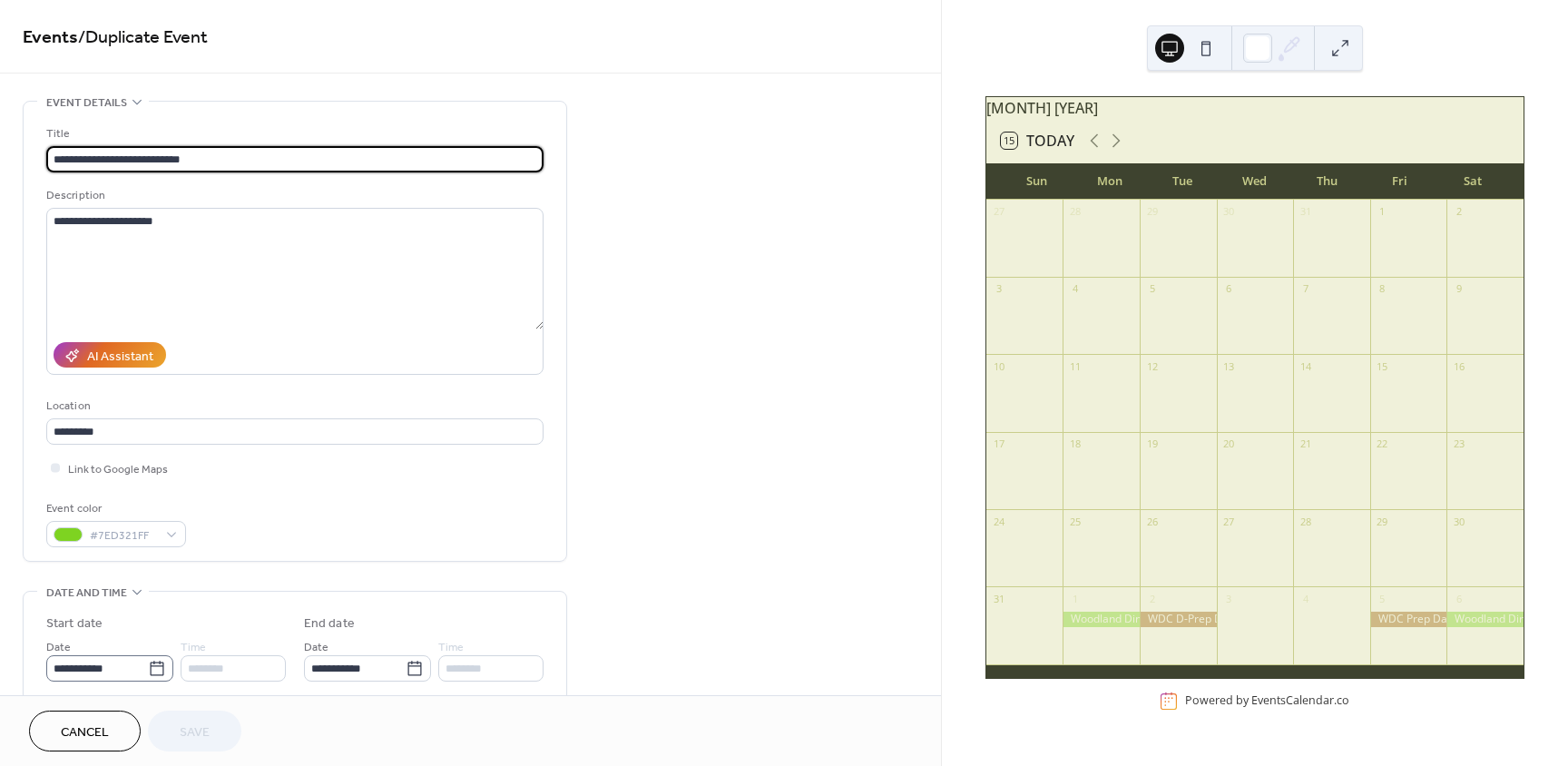 click 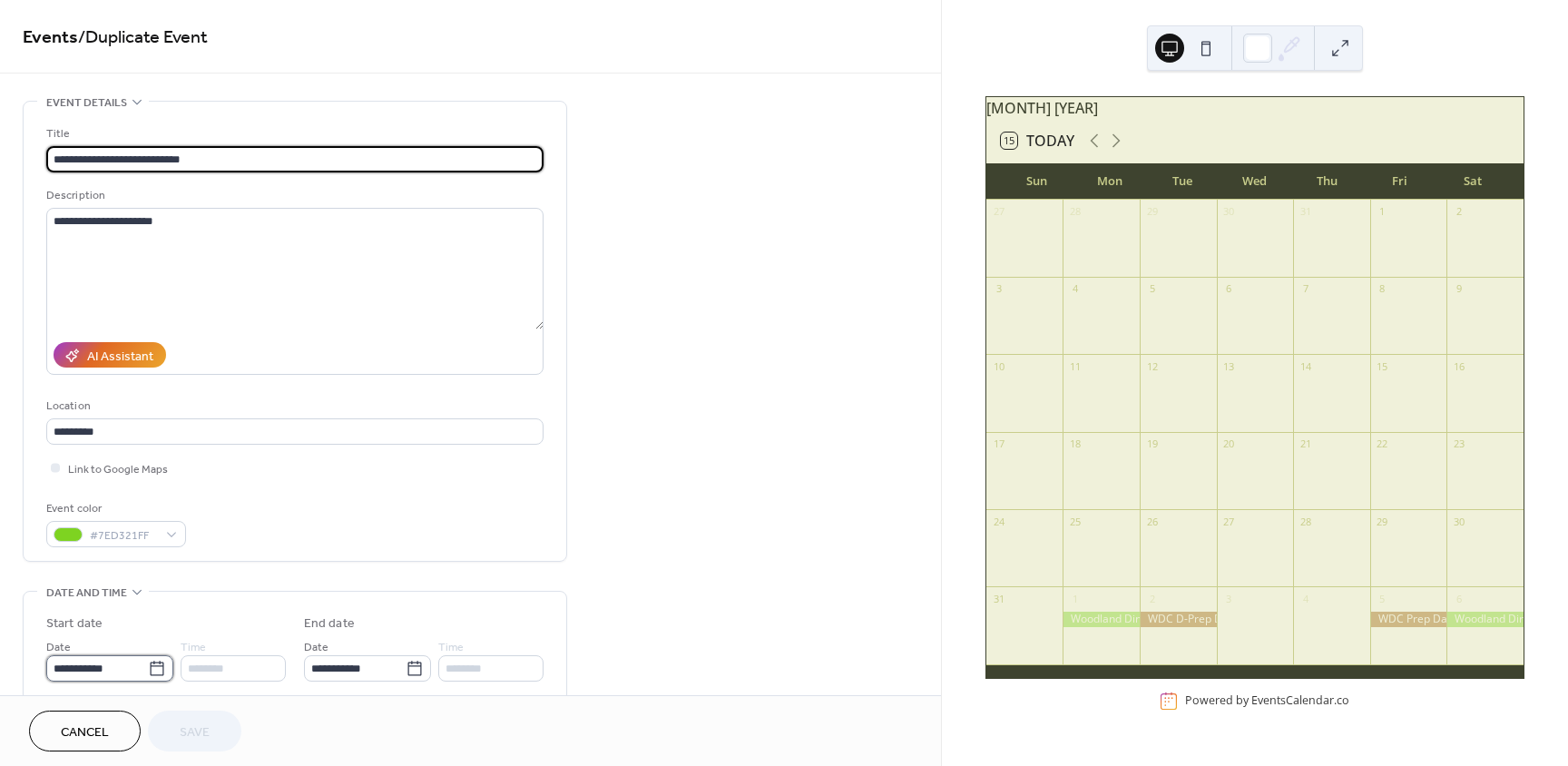 click on "**********" at bounding box center [97, 668] 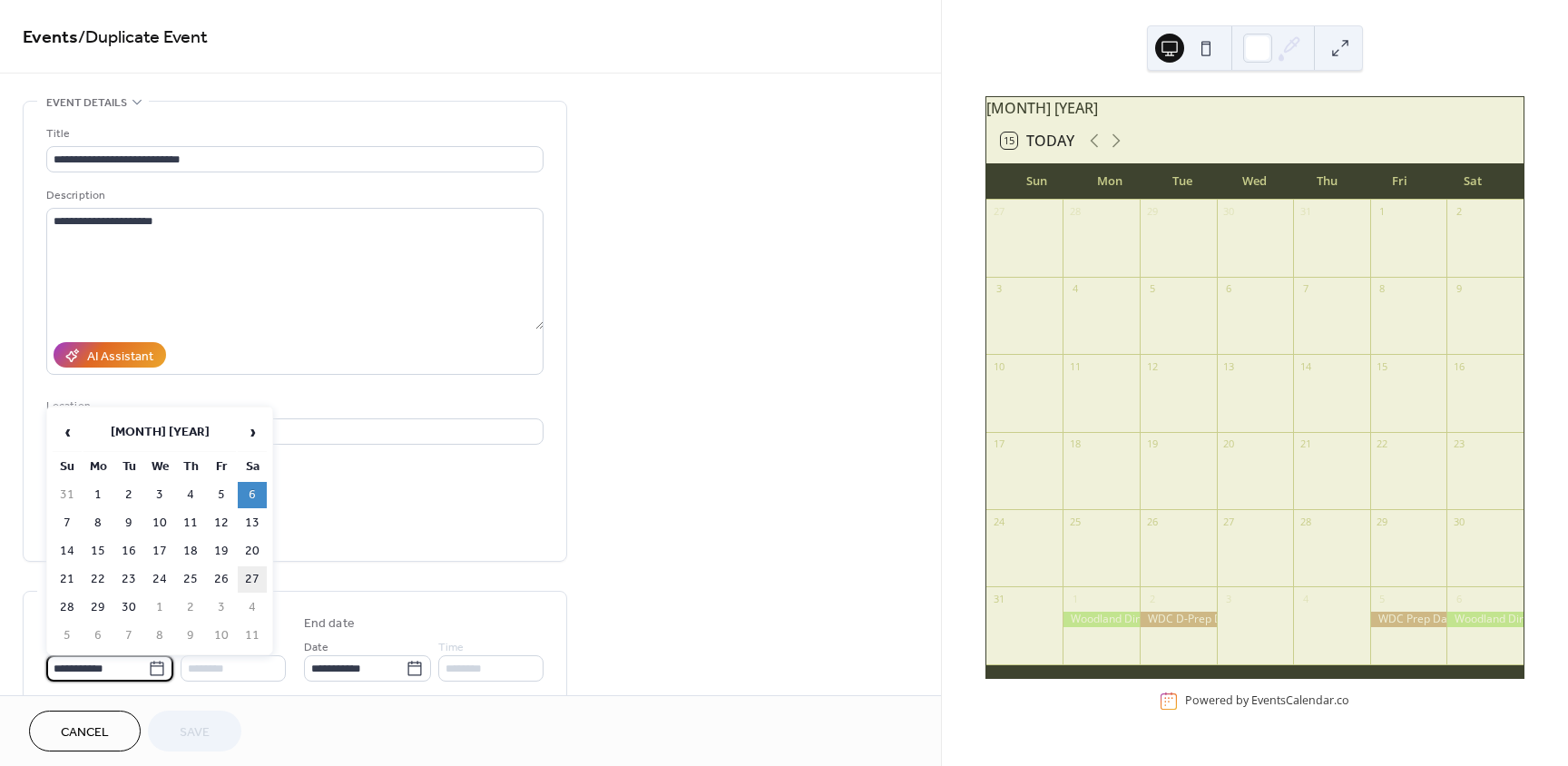click on "27" at bounding box center (252, 579) 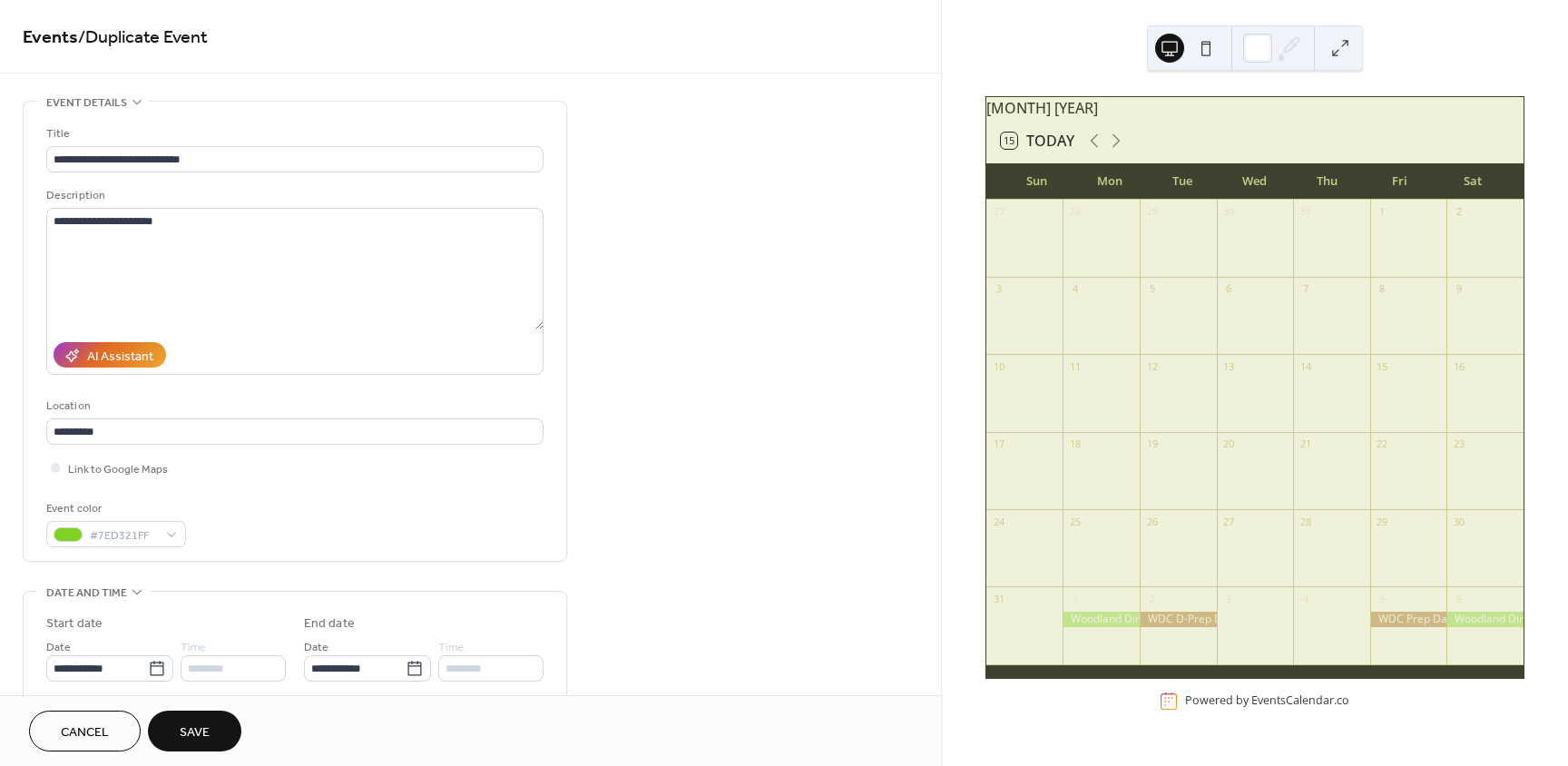 click on "Save" at bounding box center [194, 732] 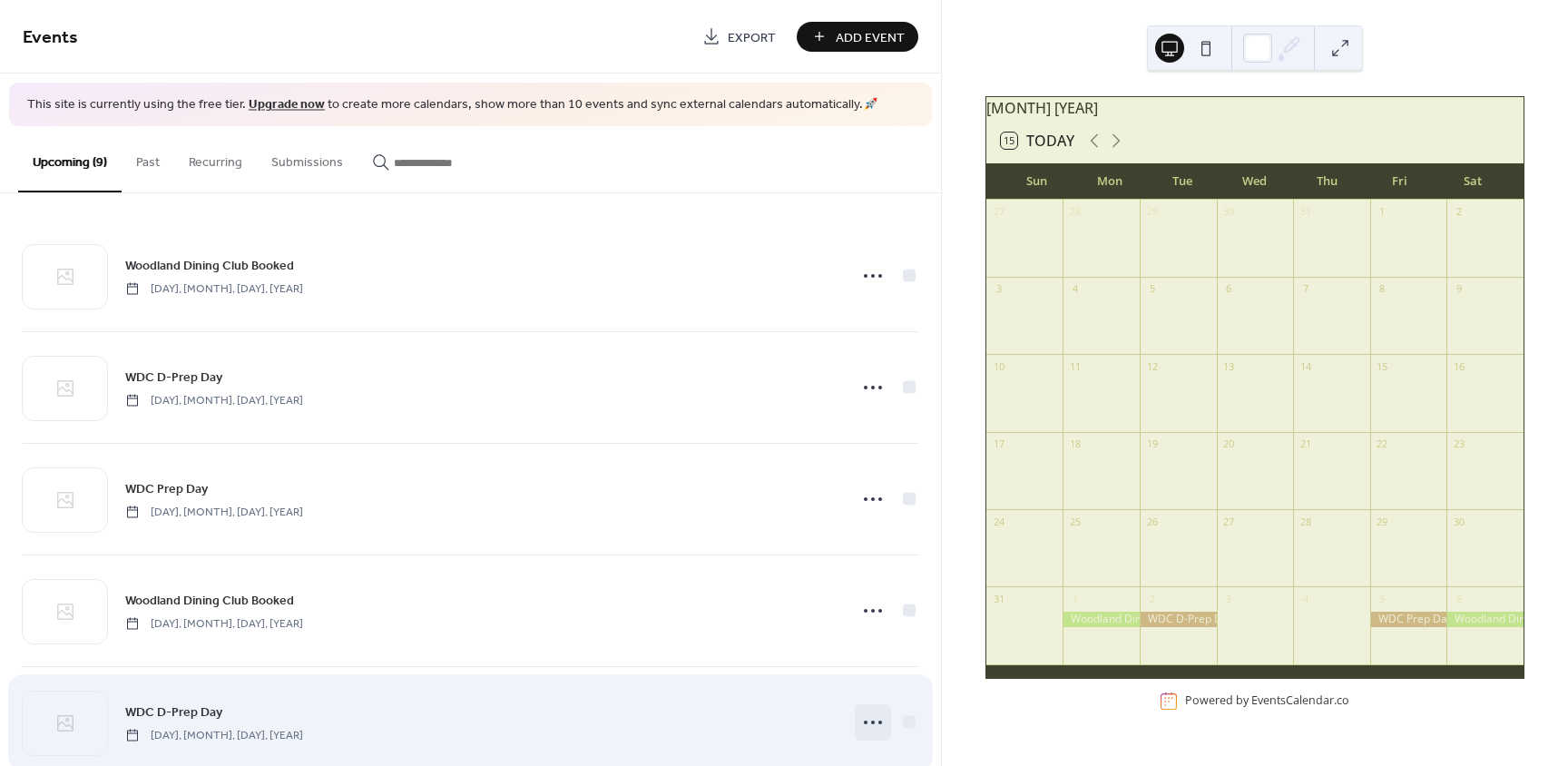 click 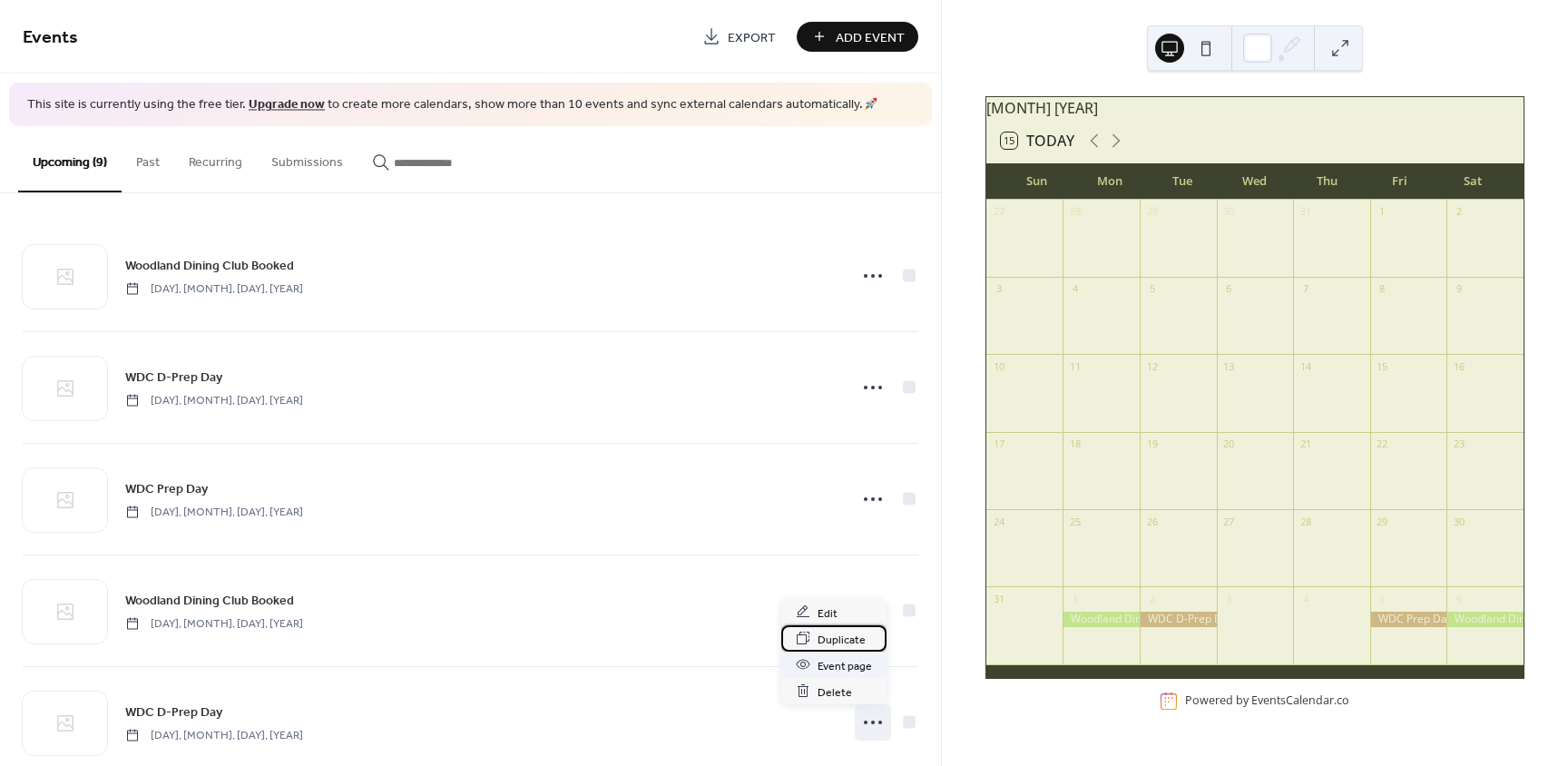 click on "Duplicate" at bounding box center [841, 639] 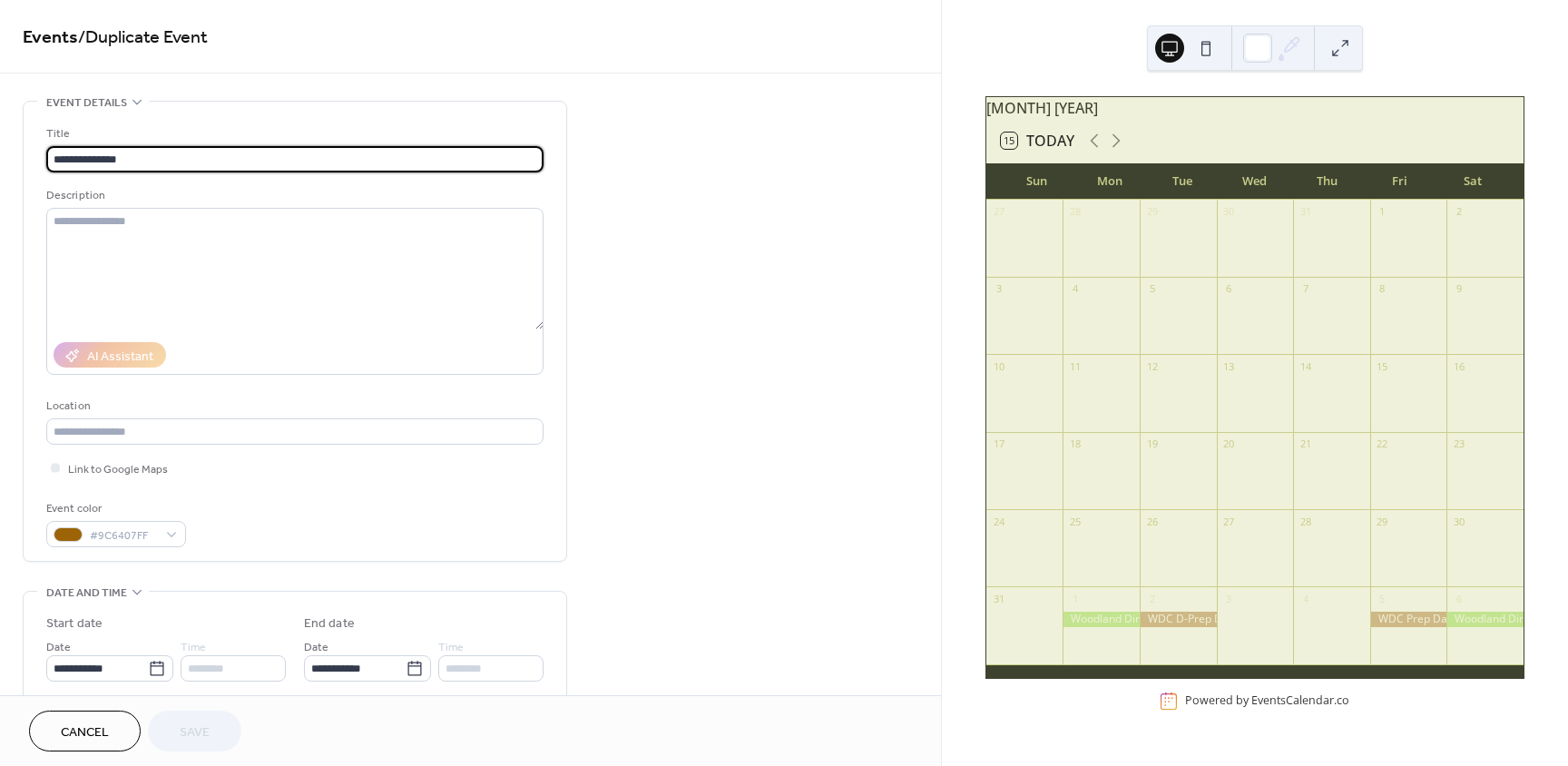click 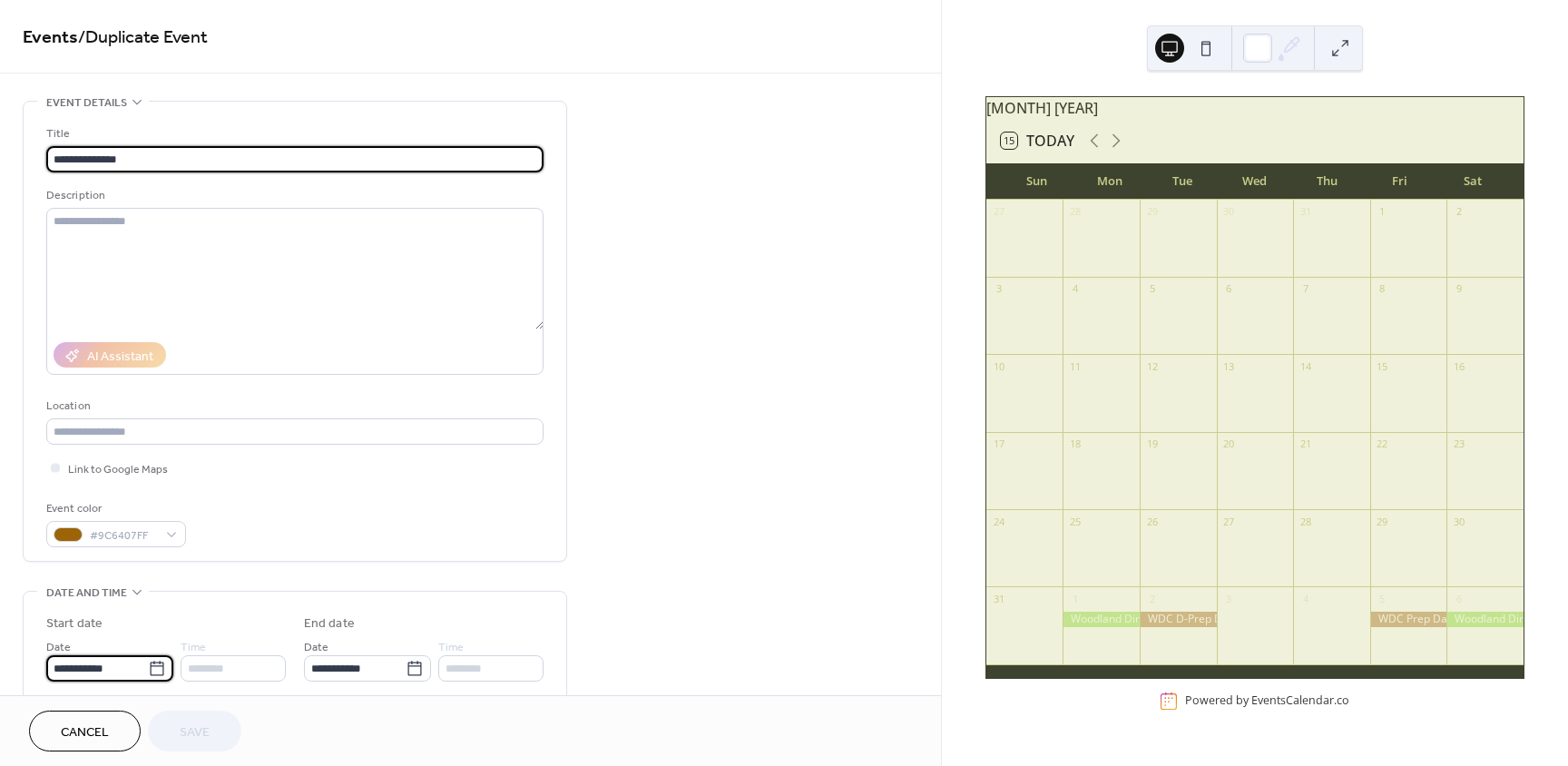 click on "**********" at bounding box center [97, 668] 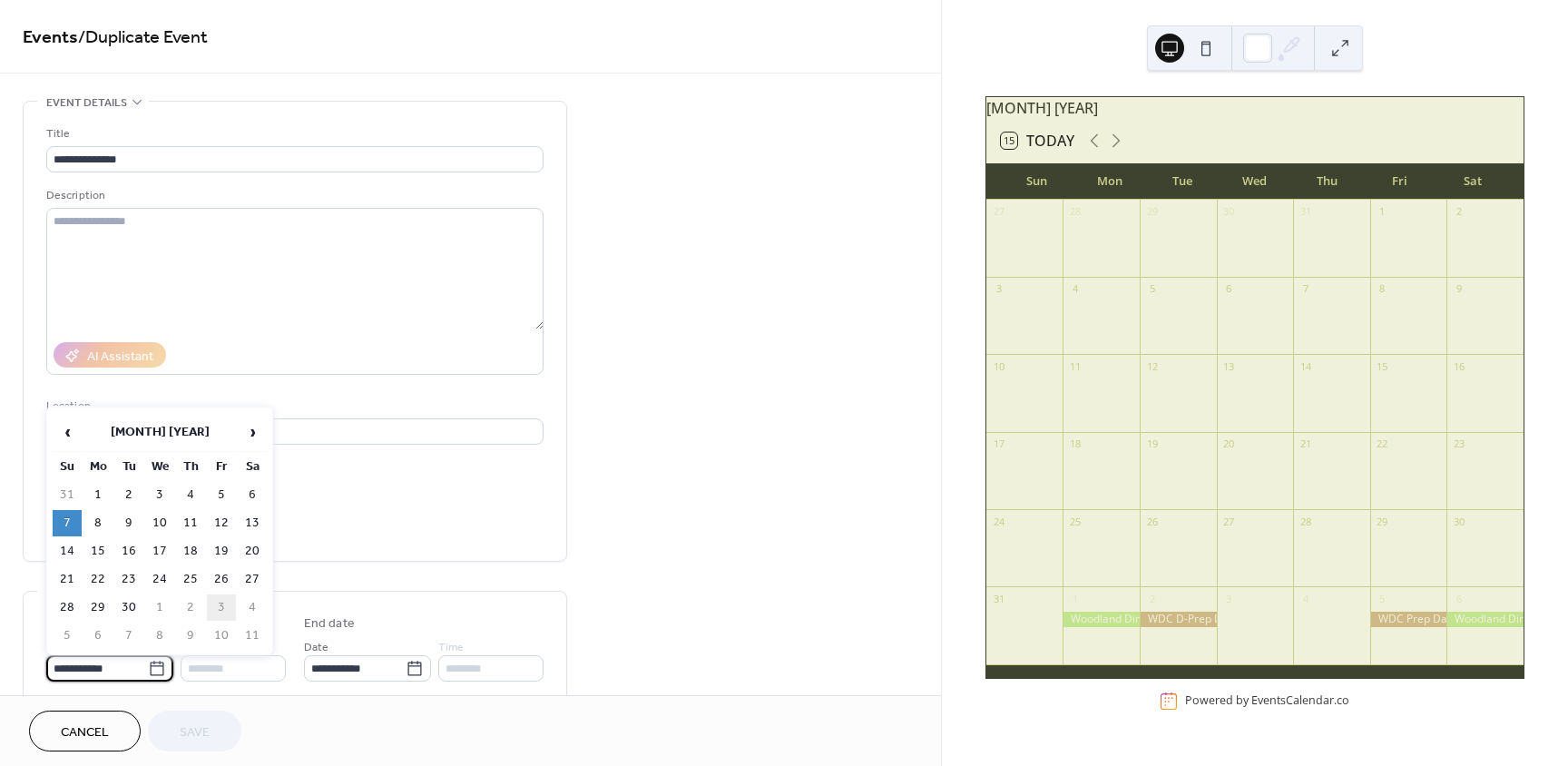 click on "28" at bounding box center [67, 607] 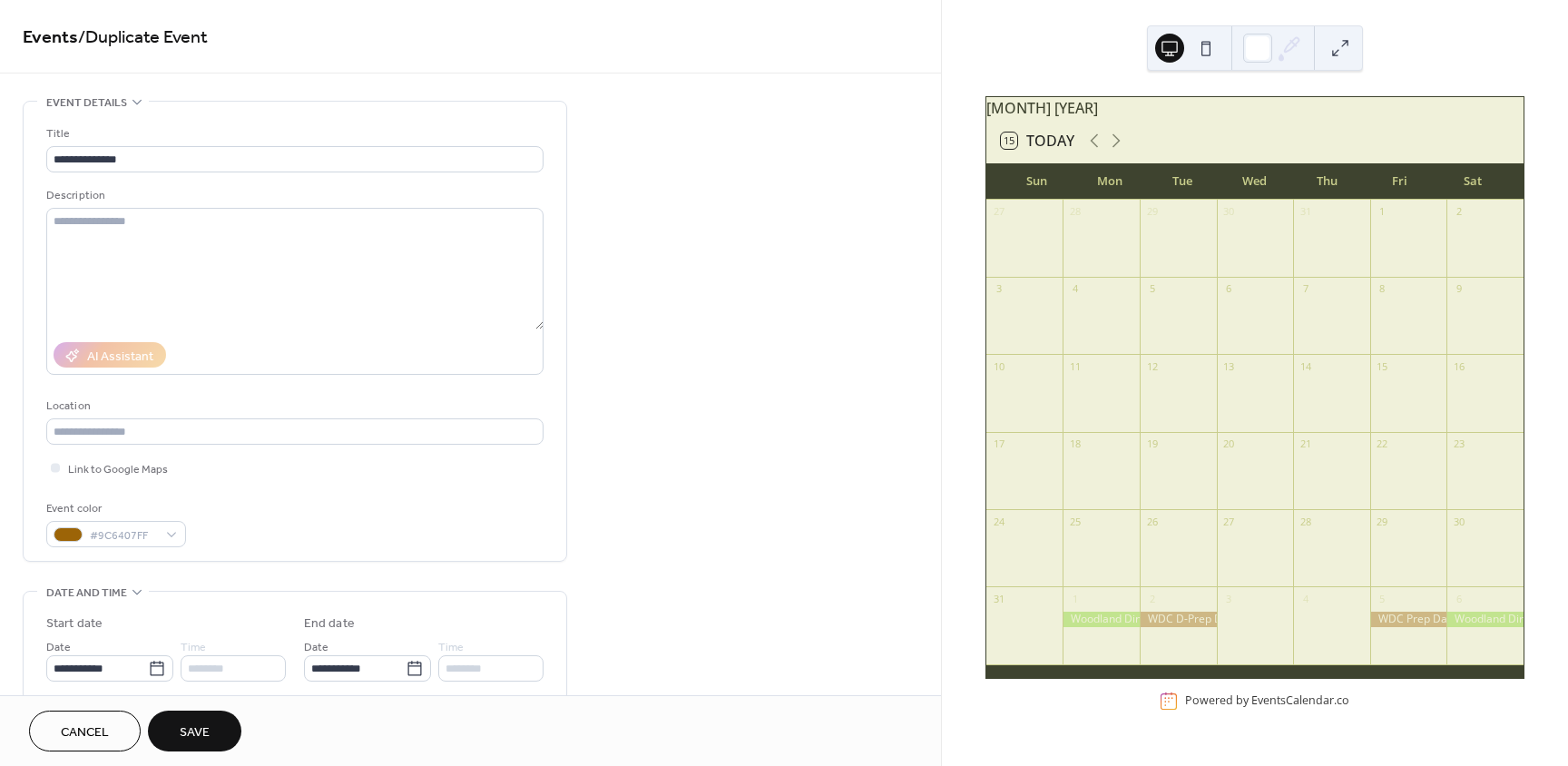 type on "**********" 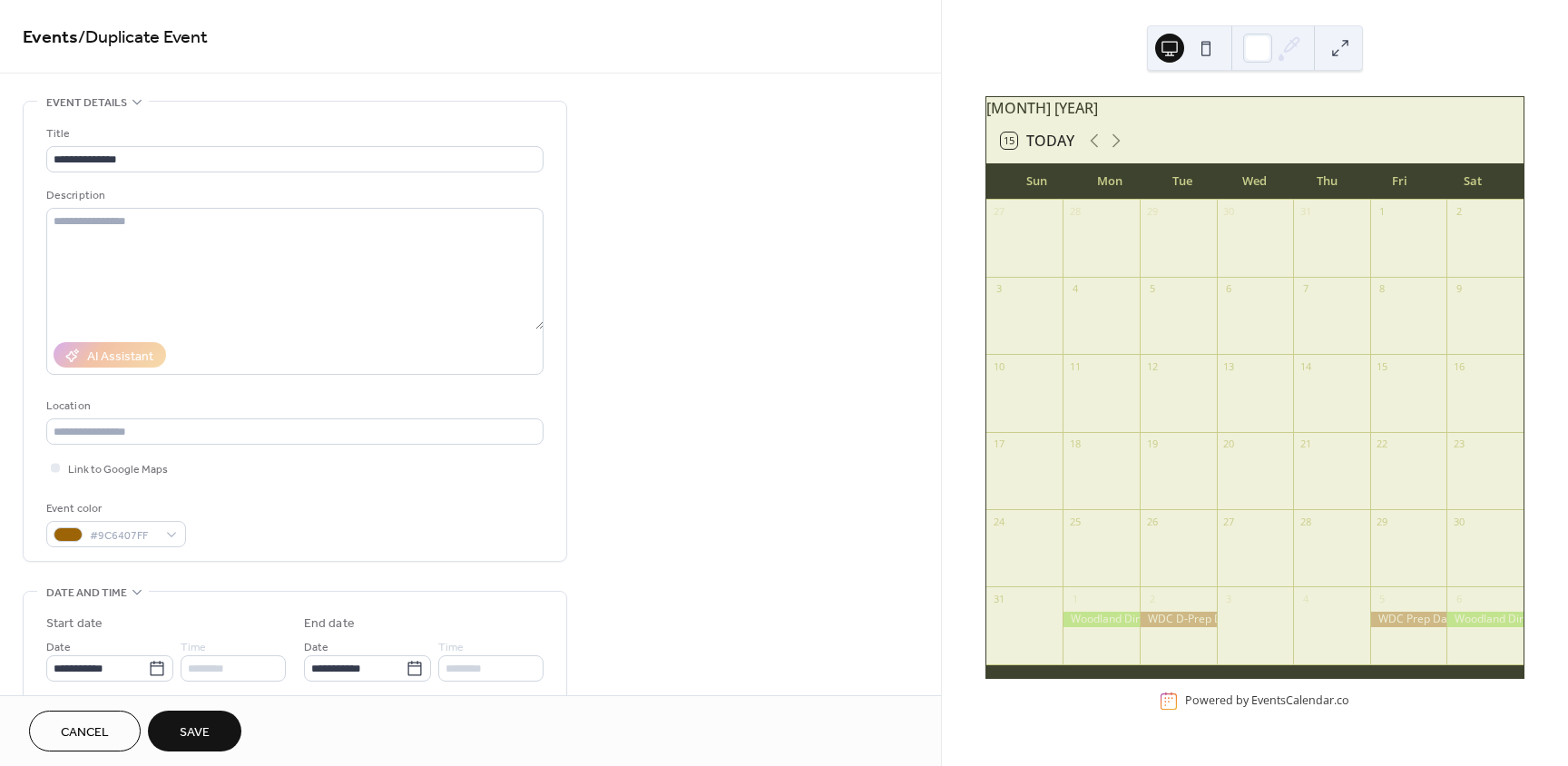 type on "**********" 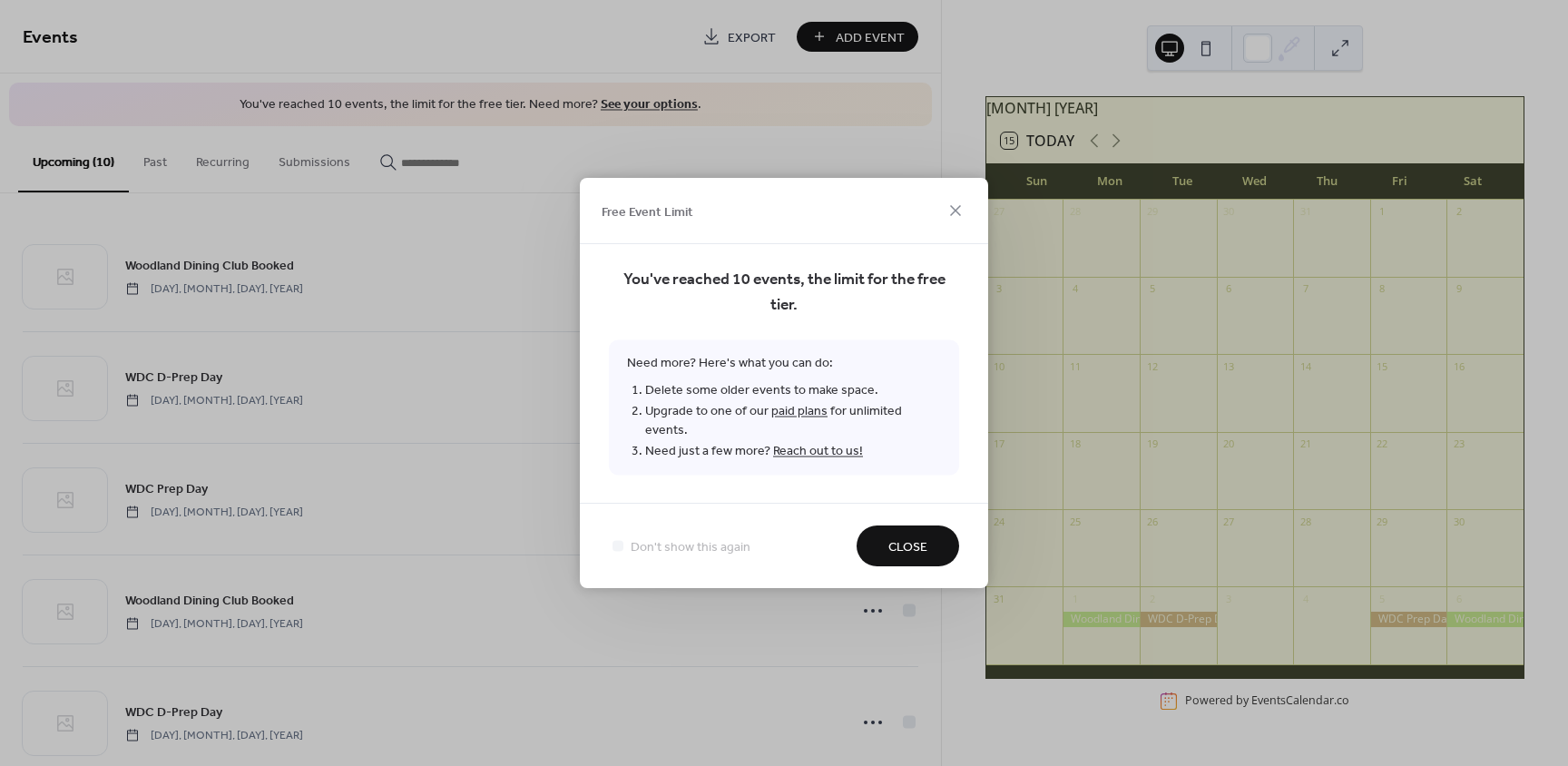 click on "paid plans" at bounding box center (799, 411) 